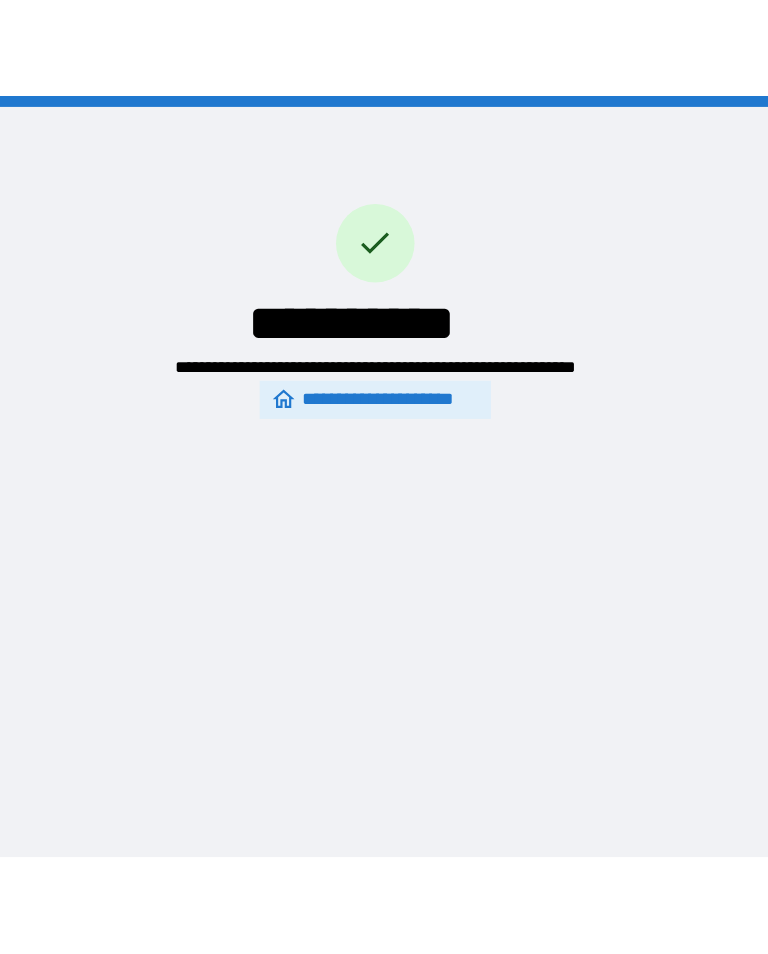 scroll, scrollTop: 31, scrollLeft: 0, axis: vertical 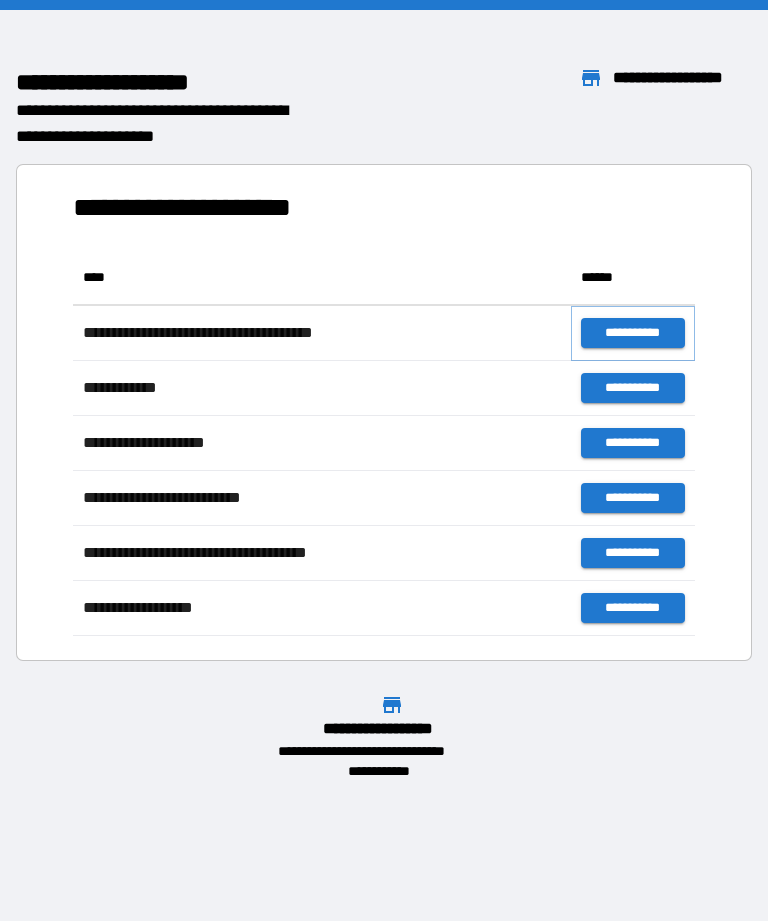 click on "**********" at bounding box center (633, 333) 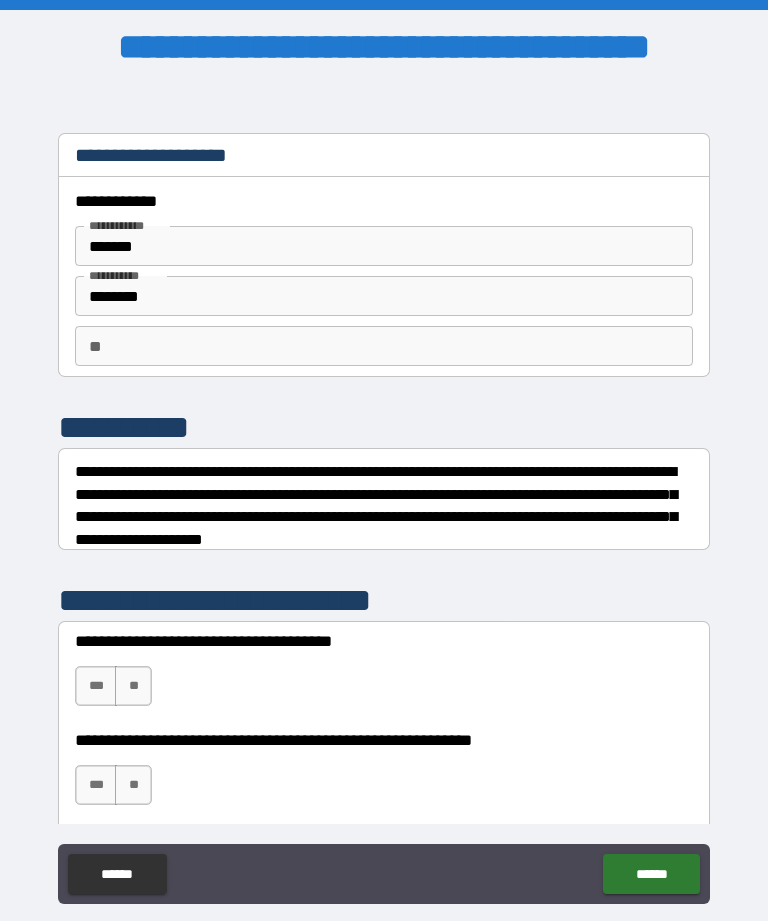 click on "**" at bounding box center [384, 346] 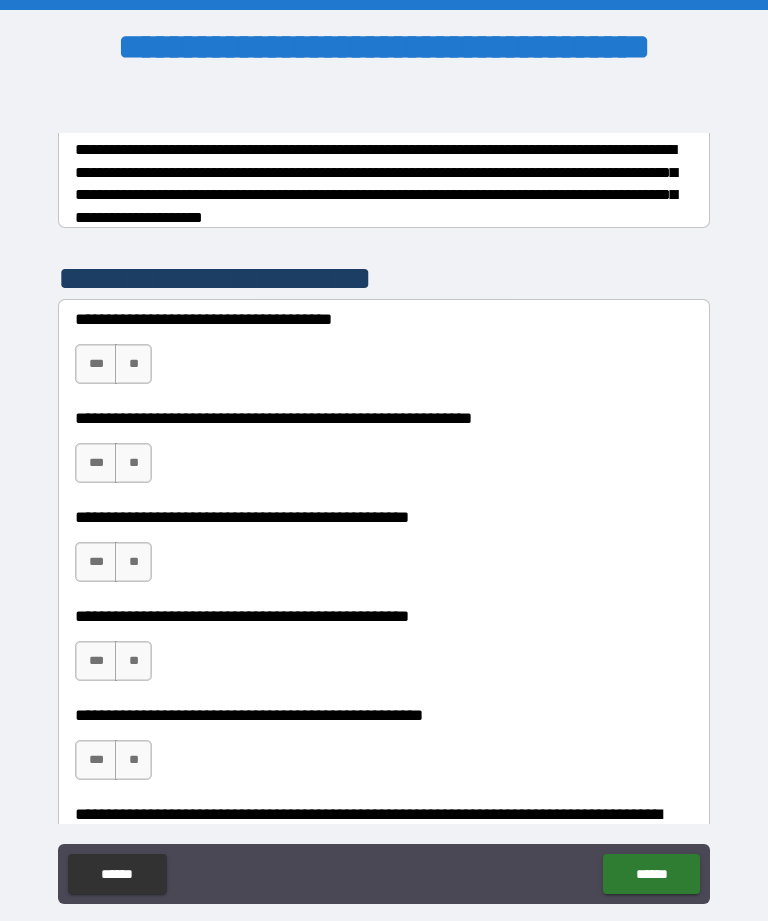 scroll, scrollTop: 324, scrollLeft: 0, axis: vertical 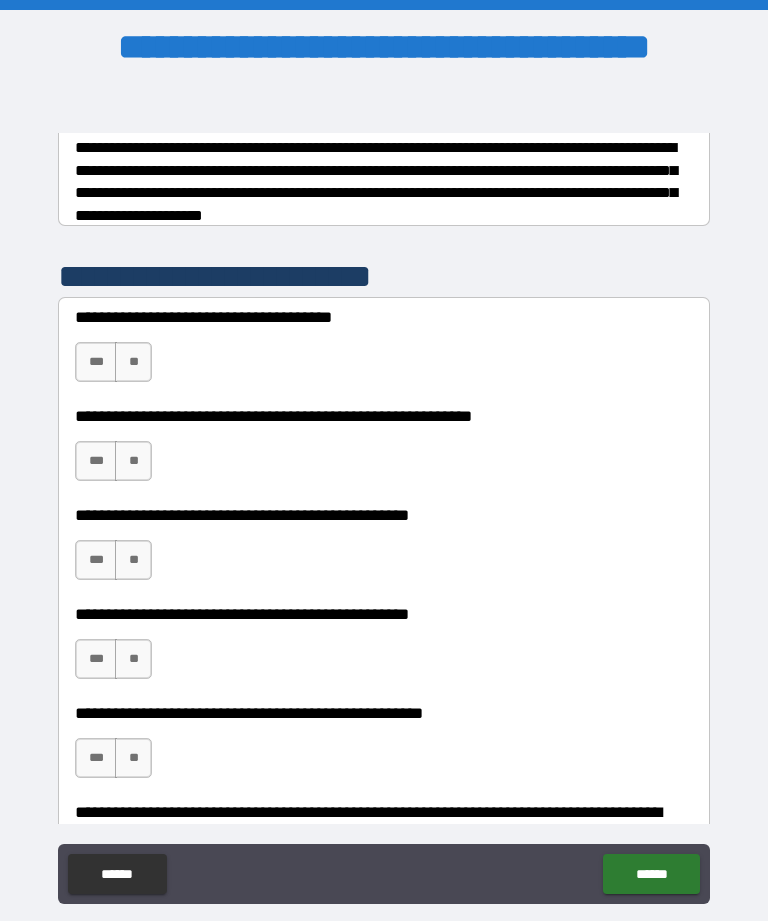type on "*" 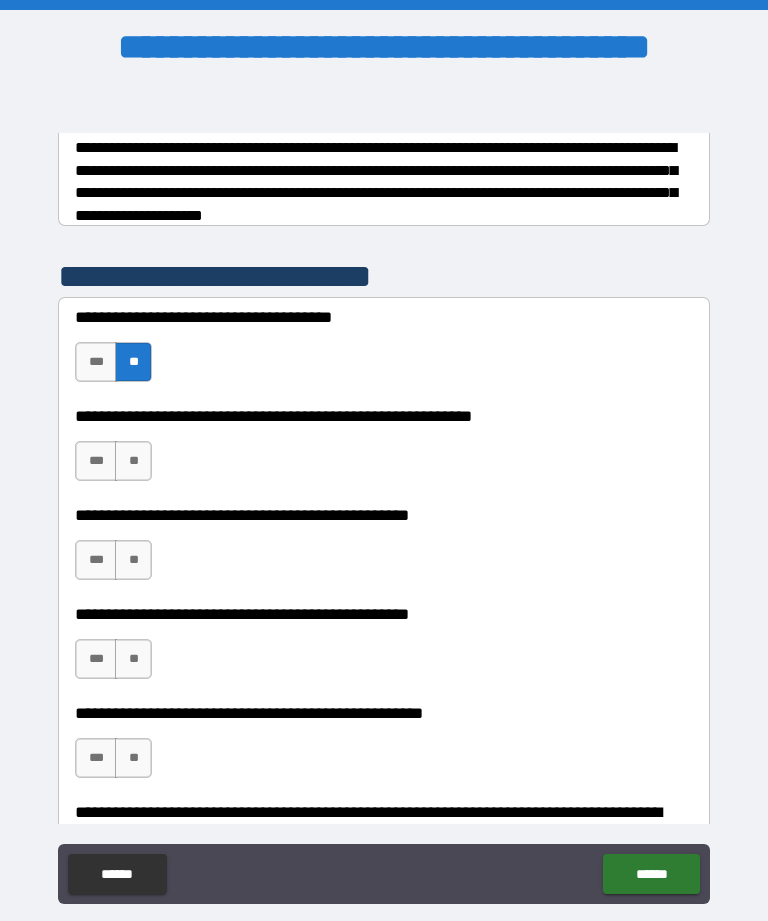 click on "**" at bounding box center (133, 461) 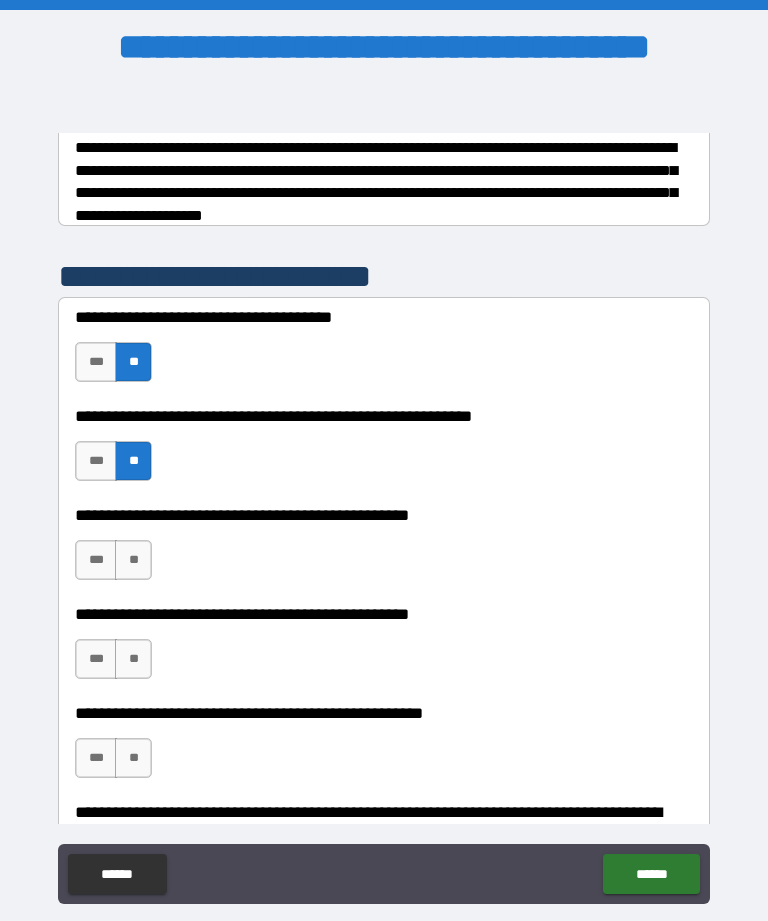 click on "**" at bounding box center (133, 560) 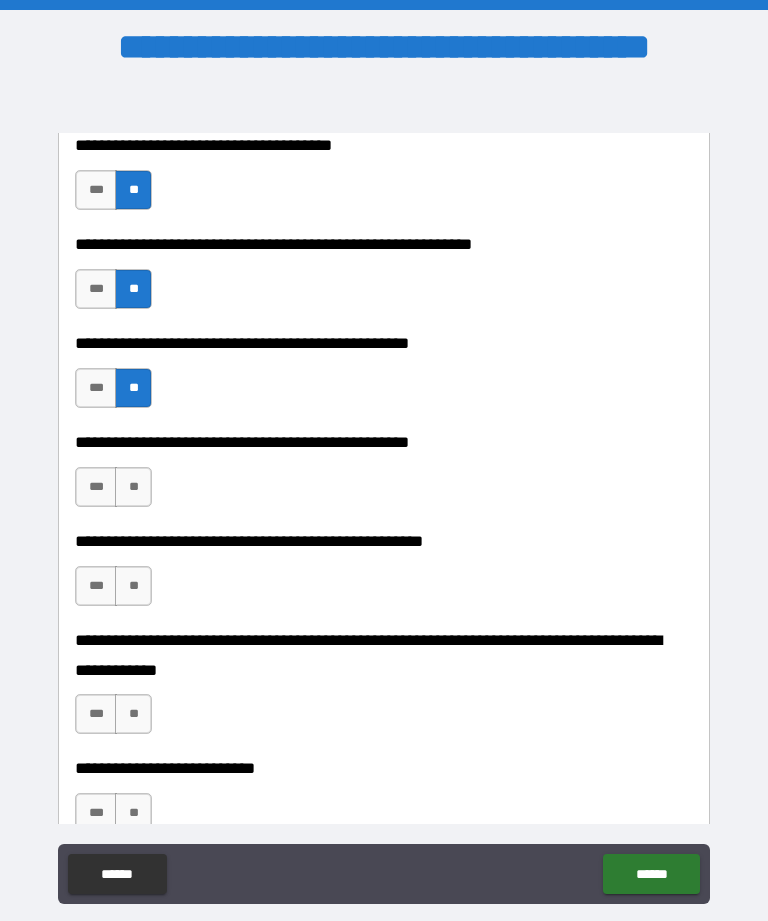 scroll, scrollTop: 497, scrollLeft: 0, axis: vertical 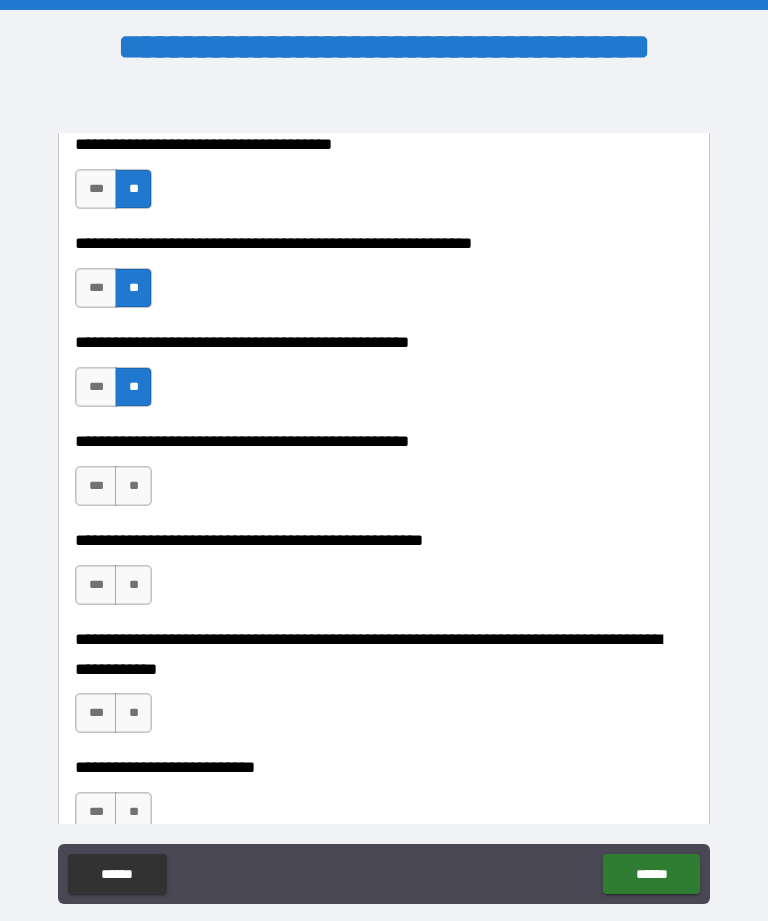 click on "**" at bounding box center (133, 486) 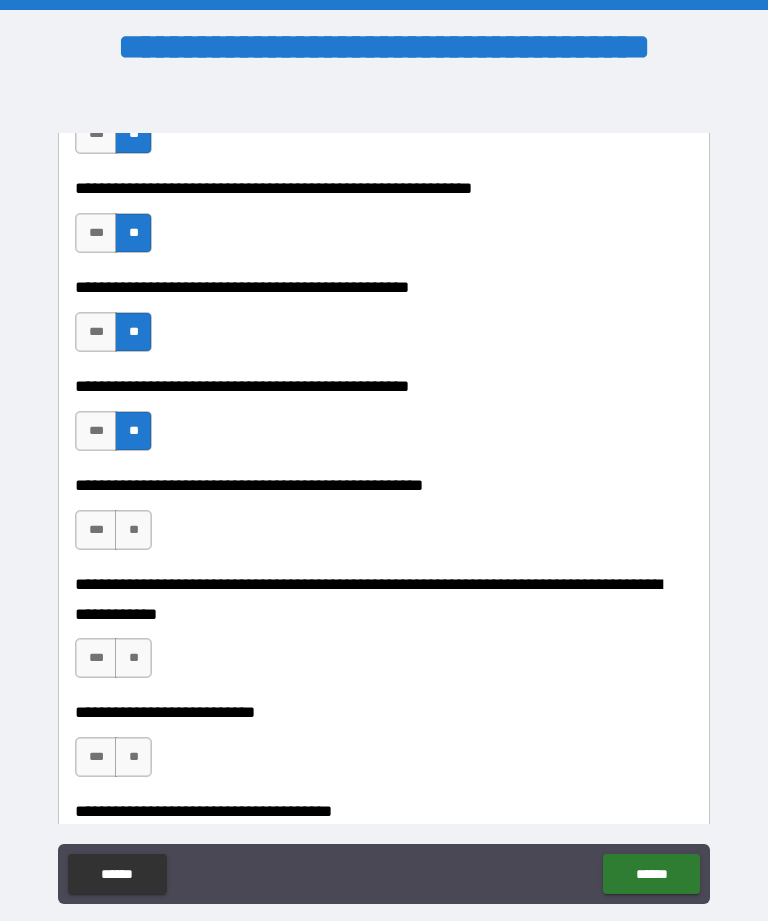 scroll, scrollTop: 552, scrollLeft: 0, axis: vertical 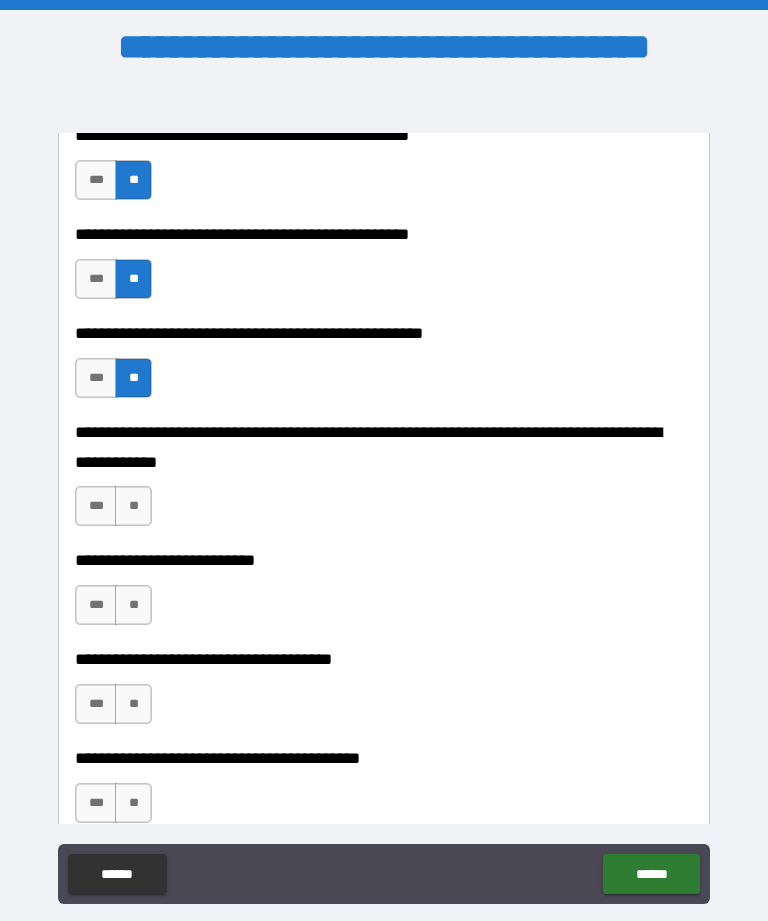 click on "**" at bounding box center (133, 506) 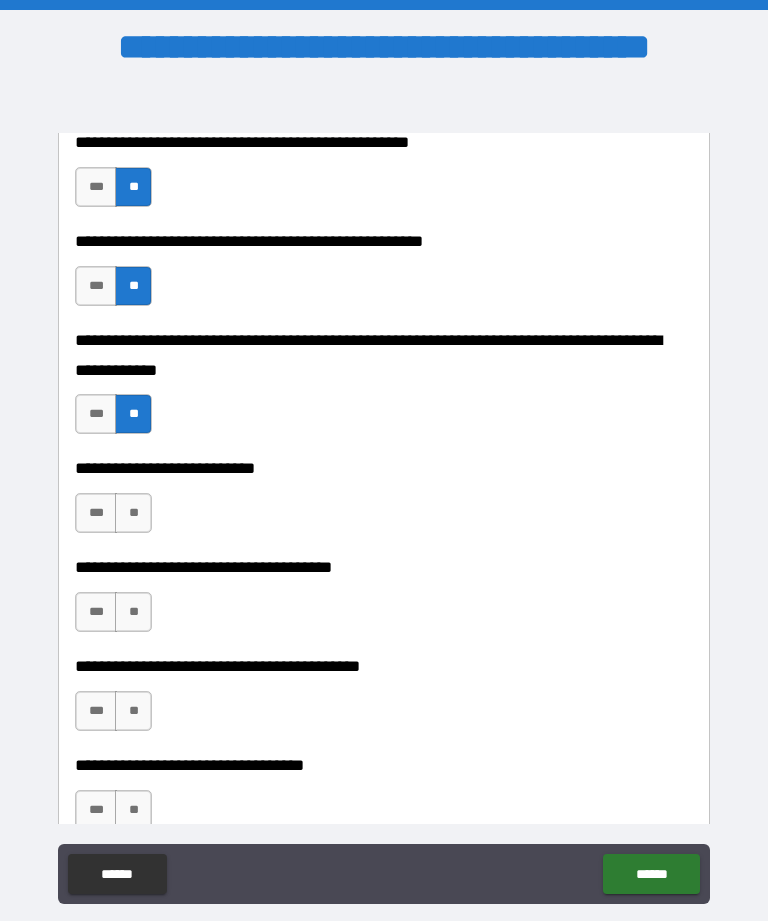scroll, scrollTop: 800, scrollLeft: 0, axis: vertical 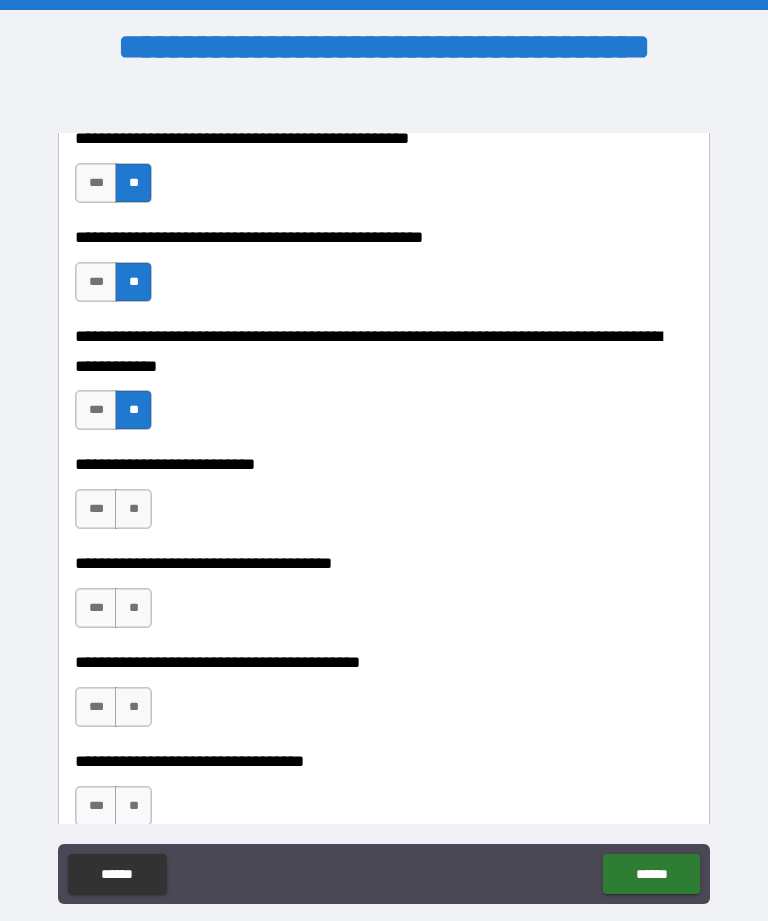 click on "**" at bounding box center (133, 509) 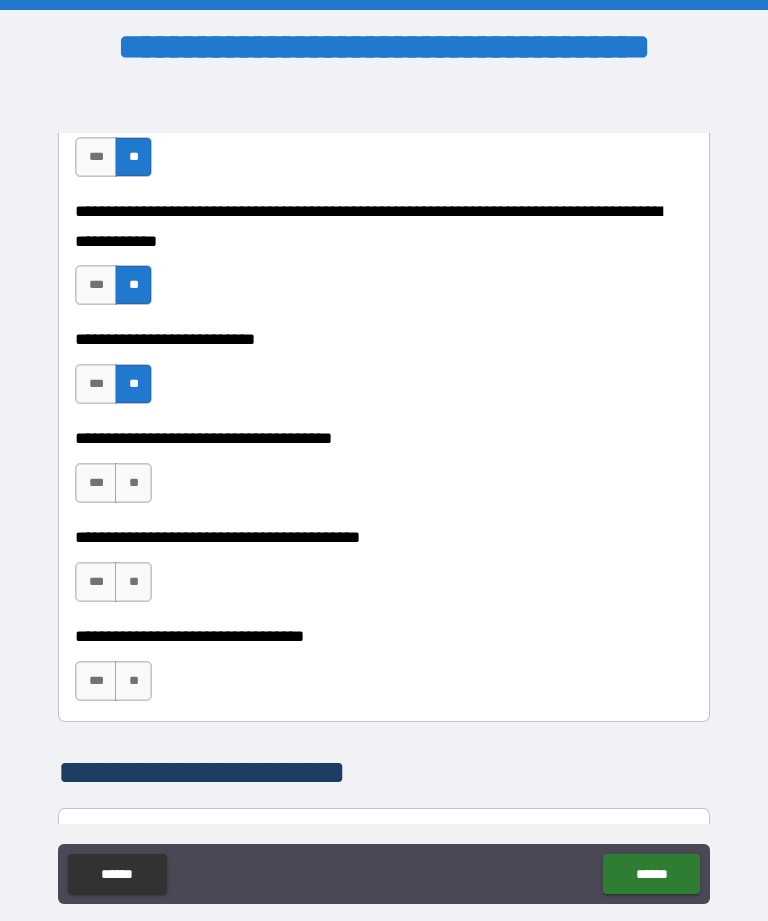 scroll, scrollTop: 926, scrollLeft: 0, axis: vertical 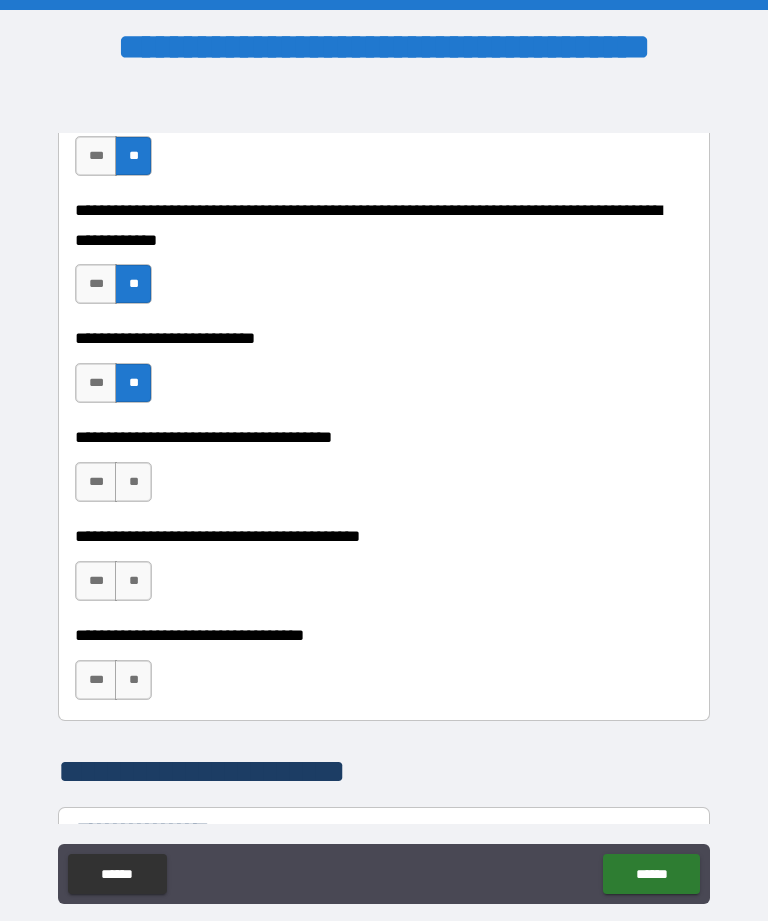 click on "**" at bounding box center [133, 482] 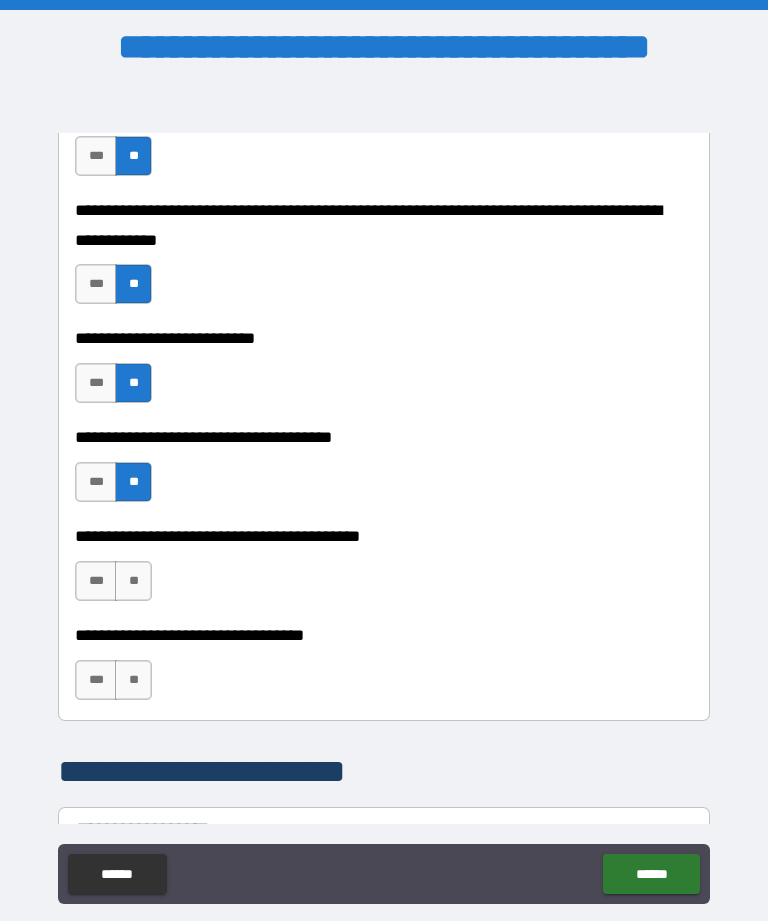 click on "**" at bounding box center (133, 581) 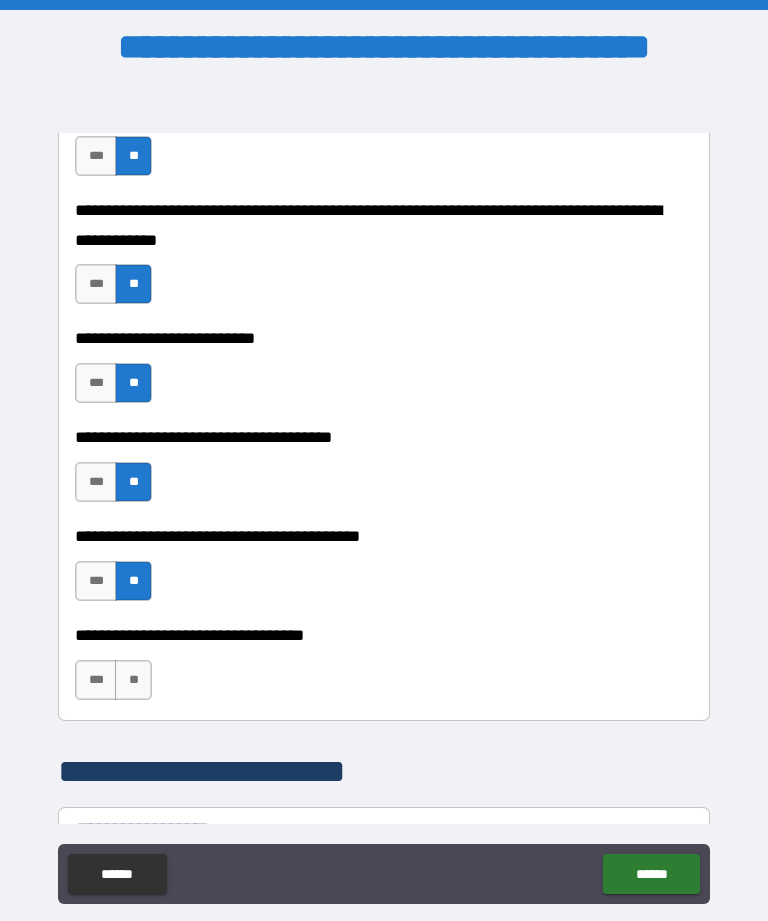 click on "**" at bounding box center (133, 680) 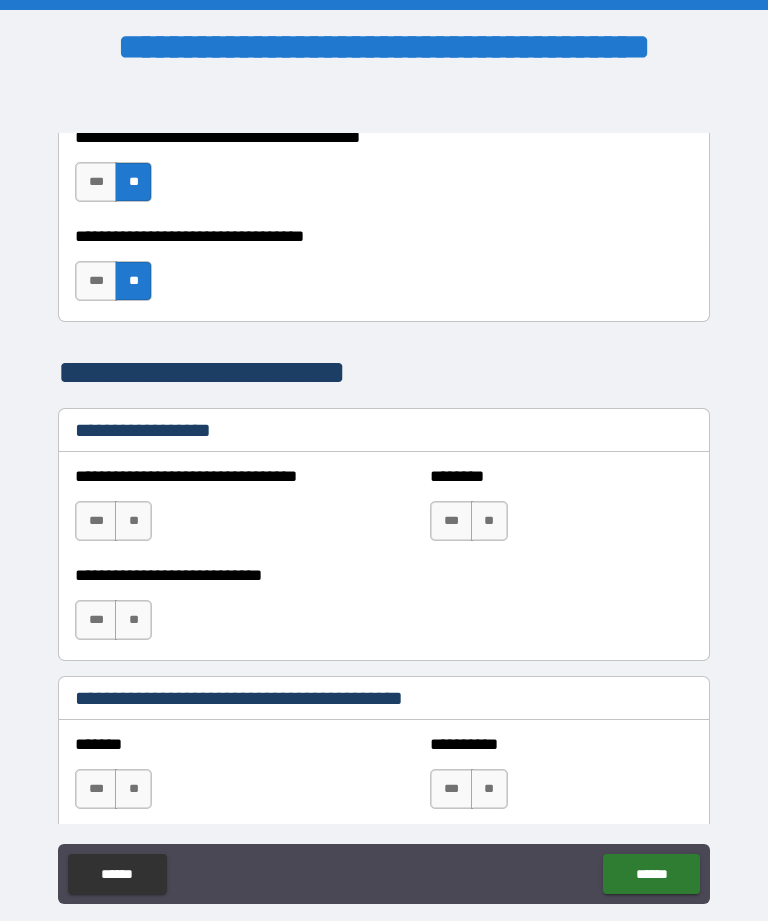 scroll, scrollTop: 1327, scrollLeft: 0, axis: vertical 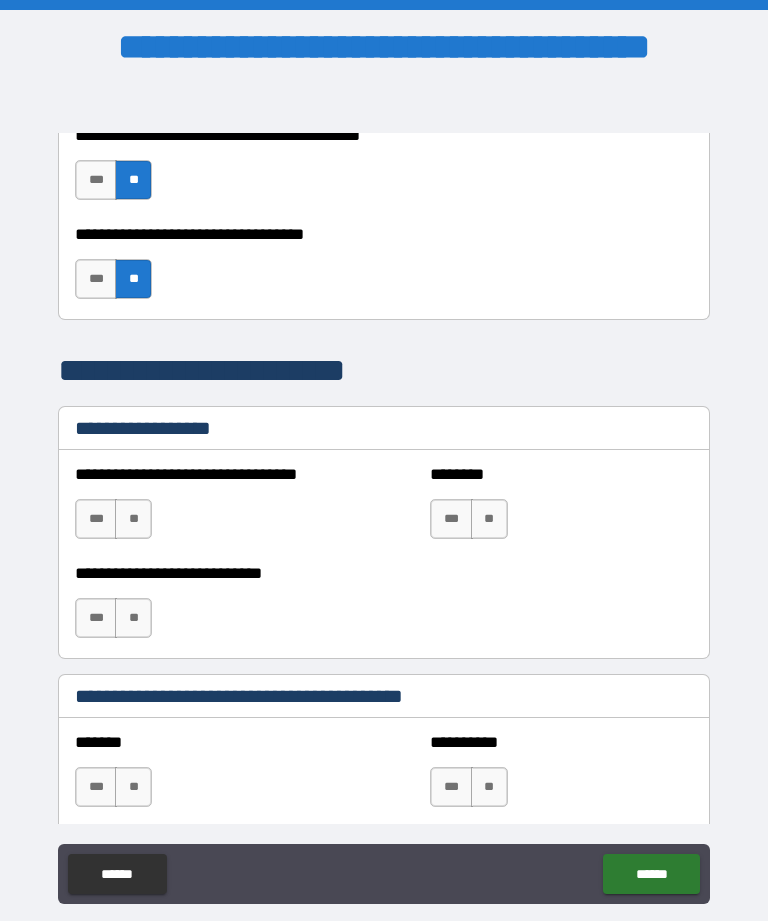 click on "**" at bounding box center [133, 519] 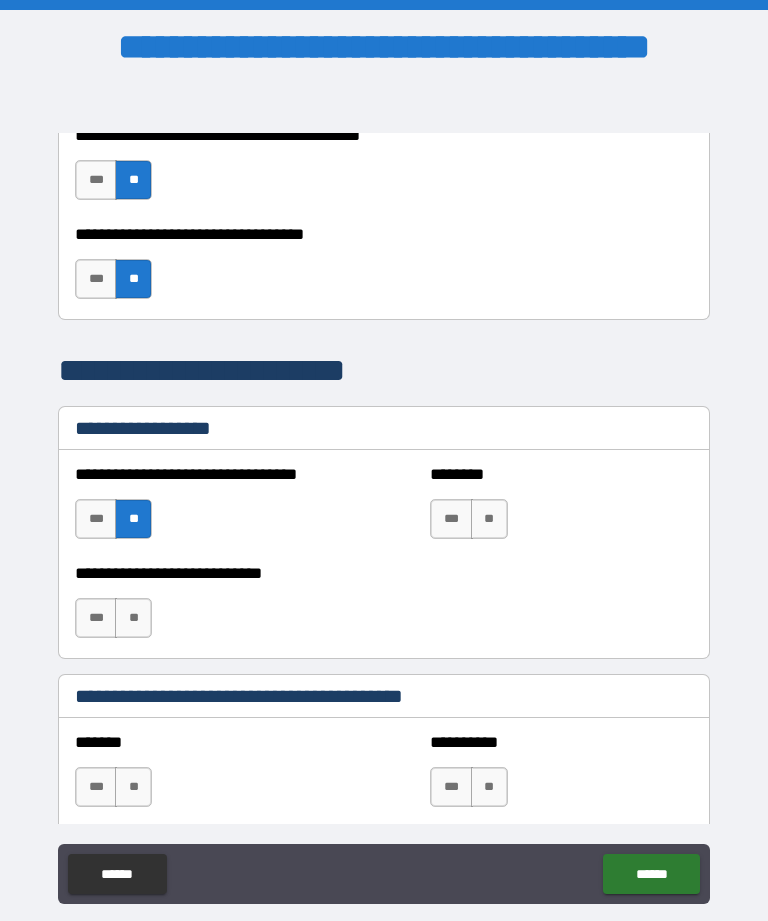 click on "**" at bounding box center (489, 519) 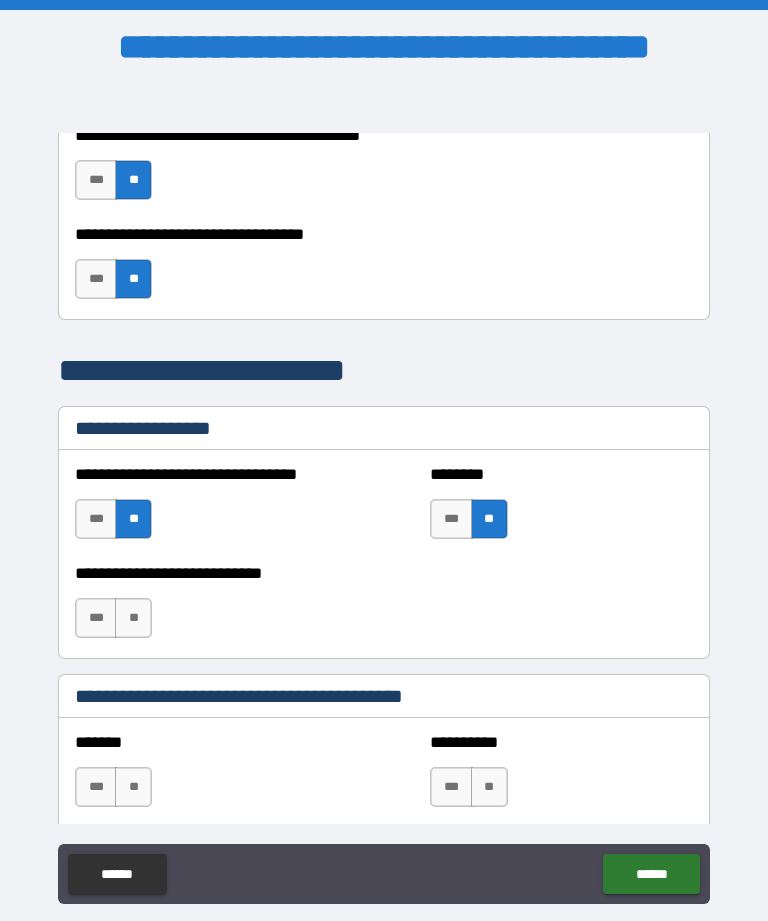 click on "**" at bounding box center (133, 618) 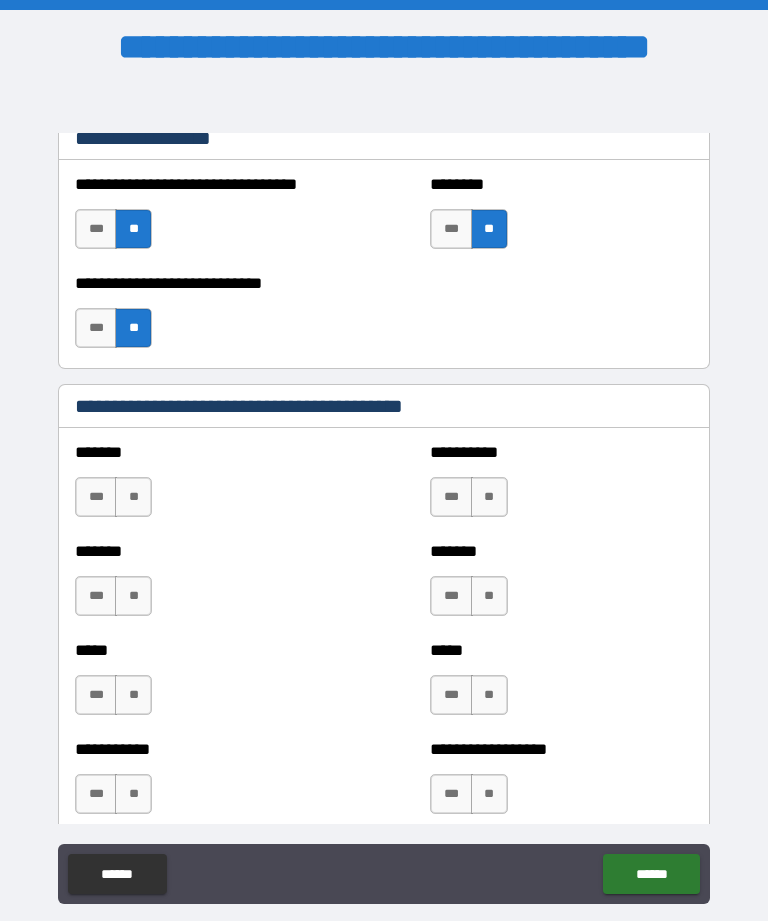 scroll, scrollTop: 1620, scrollLeft: 0, axis: vertical 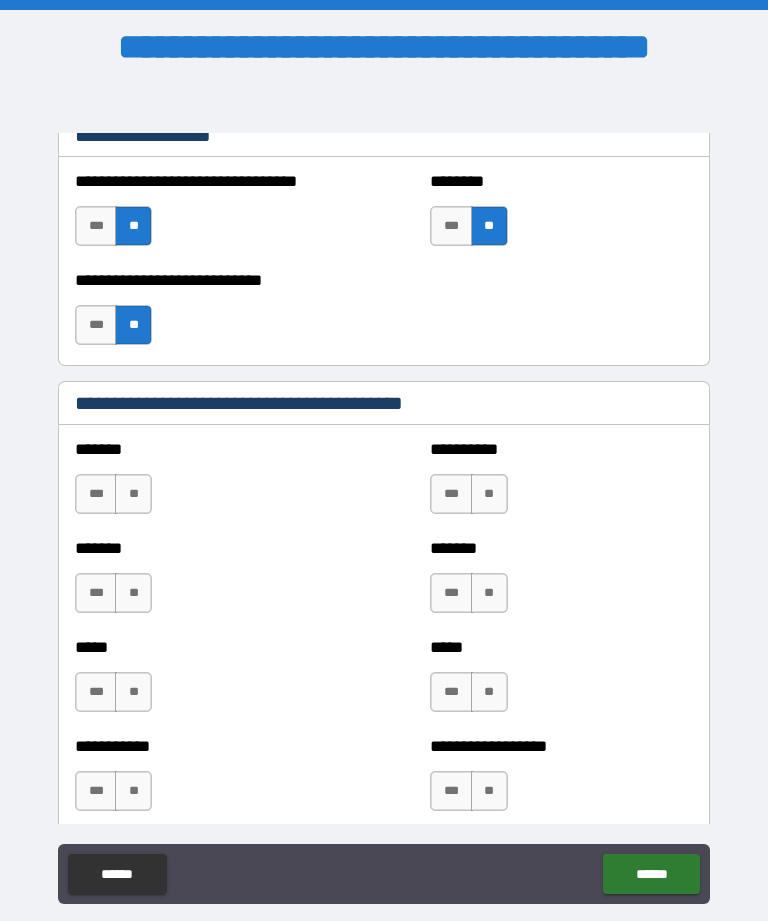 click on "**" at bounding box center (133, 494) 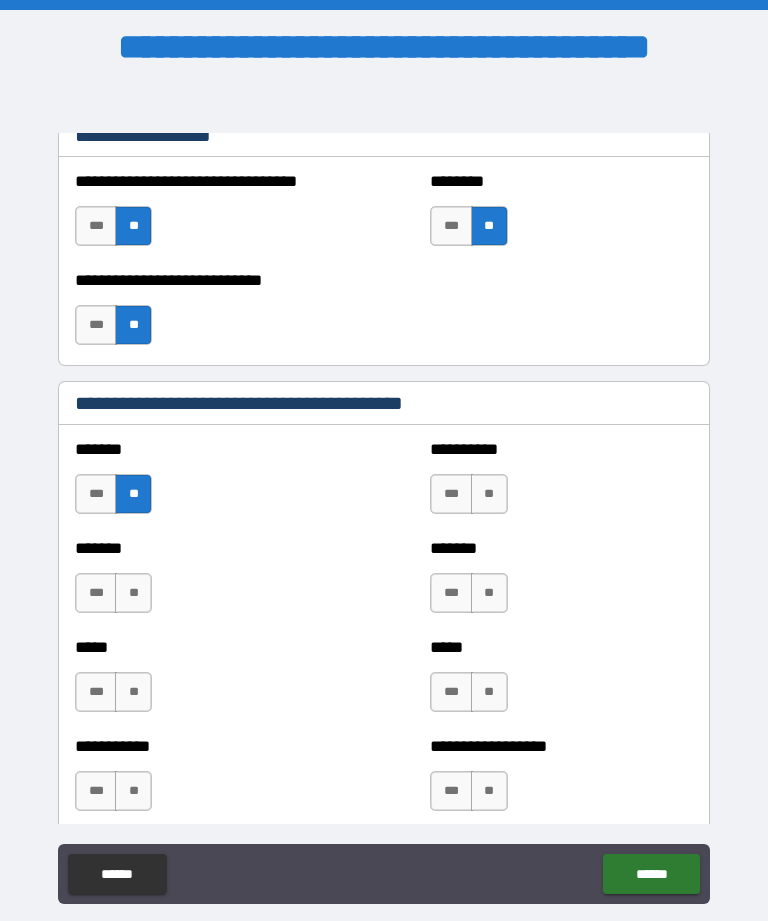 click on "**" at bounding box center [133, 593] 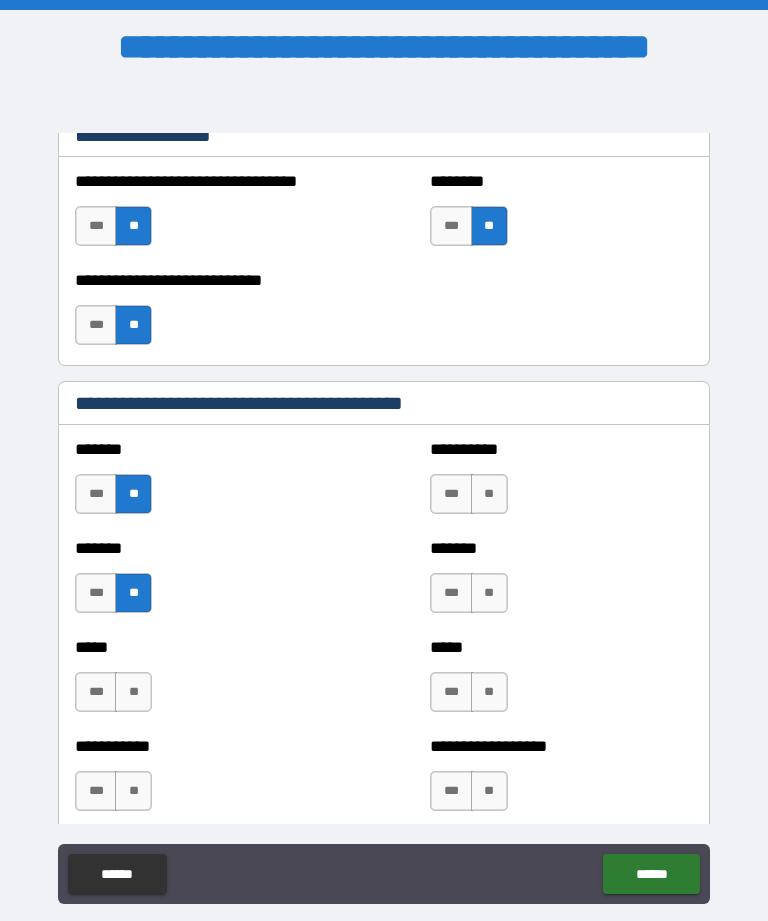 click on "**" at bounding box center [489, 494] 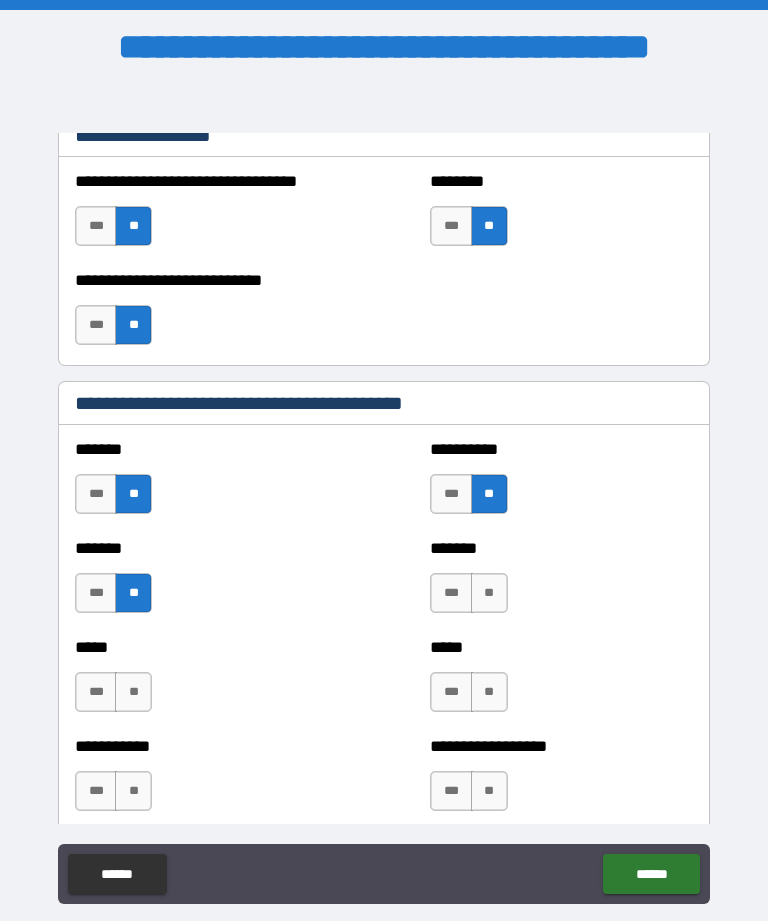 click on "**" at bounding box center (489, 593) 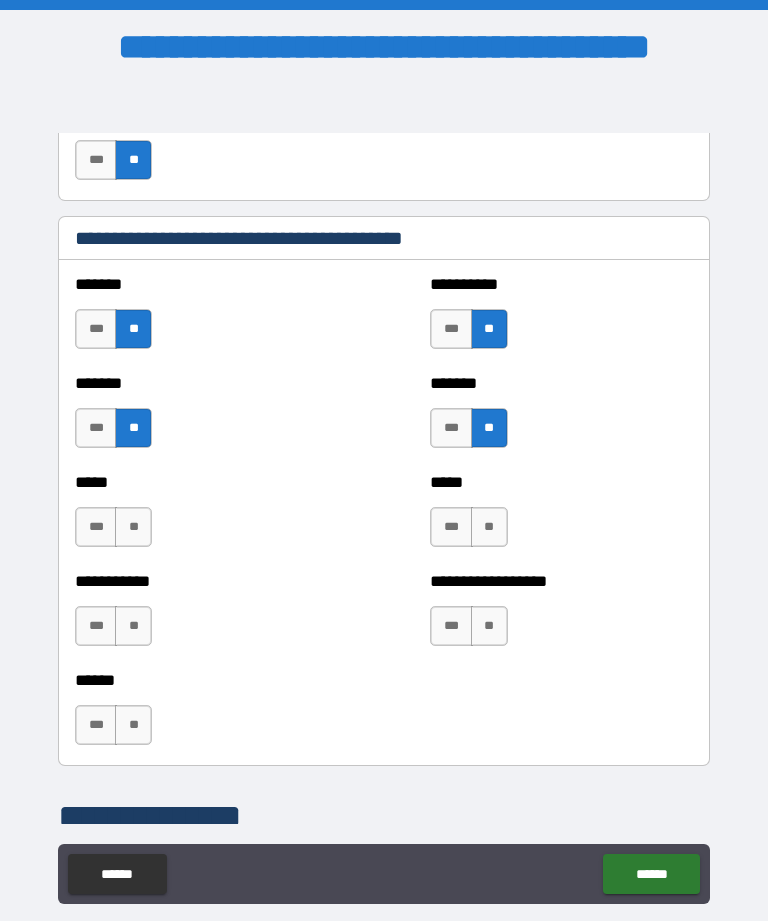 scroll, scrollTop: 1787, scrollLeft: 0, axis: vertical 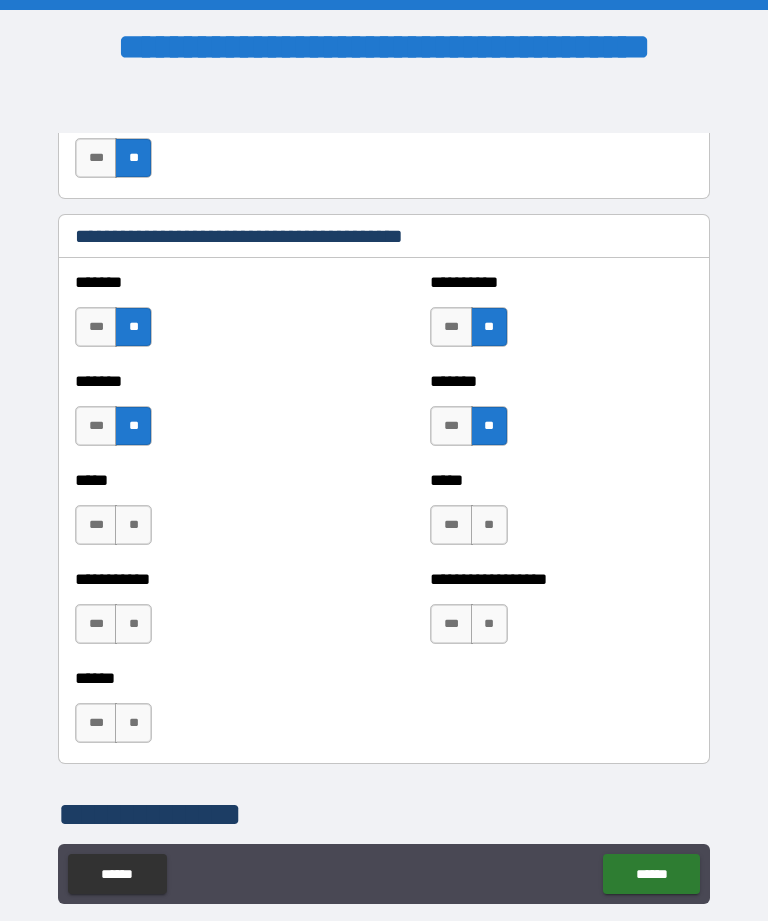click on "**" at bounding box center [133, 525] 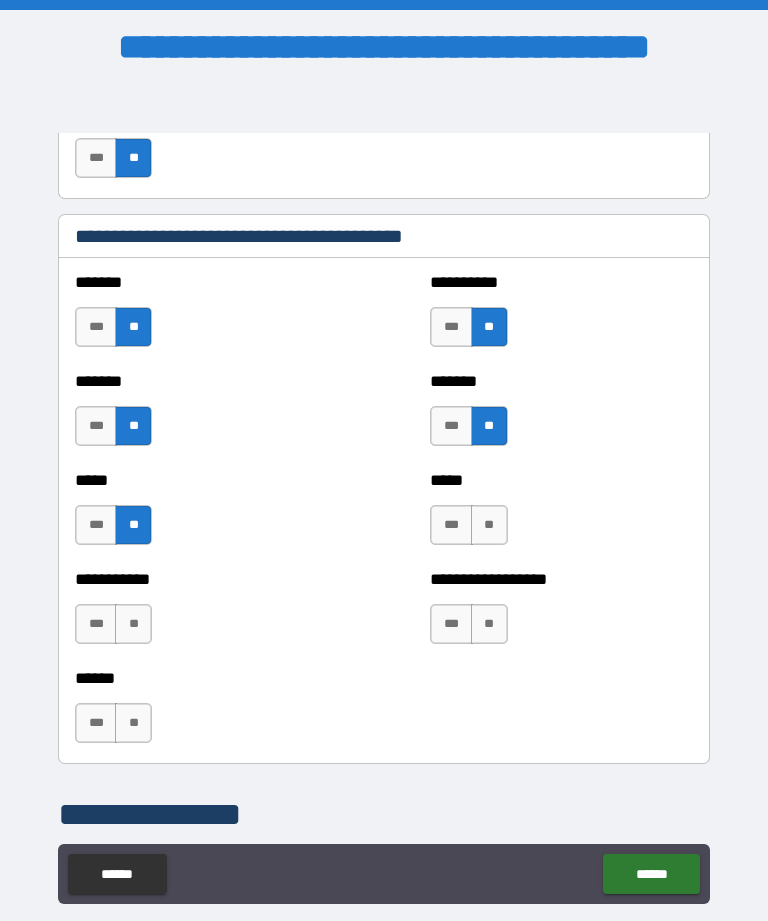 click on "**" at bounding box center [133, 624] 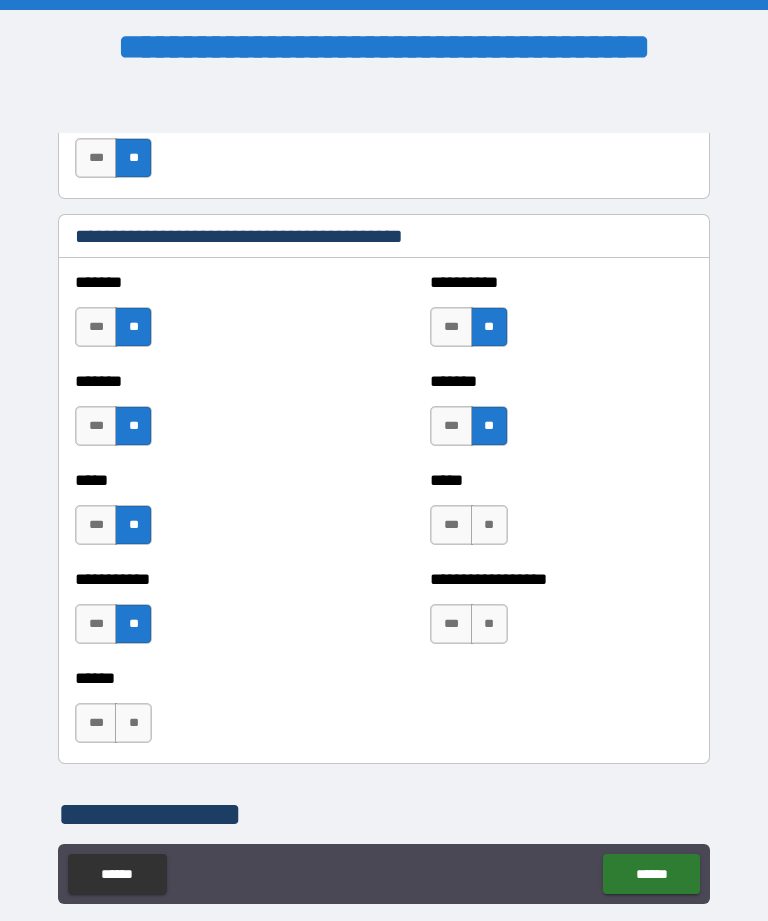 click on "**" at bounding box center [133, 723] 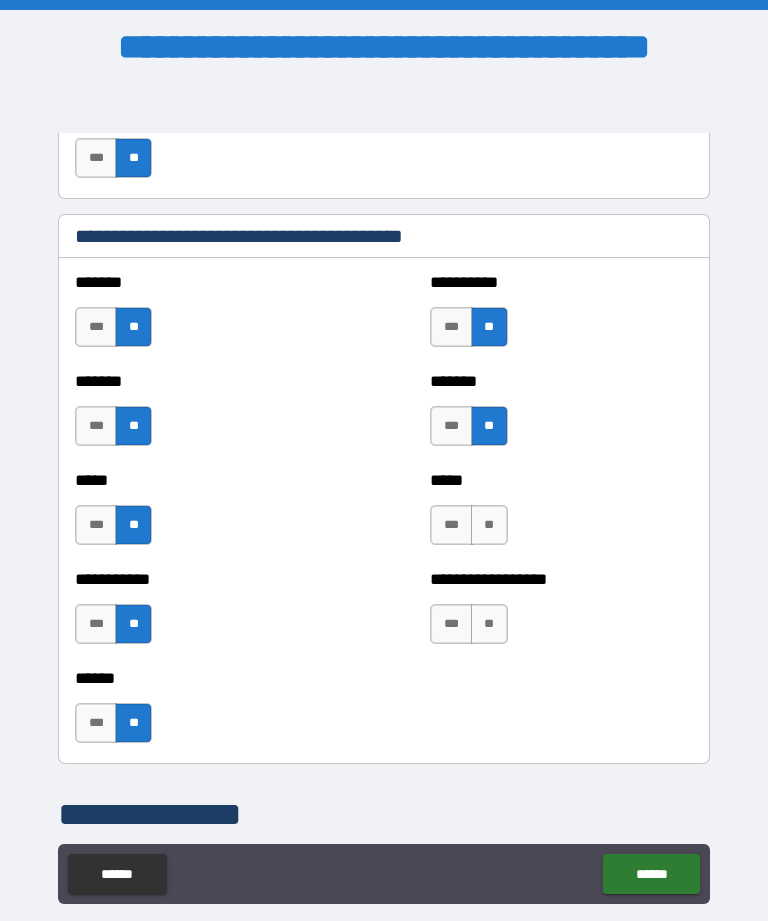 click on "**" at bounding box center [489, 624] 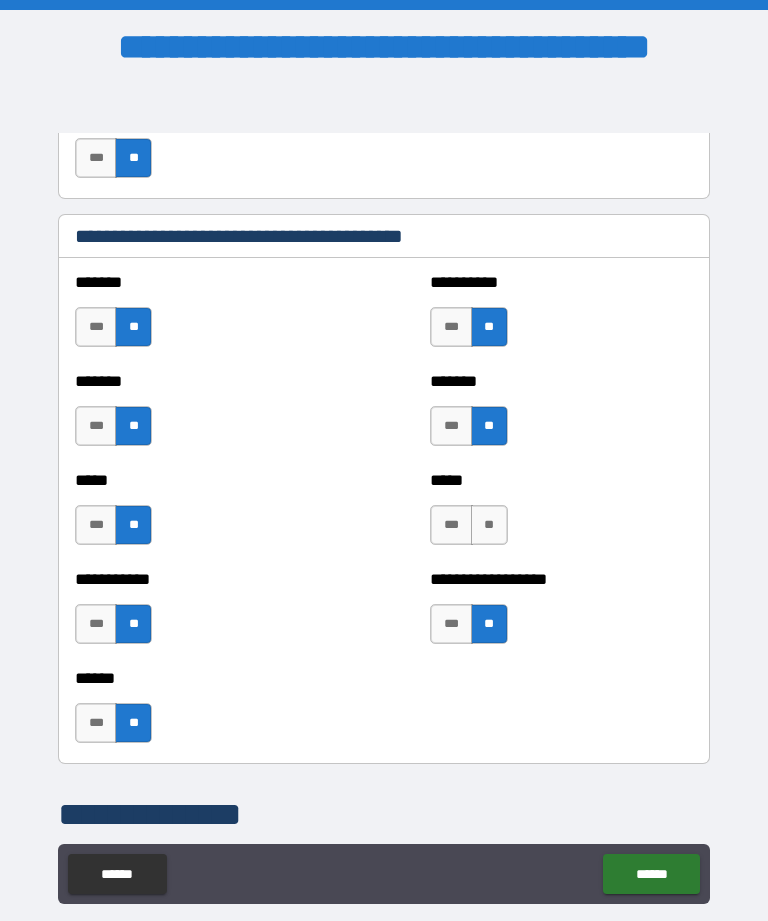 click on "**" at bounding box center [489, 525] 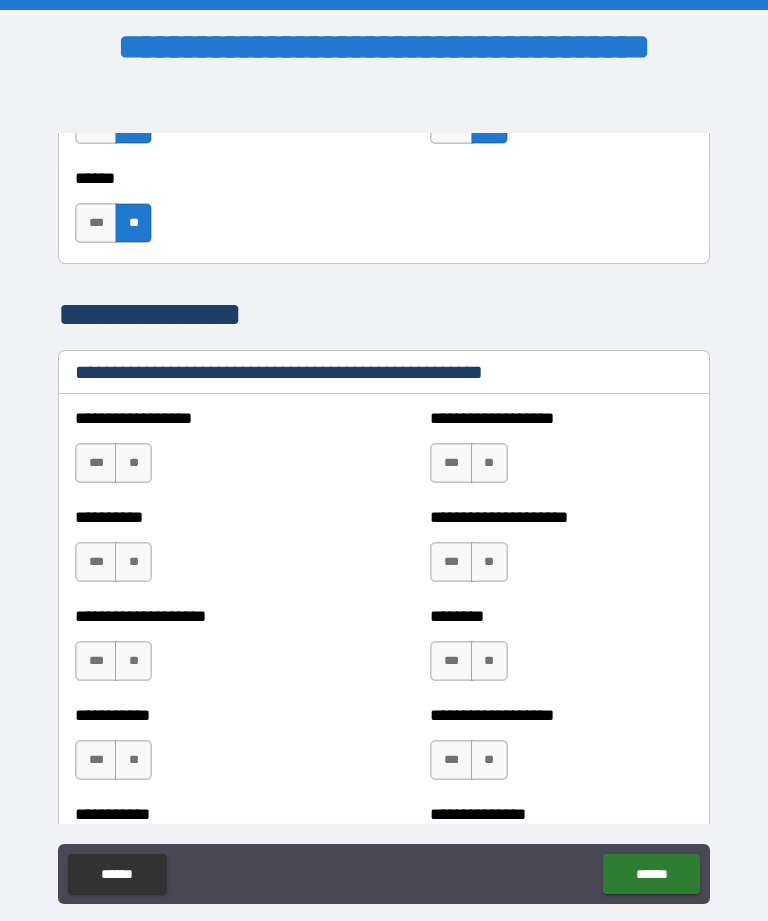 scroll, scrollTop: 2290, scrollLeft: 0, axis: vertical 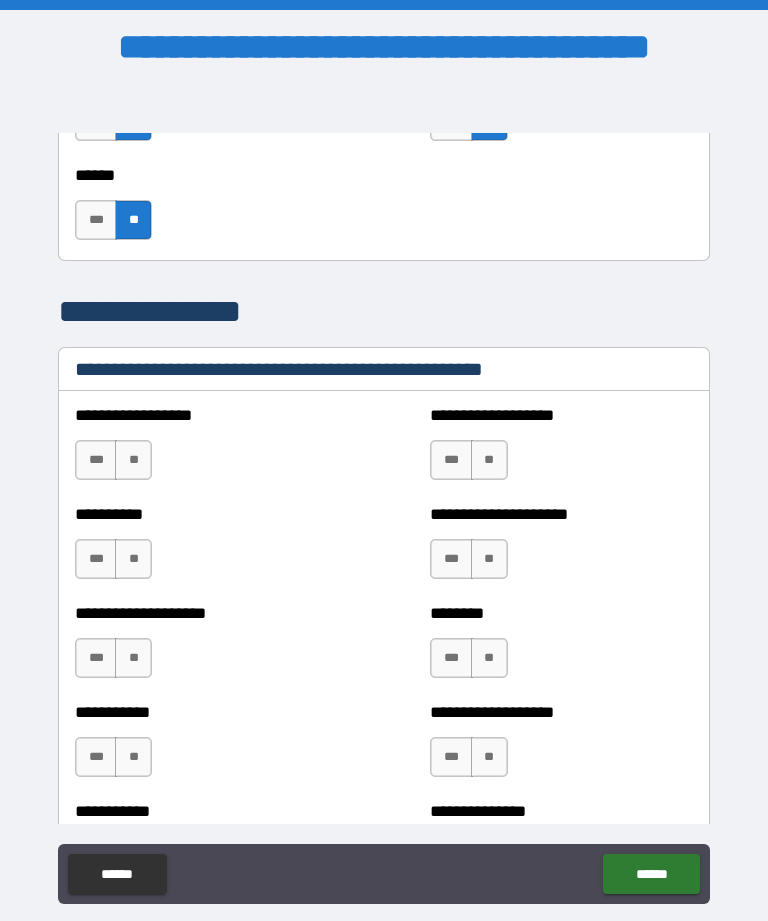 click on "**" at bounding box center [133, 460] 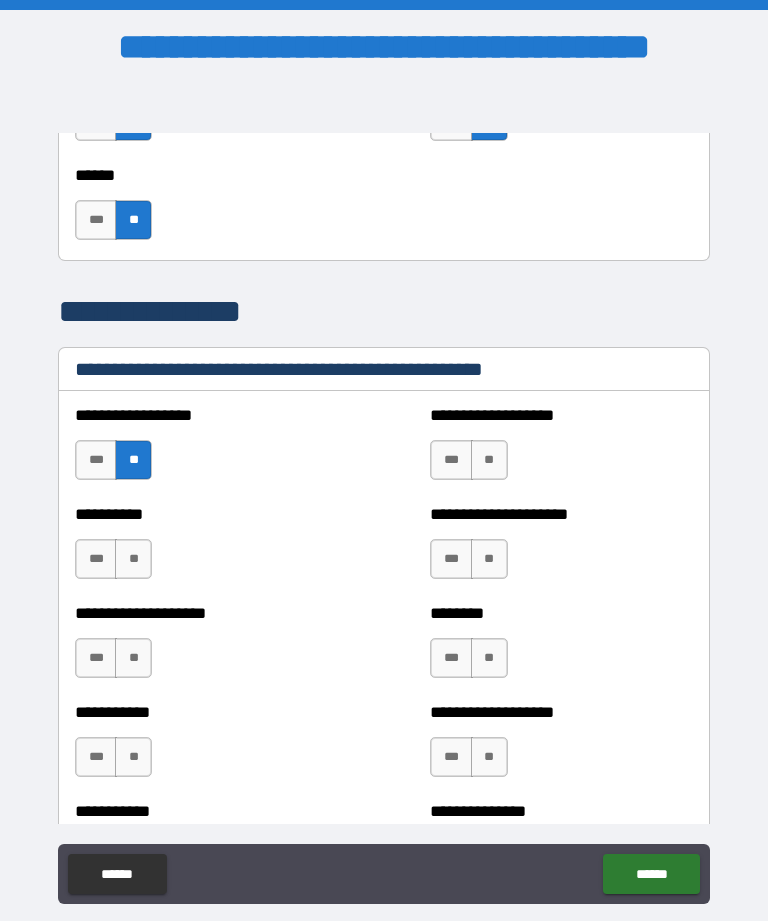 click on "**" at bounding box center (133, 559) 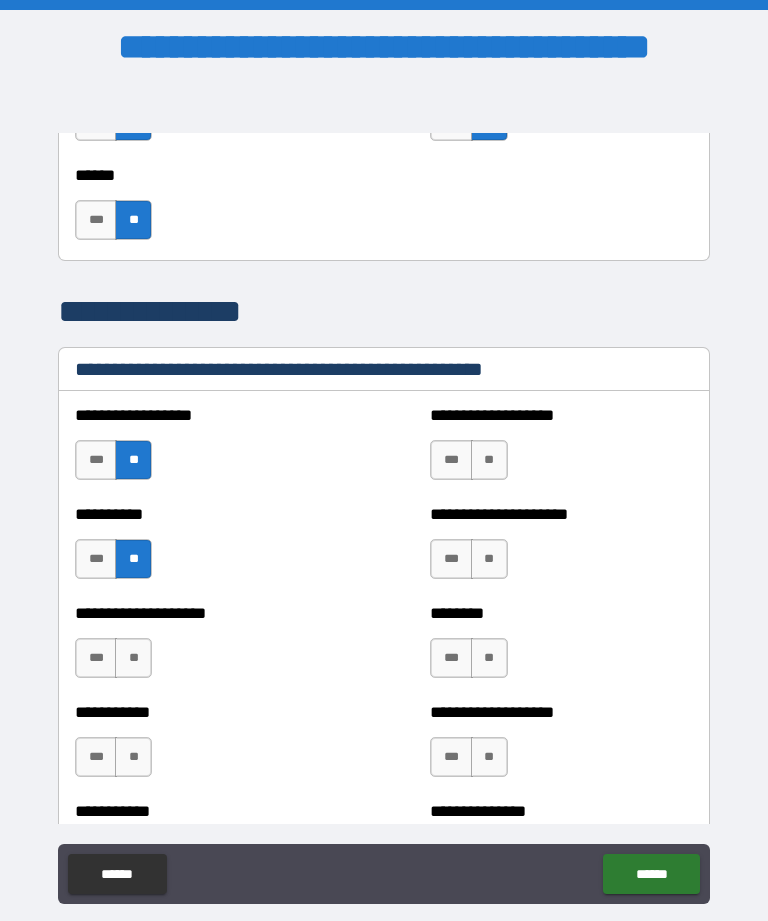 click on "**" at bounding box center [489, 460] 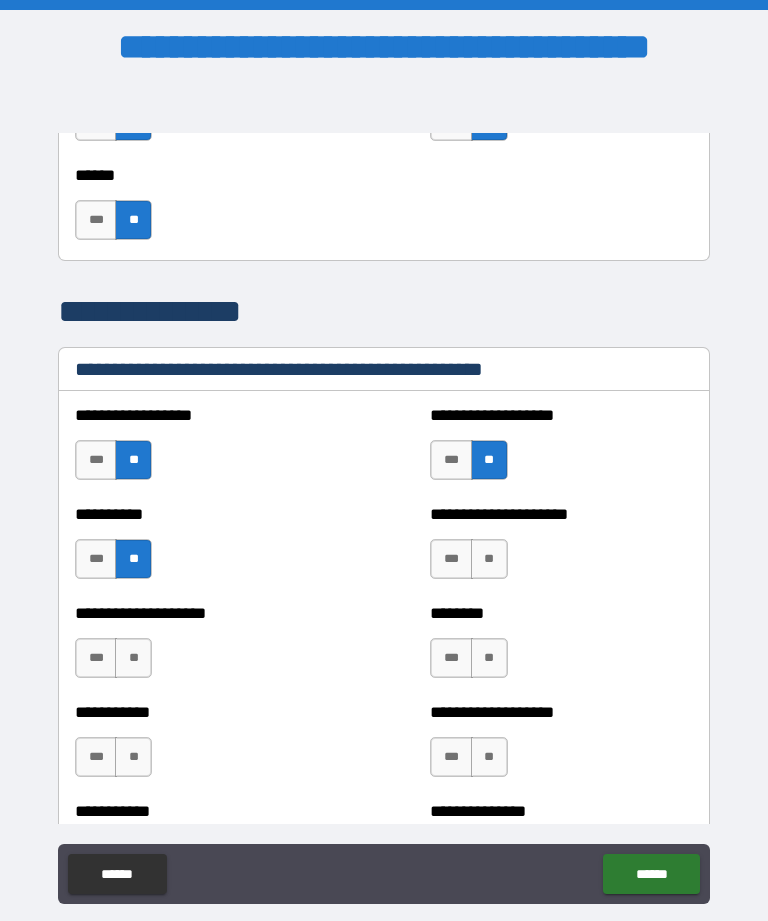 click on "**" at bounding box center [489, 559] 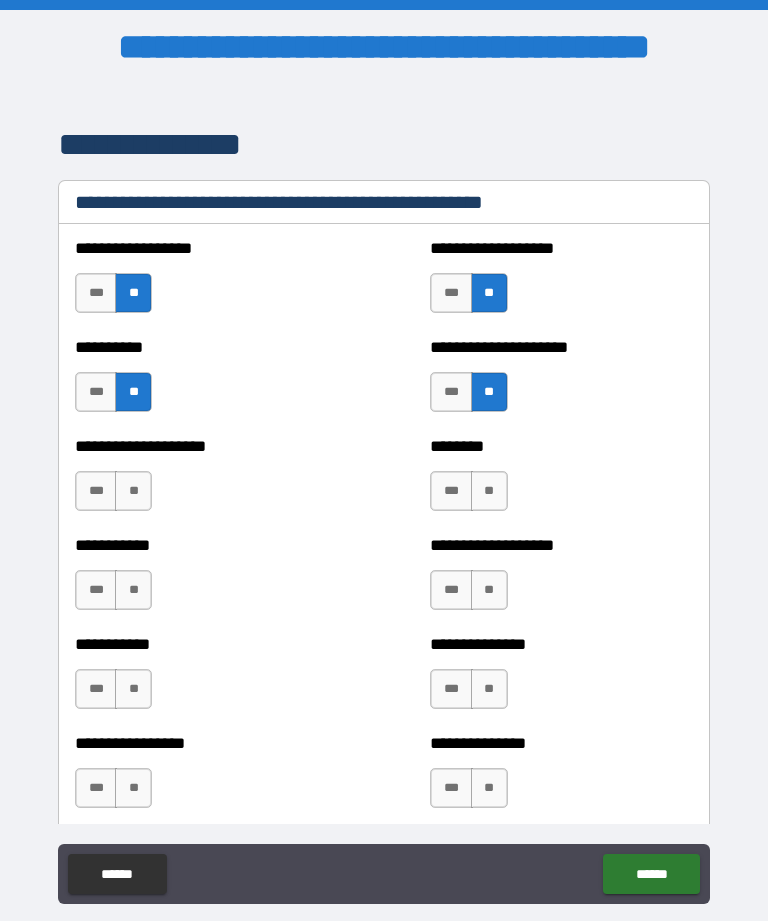 scroll, scrollTop: 2462, scrollLeft: 0, axis: vertical 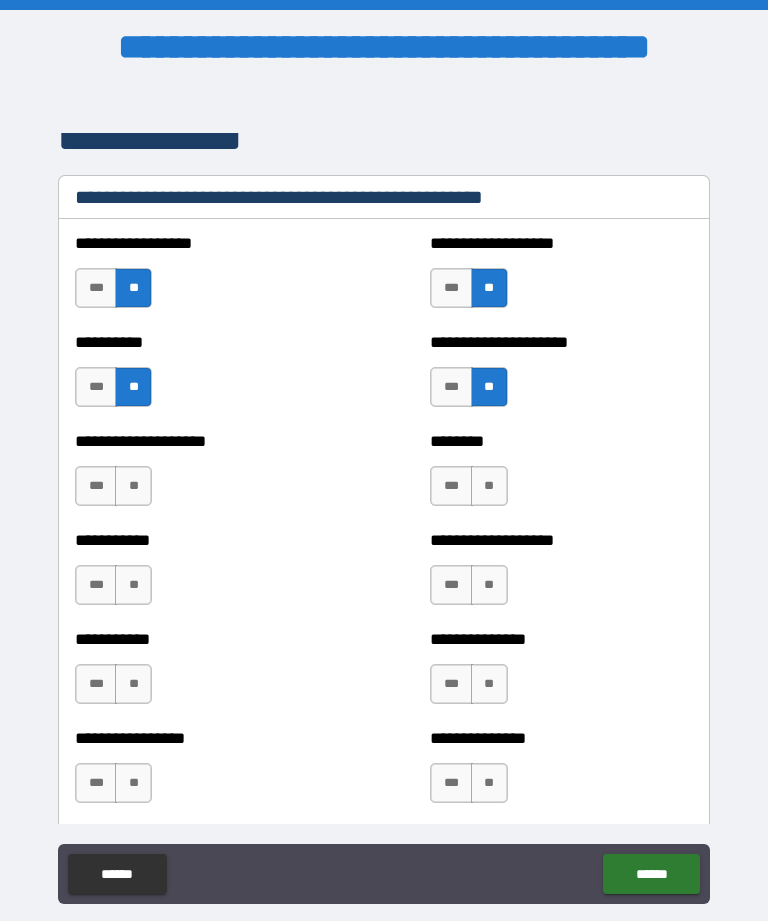 click on "**" at bounding box center (489, 486) 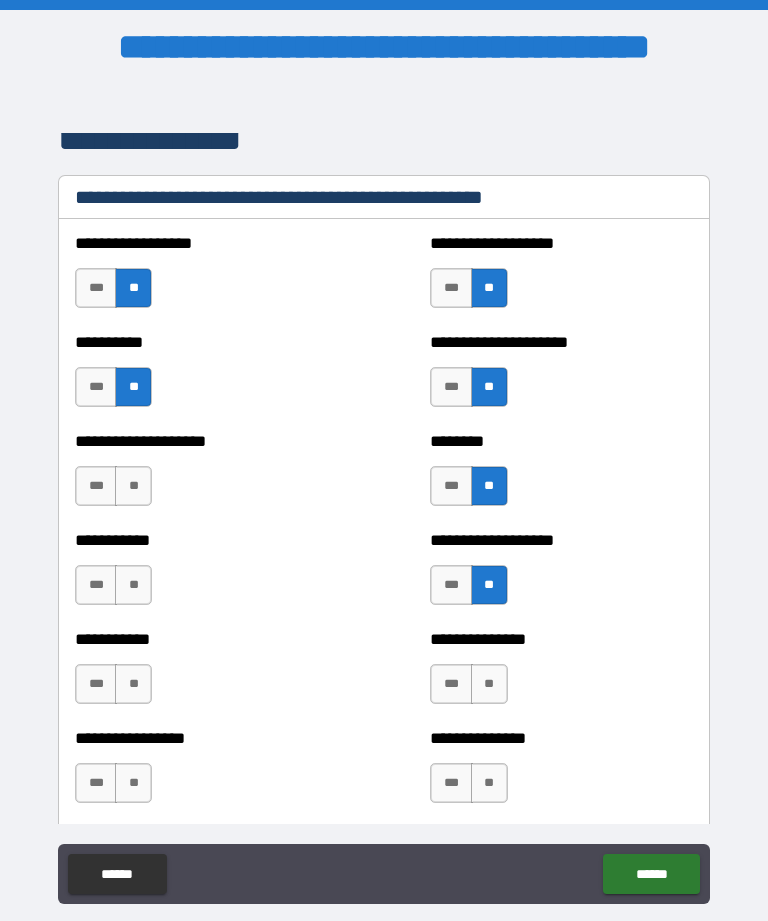 click on "**" at bounding box center (133, 585) 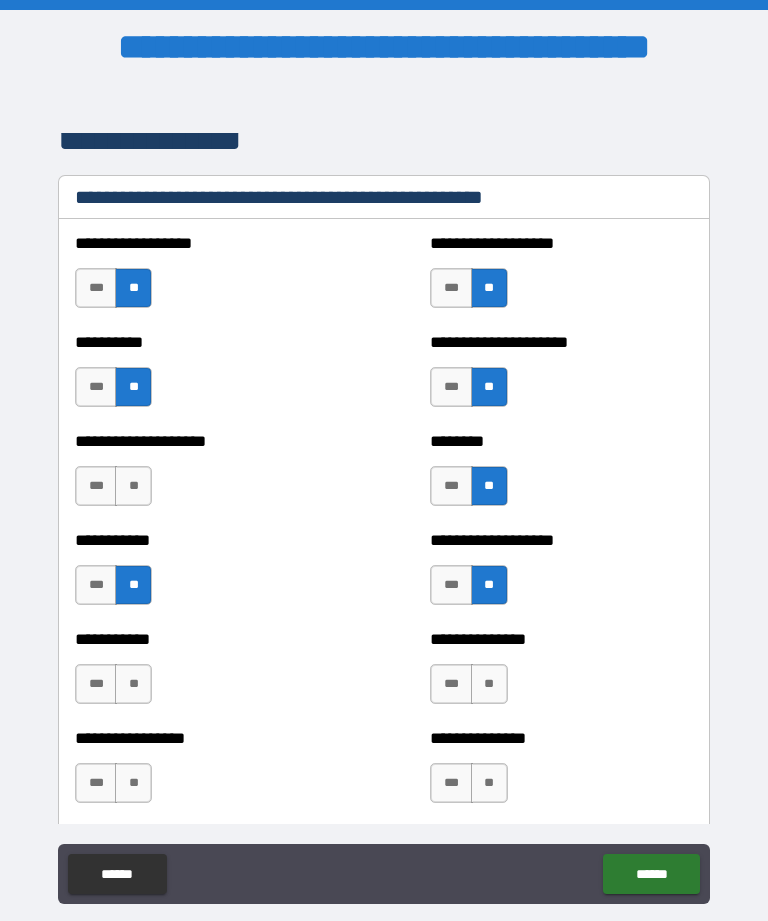 click on "**" at bounding box center [133, 486] 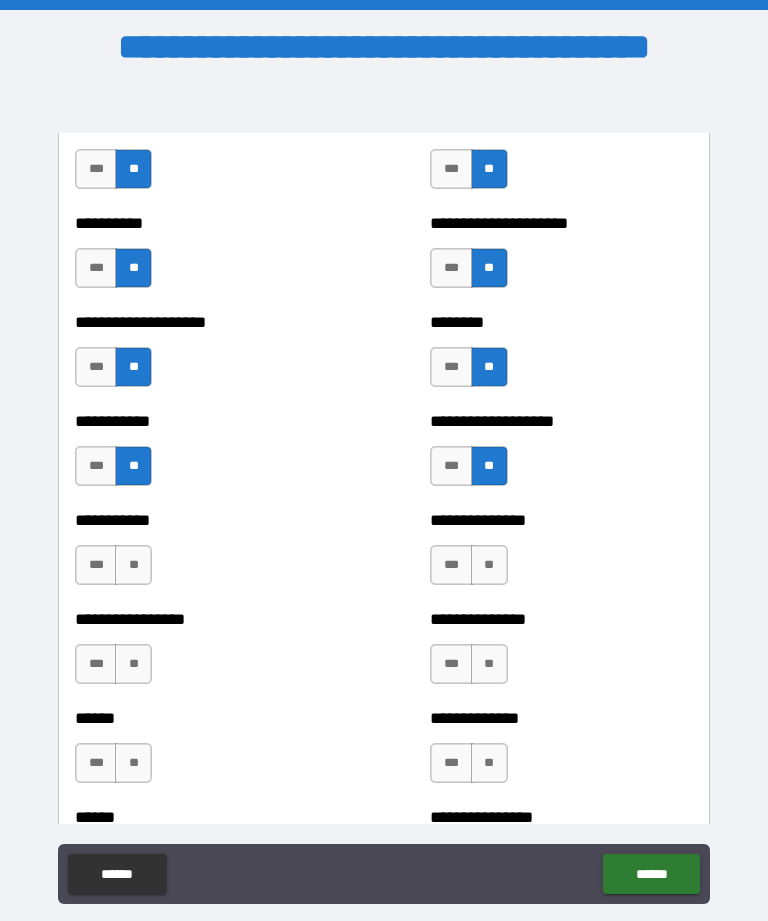 scroll, scrollTop: 2582, scrollLeft: 0, axis: vertical 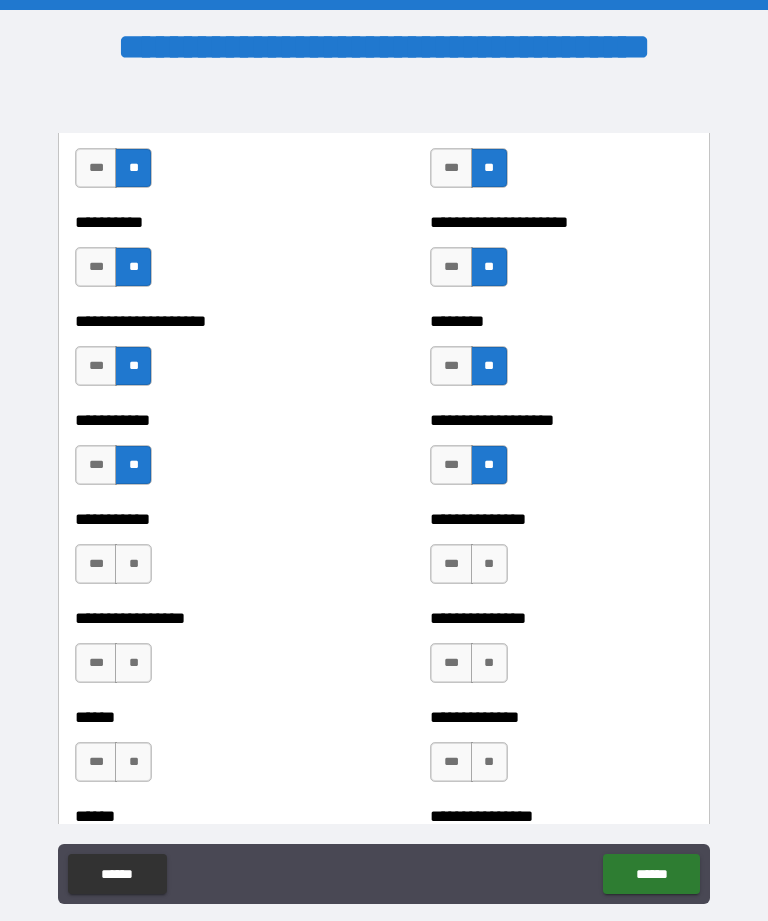 click on "**" at bounding box center [489, 564] 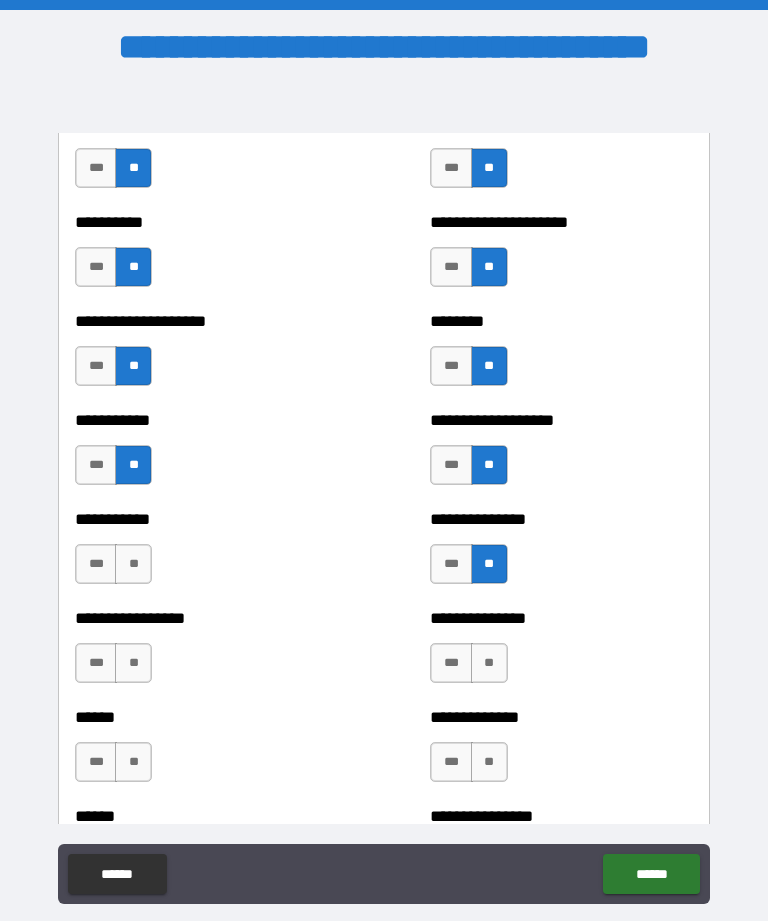click on "**" at bounding box center [133, 564] 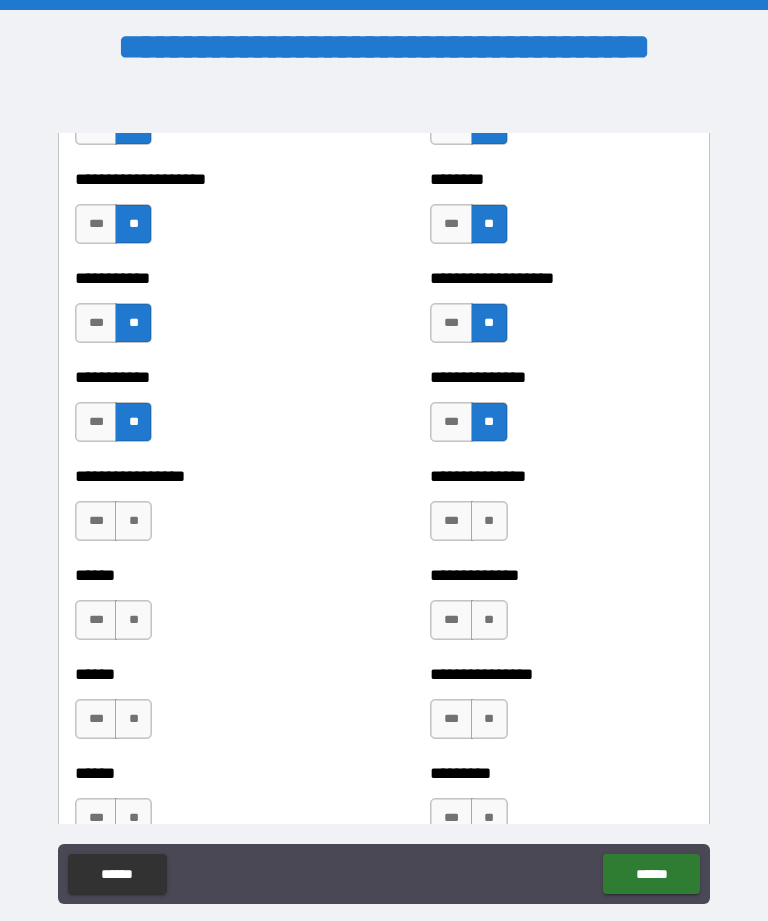 scroll, scrollTop: 2725, scrollLeft: 0, axis: vertical 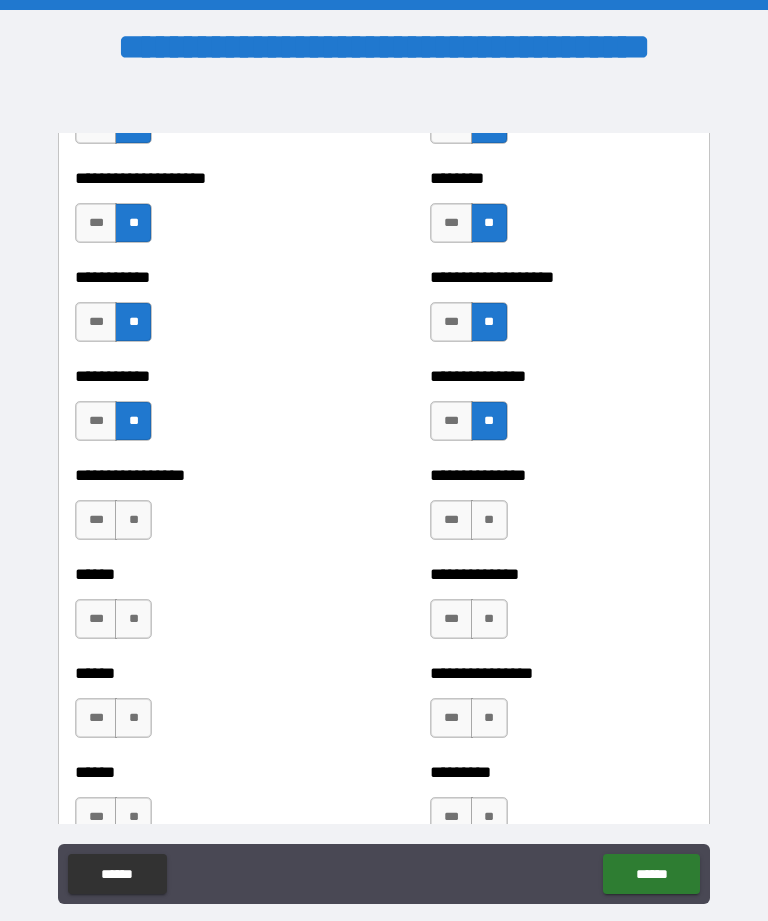 click on "**" at bounding box center [133, 520] 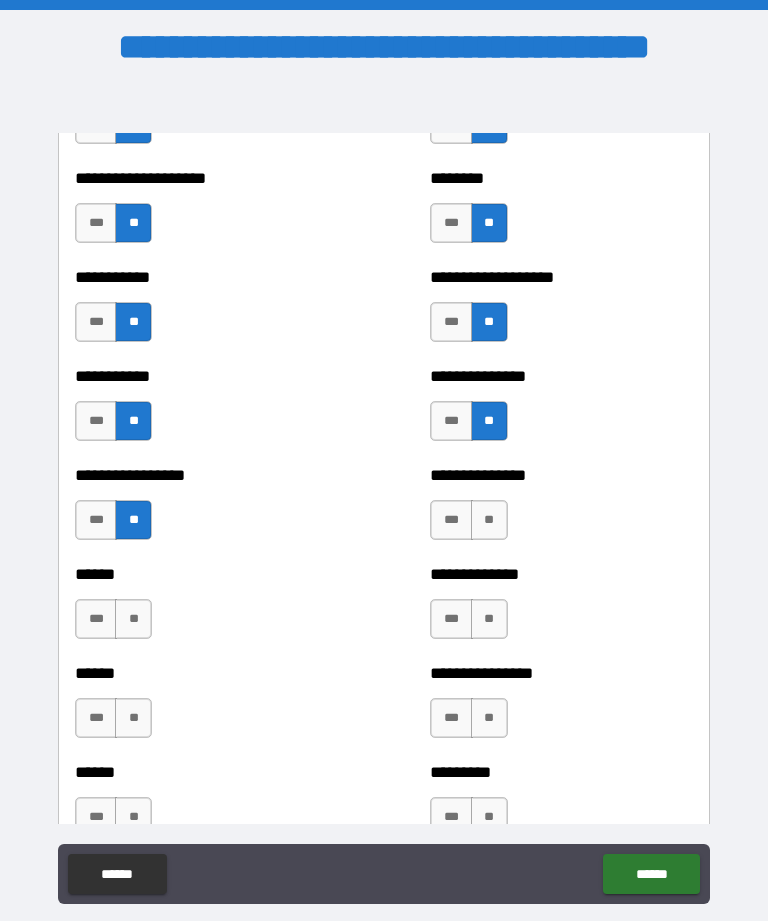 click on "**" at bounding box center [133, 619] 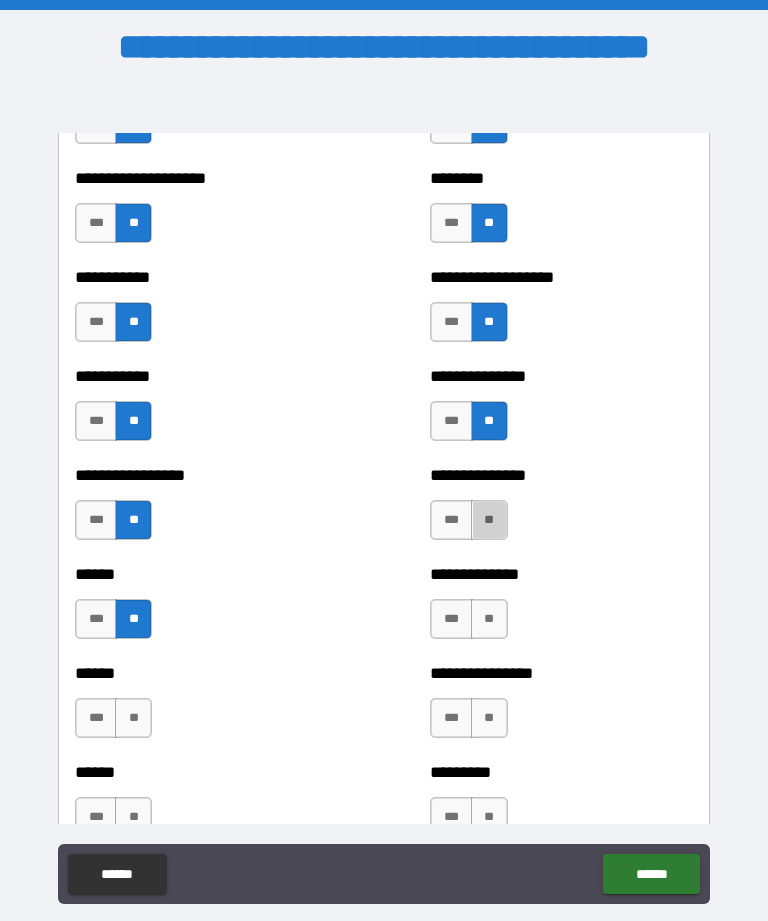 click on "**" at bounding box center (489, 520) 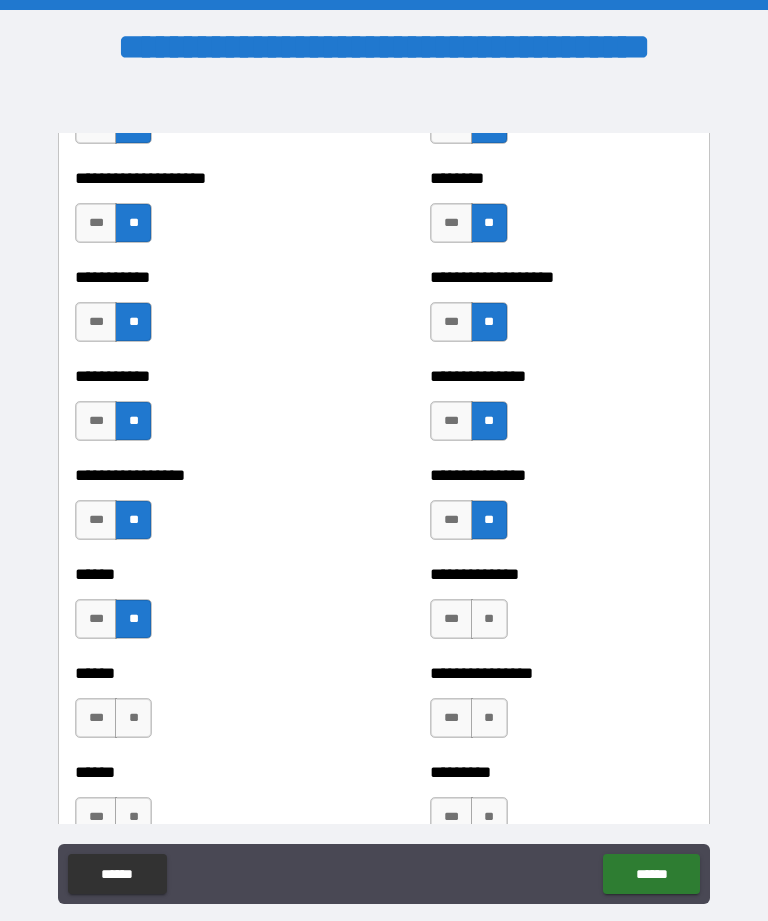 click on "**" at bounding box center [489, 619] 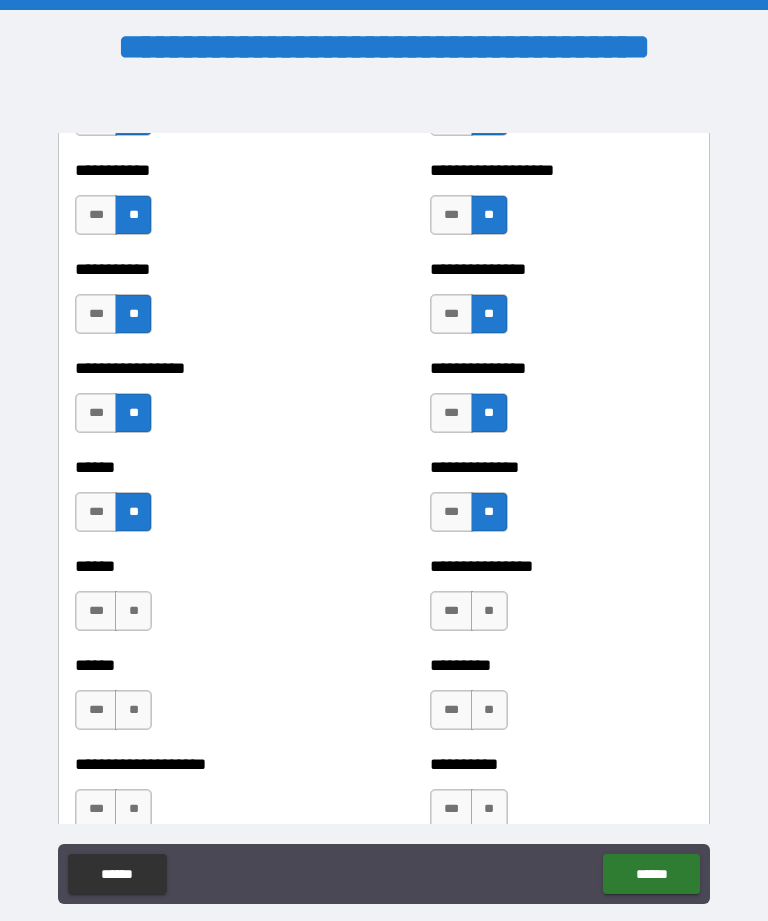 scroll, scrollTop: 2910, scrollLeft: 0, axis: vertical 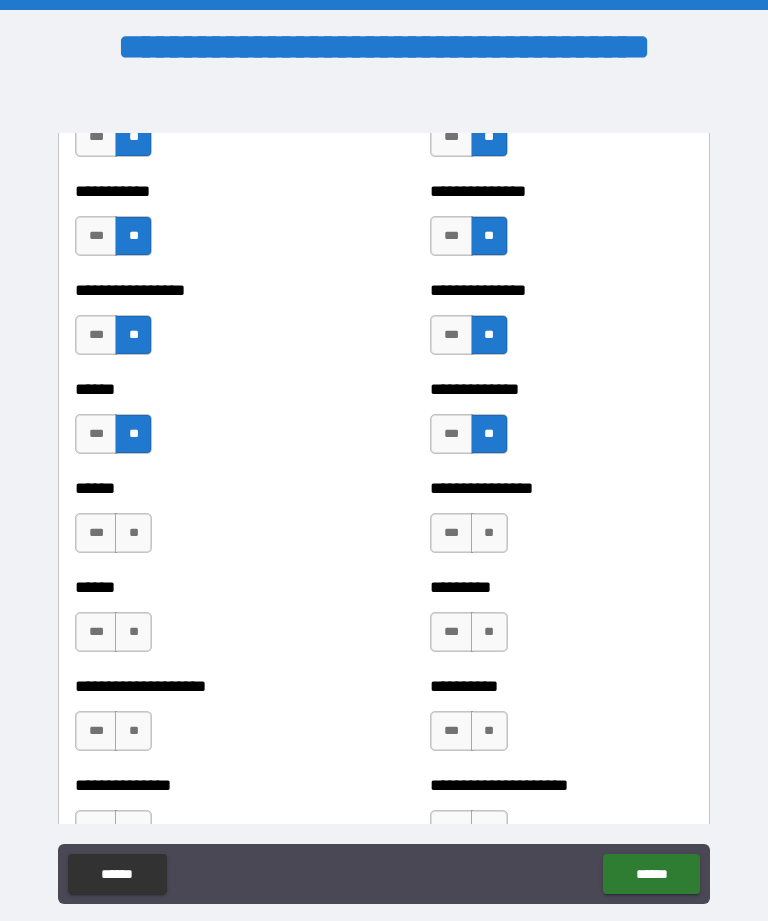 click on "**" at bounding box center (489, 533) 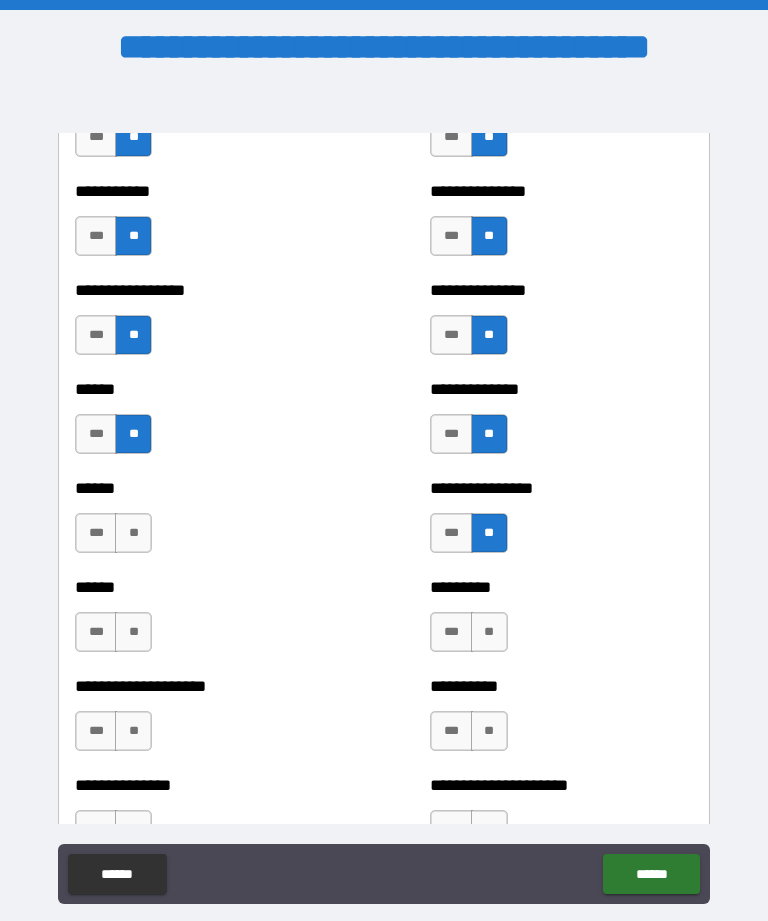 click on "**" at bounding box center (489, 632) 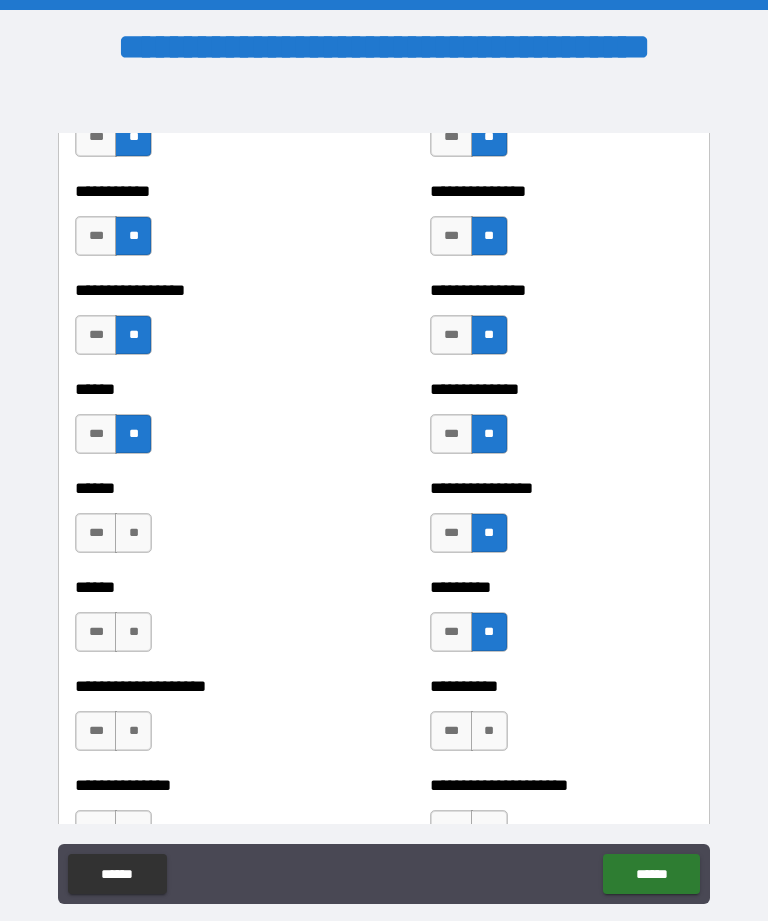 click on "***" at bounding box center (96, 533) 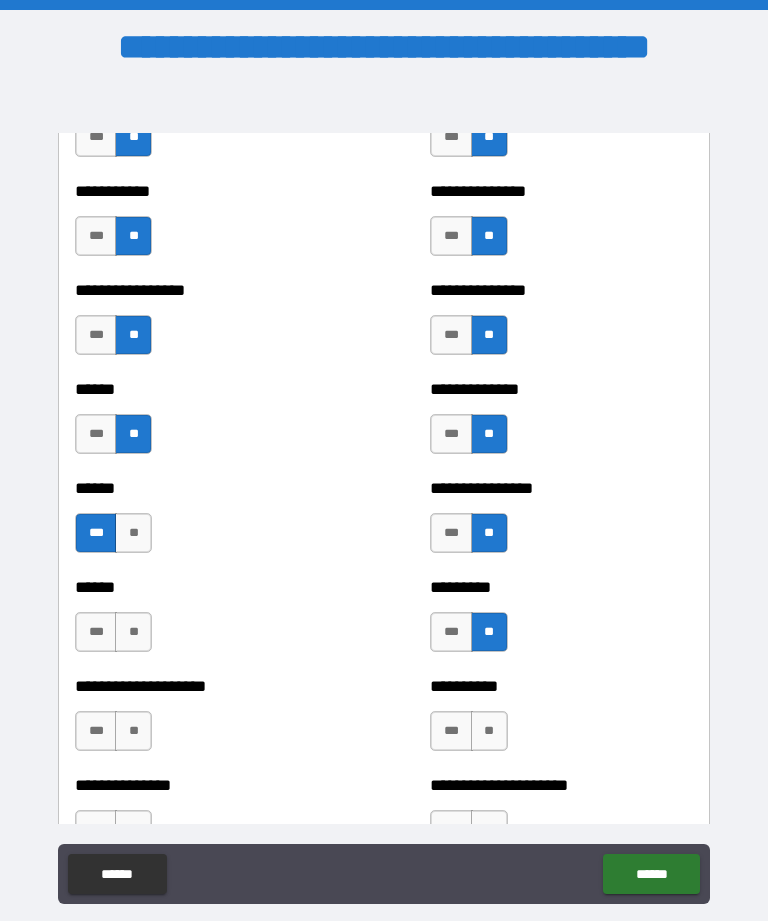 click on "**" at bounding box center [133, 632] 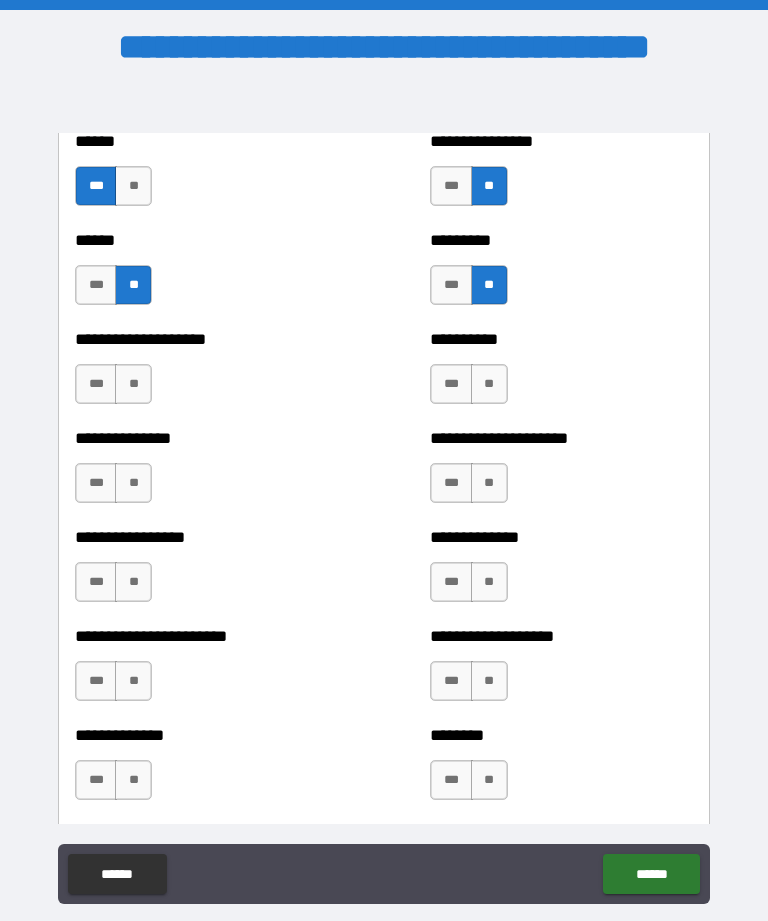 scroll, scrollTop: 3275, scrollLeft: 0, axis: vertical 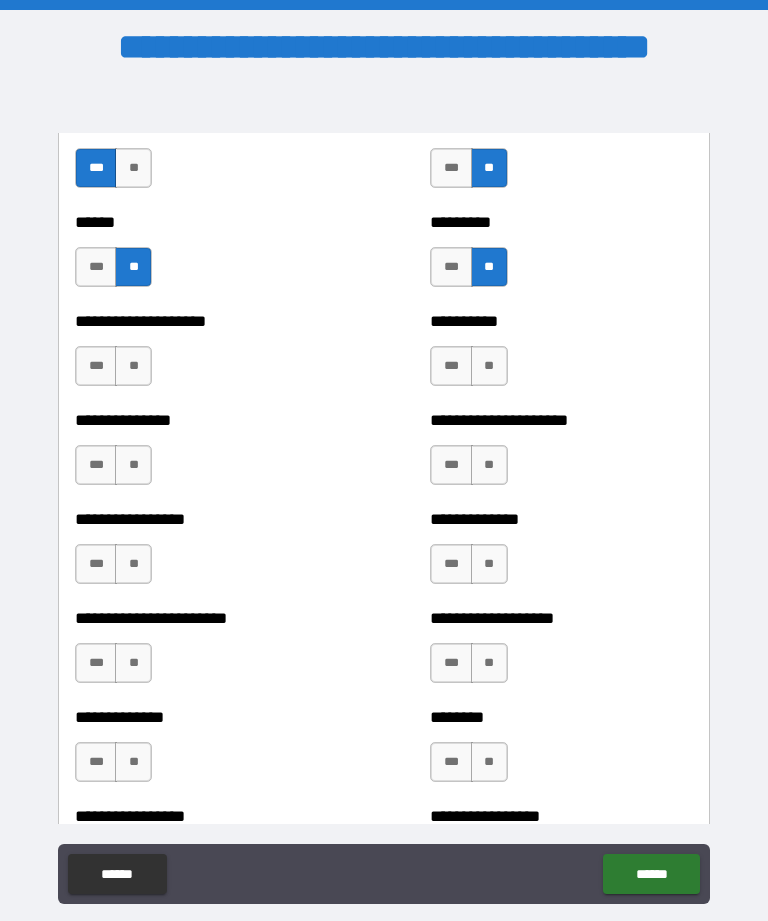click on "**" at bounding box center [133, 366] 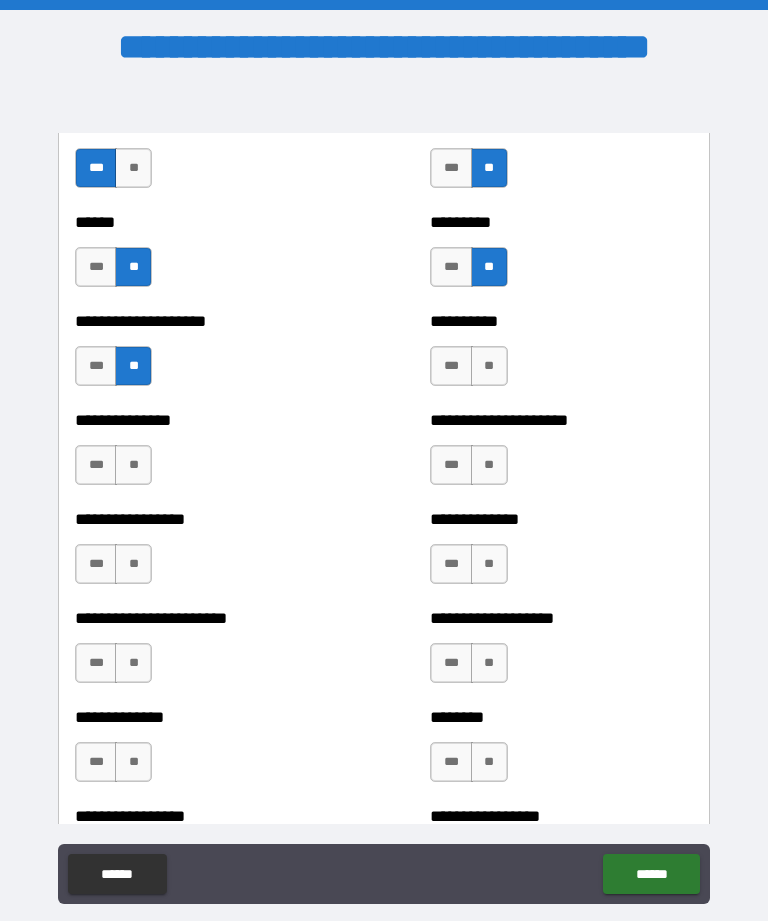 click on "**" at bounding box center [133, 465] 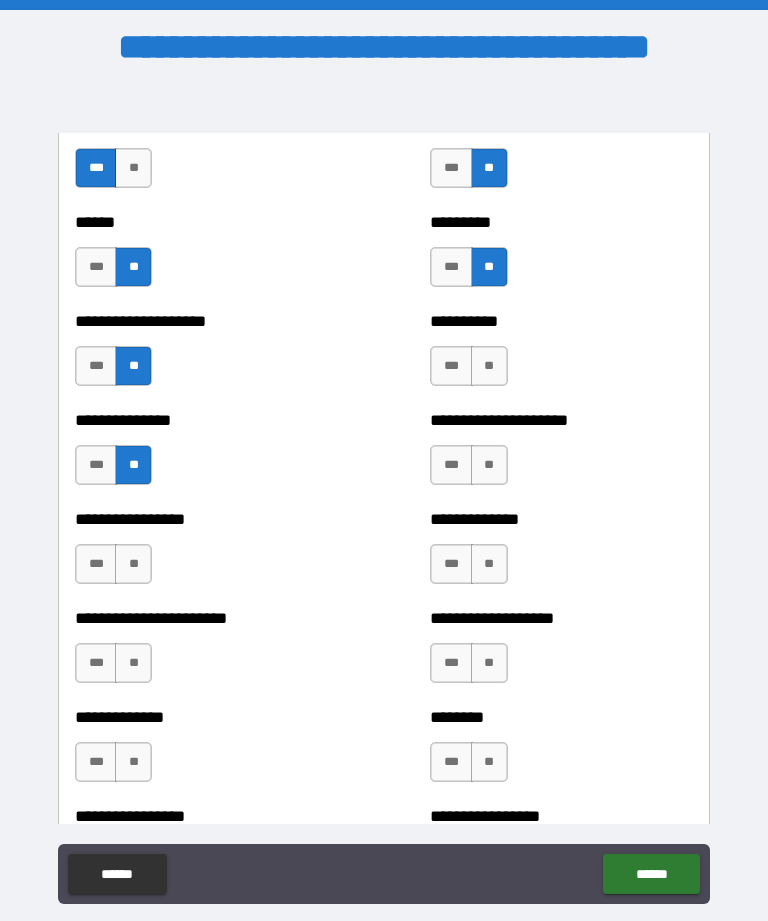 click on "**" at bounding box center [489, 366] 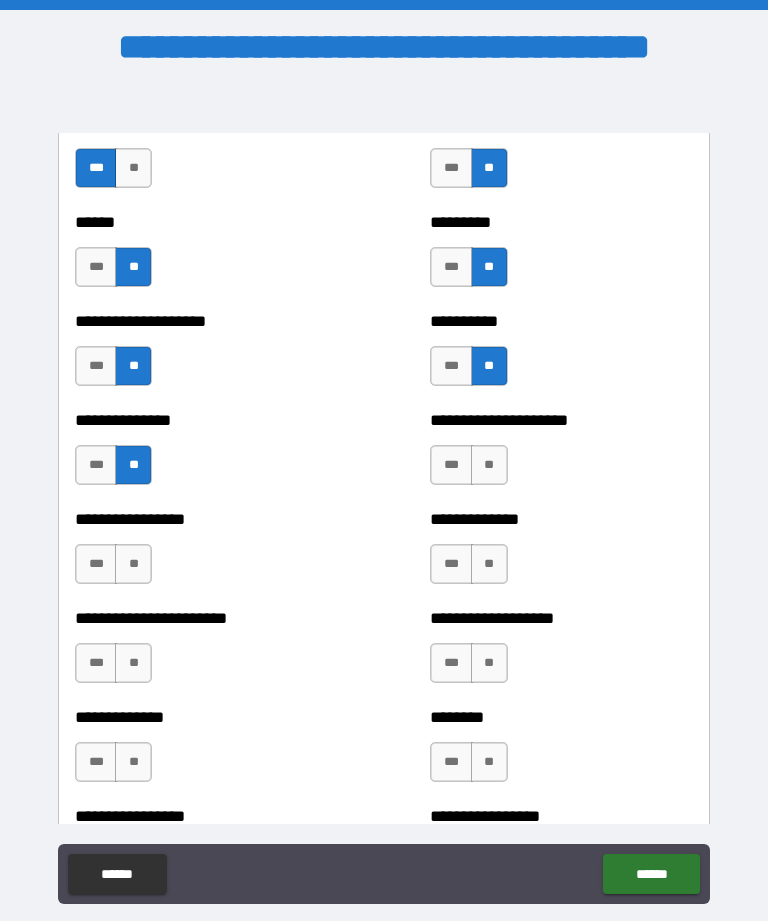 click on "**" at bounding box center [489, 465] 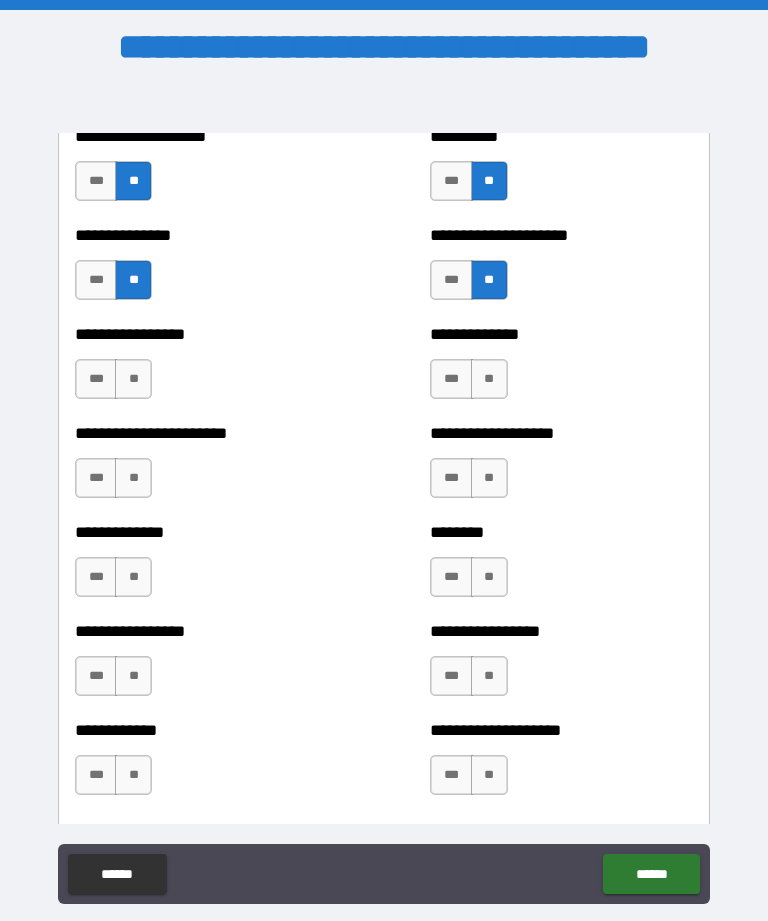 scroll, scrollTop: 3463, scrollLeft: 0, axis: vertical 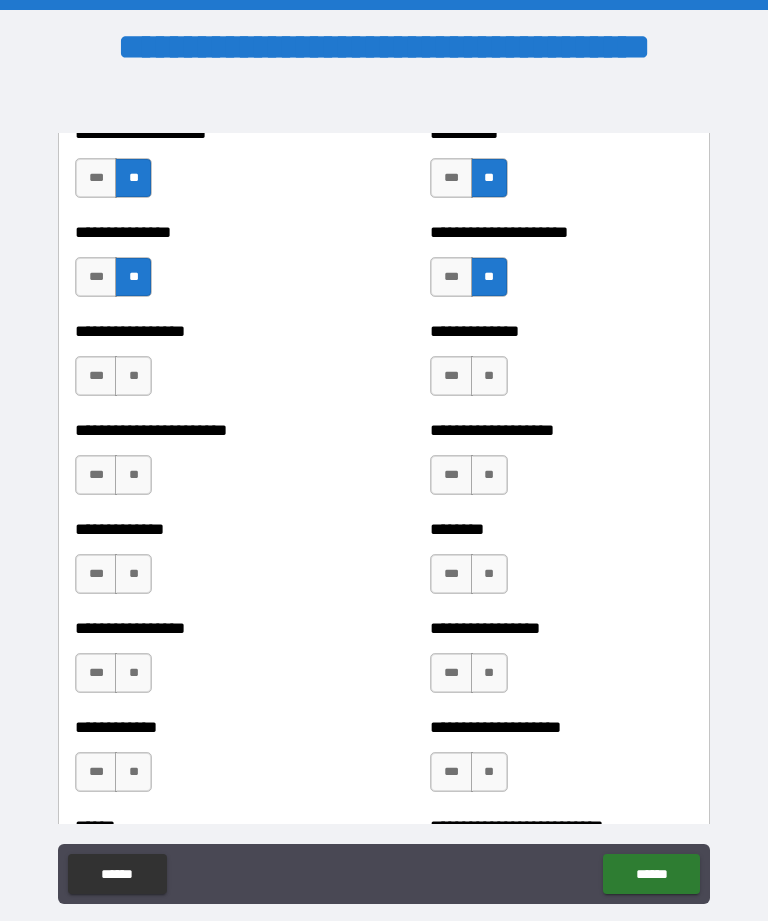 click on "**" at bounding box center [489, 376] 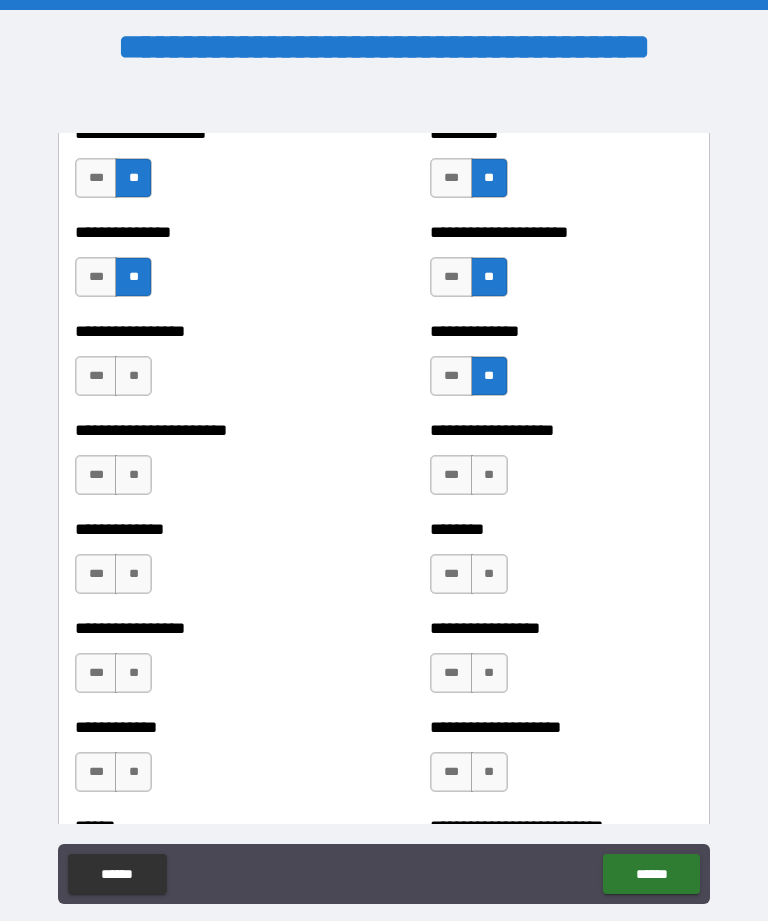 click on "**" at bounding box center (133, 376) 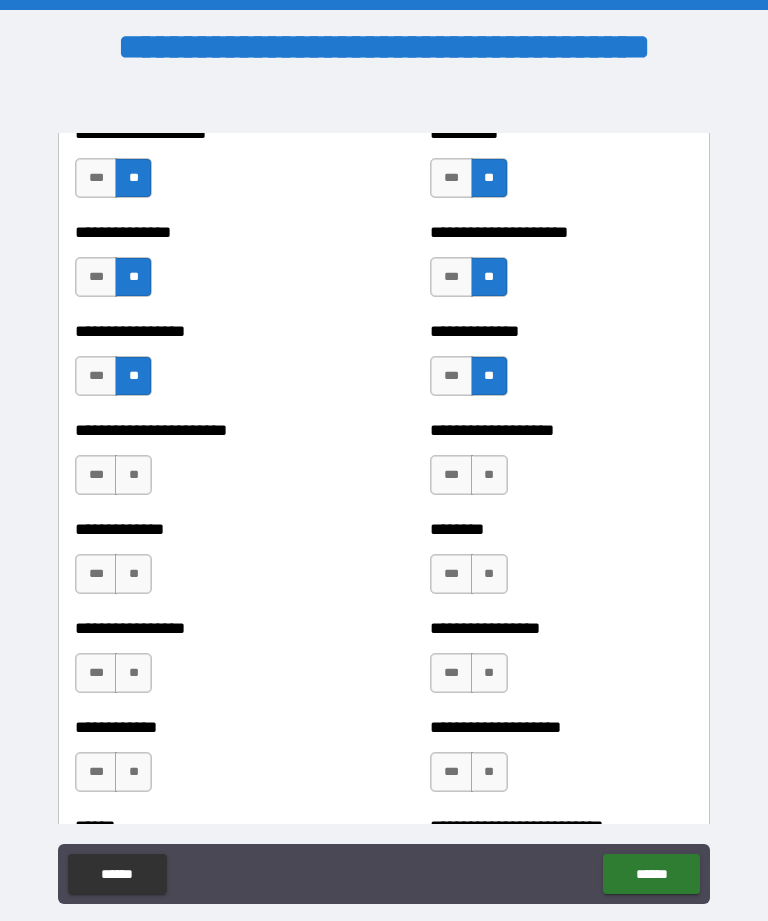 click on "**" at bounding box center (133, 475) 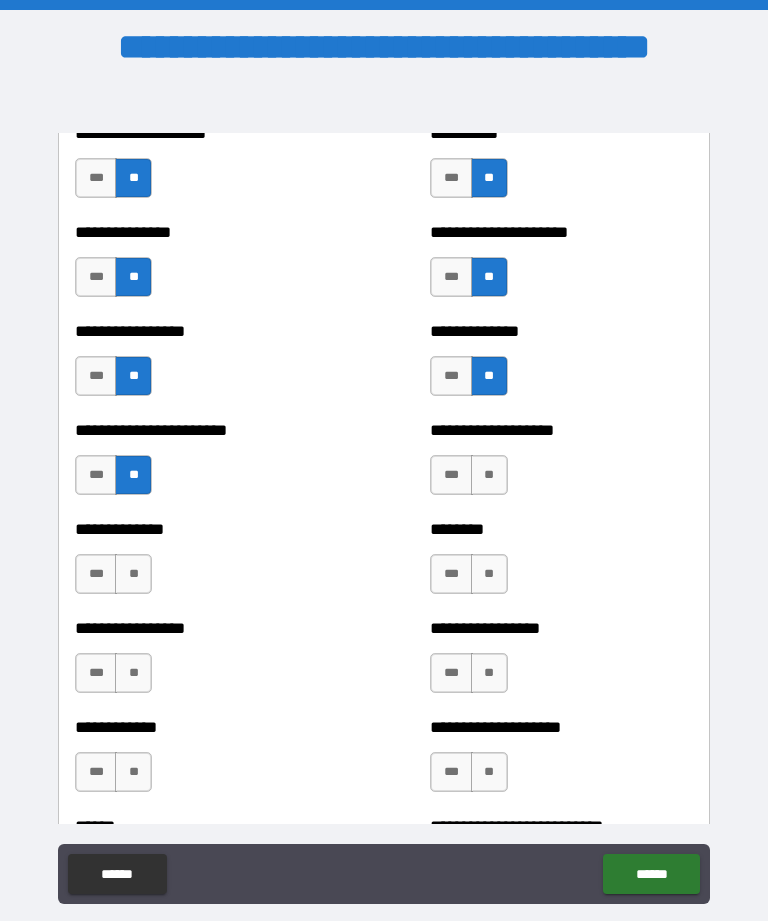 click on "**" at bounding box center (489, 475) 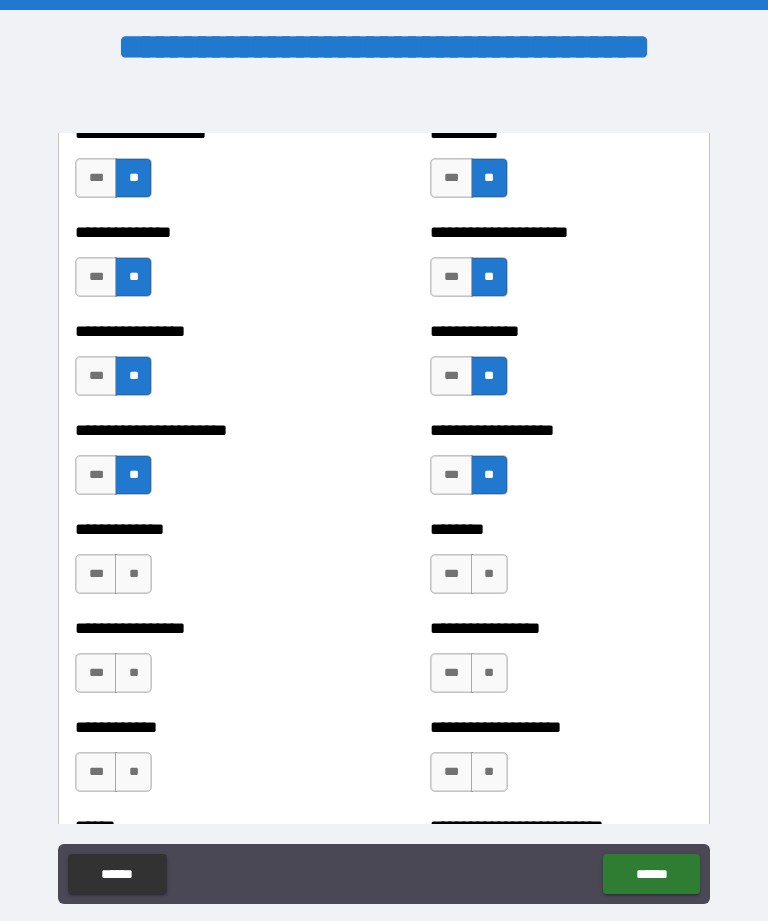 click on "**" at bounding box center (489, 574) 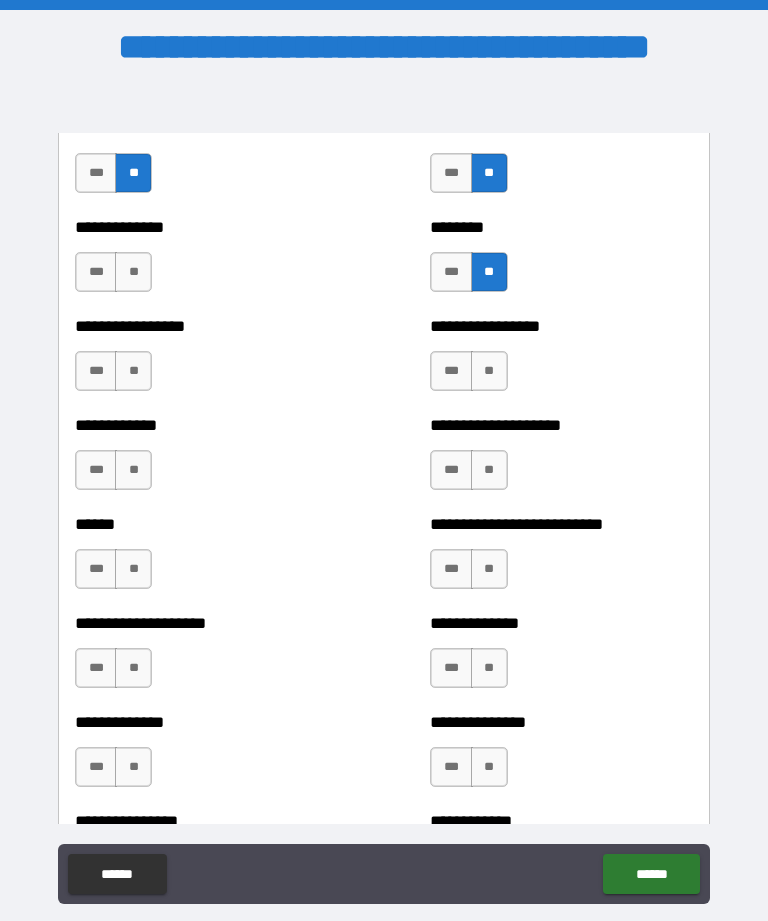 scroll, scrollTop: 3768, scrollLeft: 0, axis: vertical 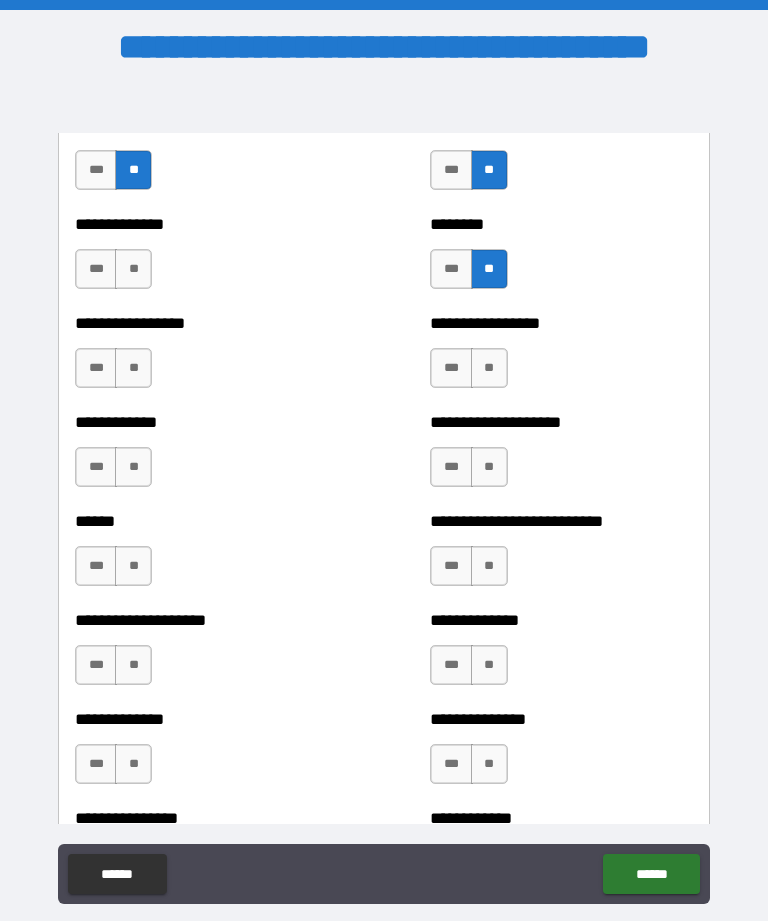 click on "**" at bounding box center (133, 269) 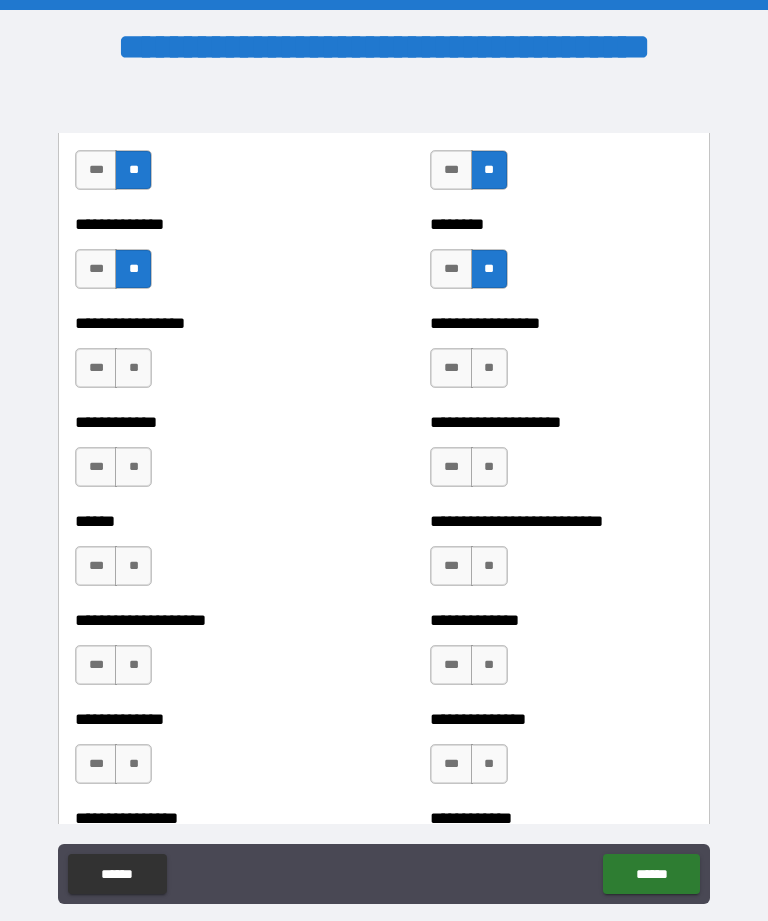 click on "**" at bounding box center [133, 368] 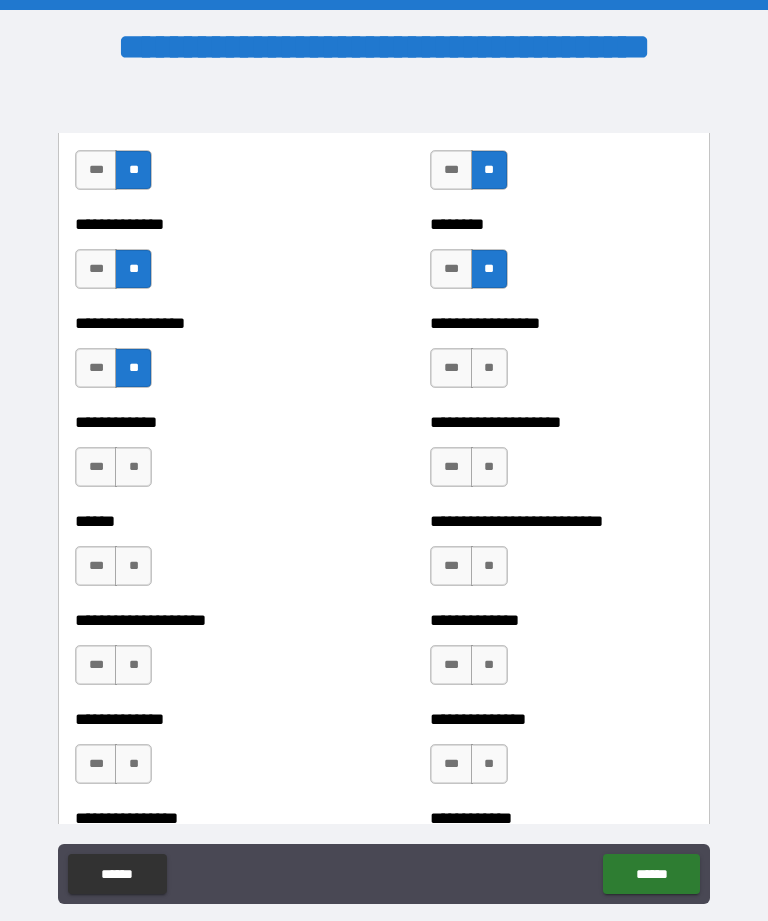 click on "**" at bounding box center (489, 368) 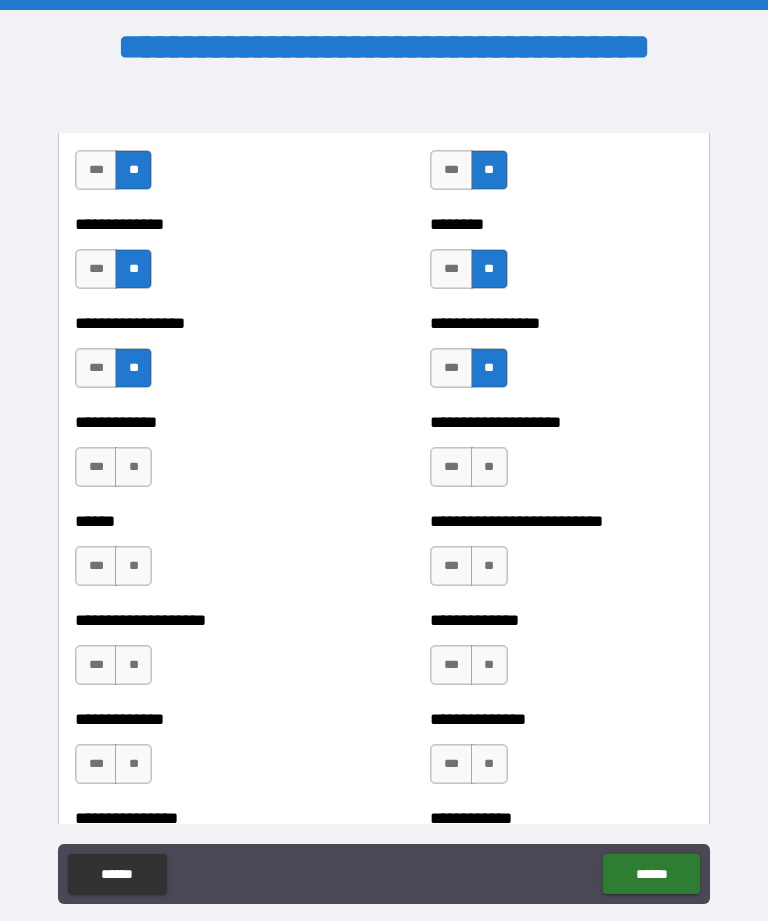 click on "**" at bounding box center [489, 467] 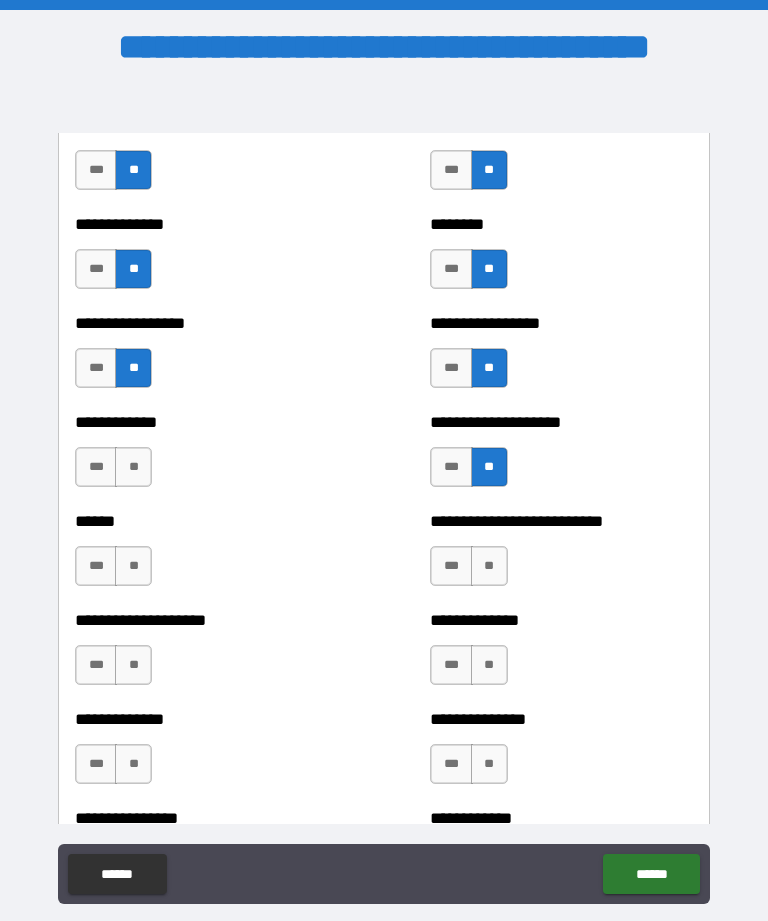 click on "**" at bounding box center [489, 566] 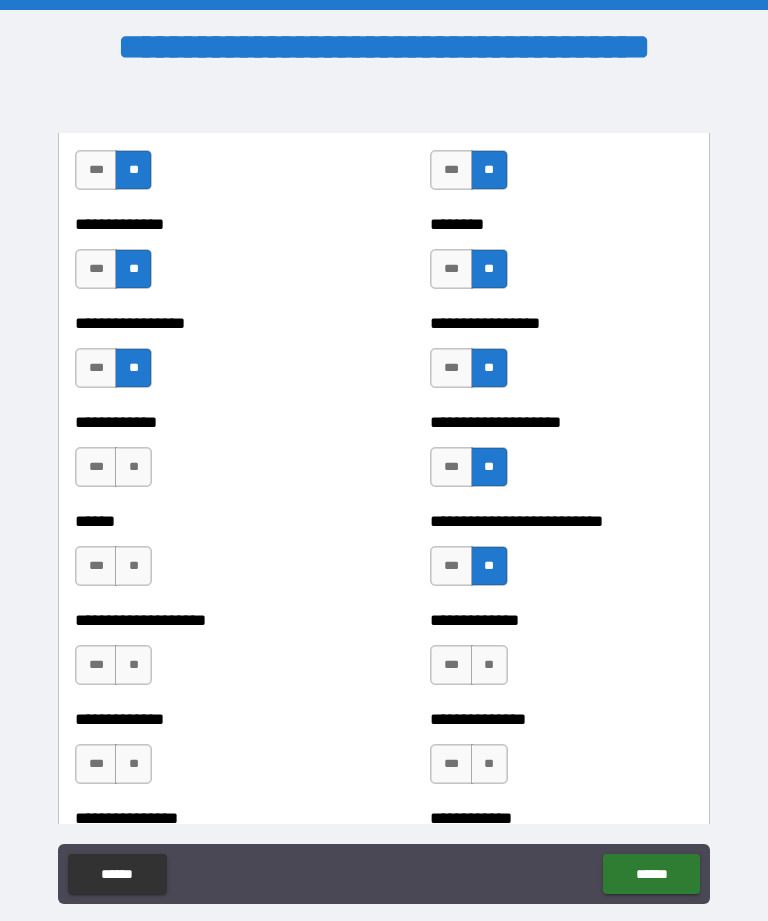 click on "**" at bounding box center (133, 566) 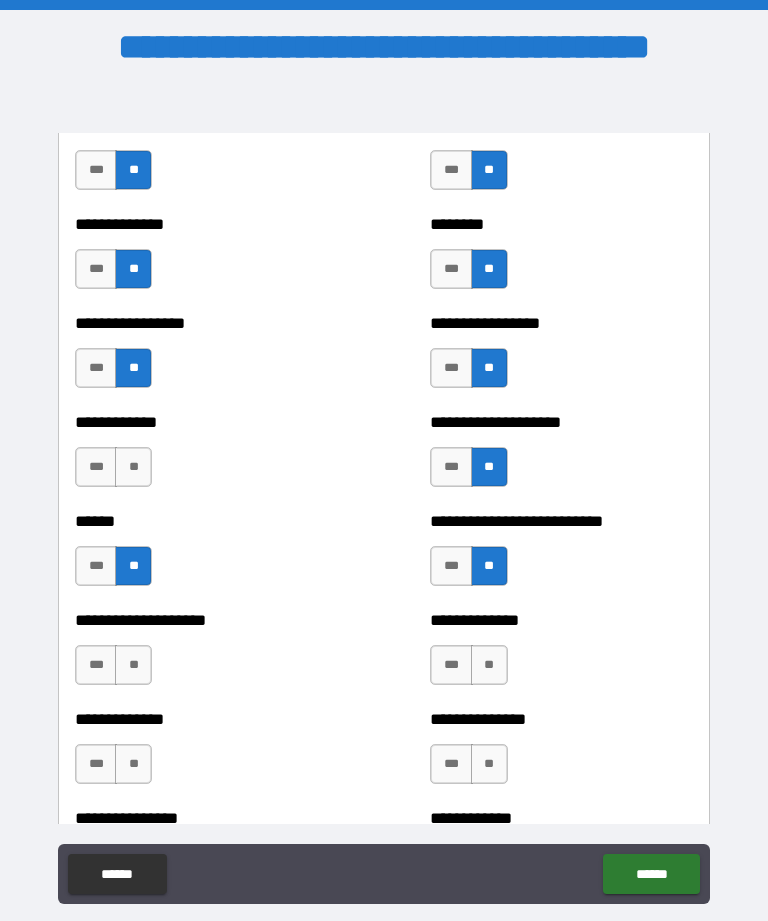 click on "**" at bounding box center [133, 467] 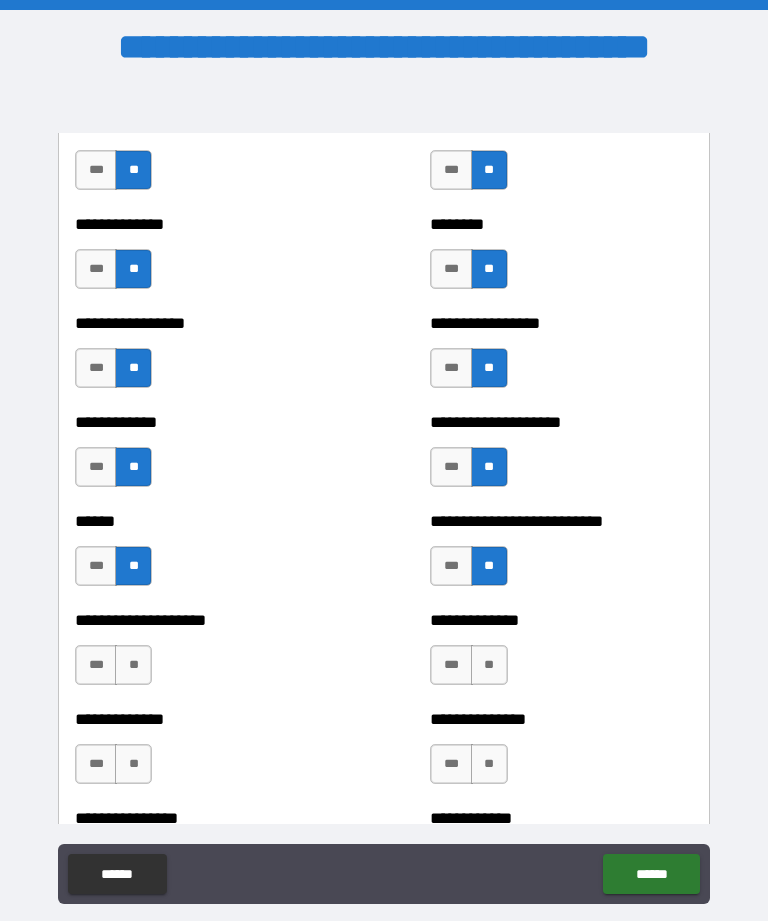 click on "**" at bounding box center (489, 665) 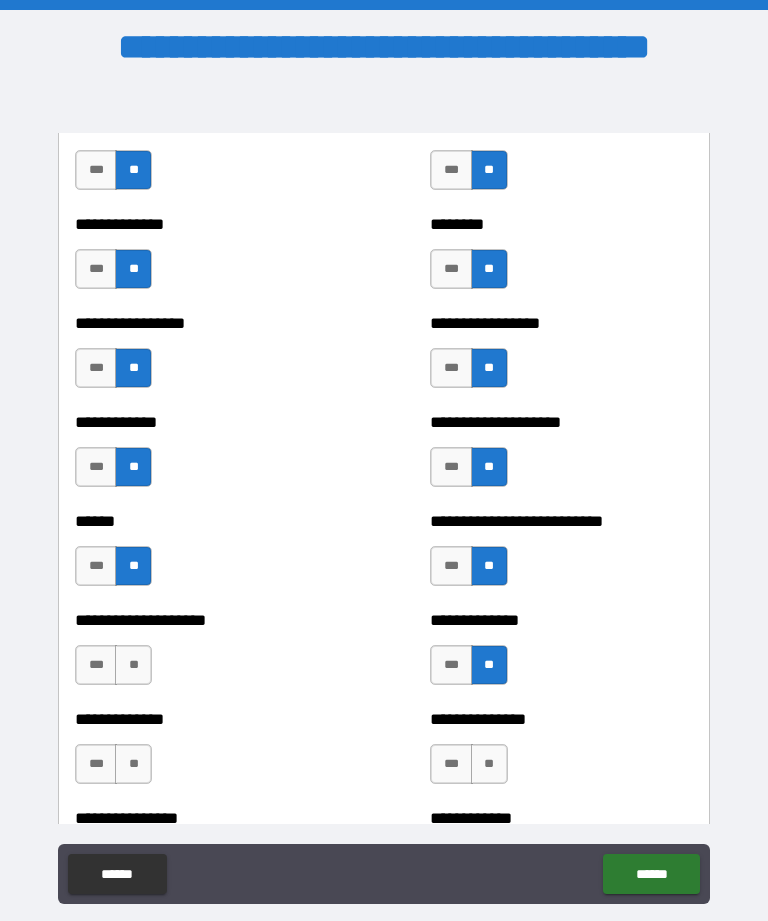 click on "**" at bounding box center [133, 665] 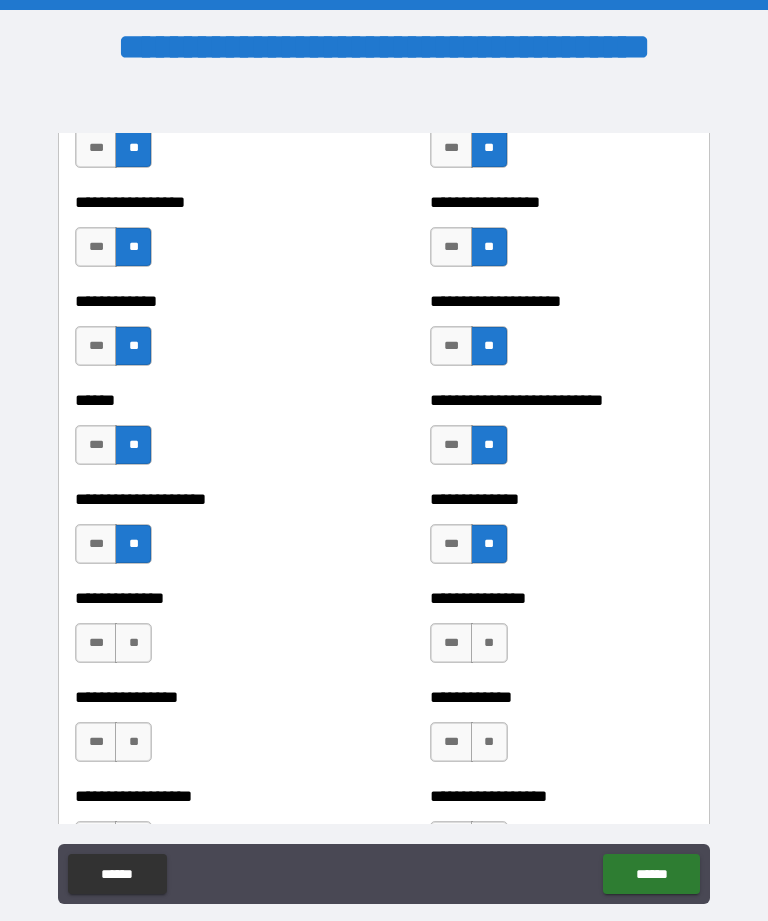 scroll, scrollTop: 3893, scrollLeft: 0, axis: vertical 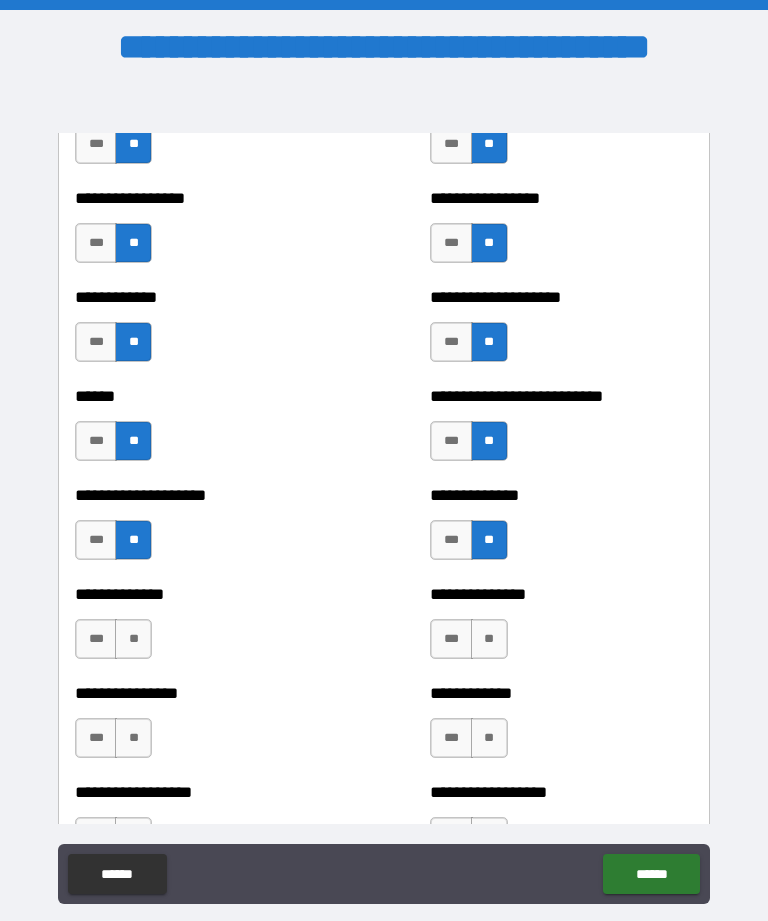 click on "**" at bounding box center [489, 639] 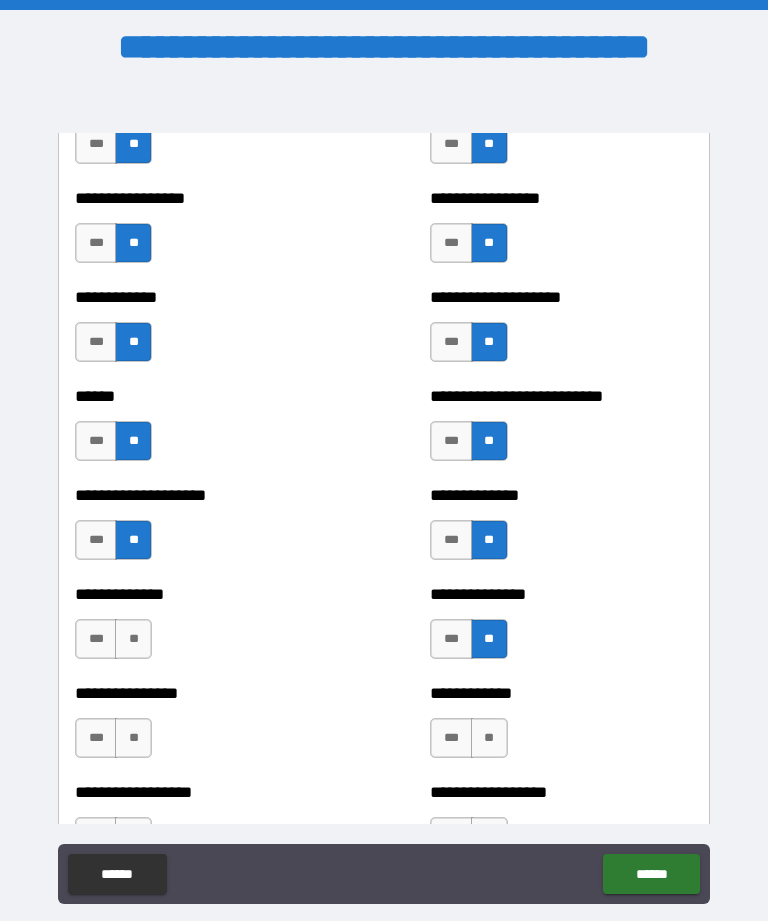 click on "**" at bounding box center (133, 639) 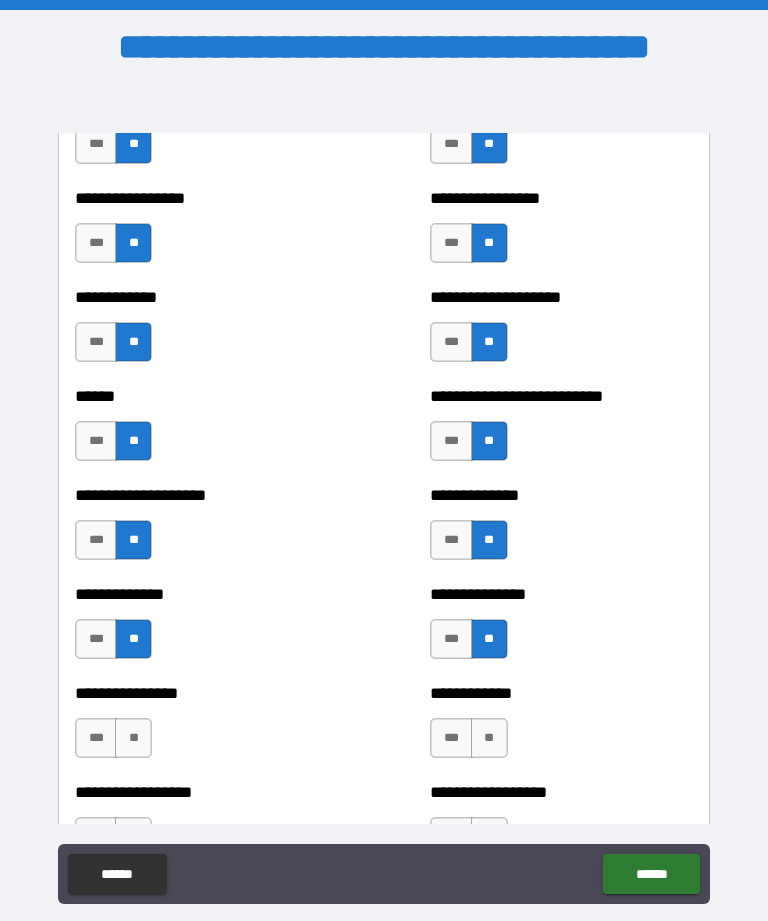 click on "**" at bounding box center (133, 738) 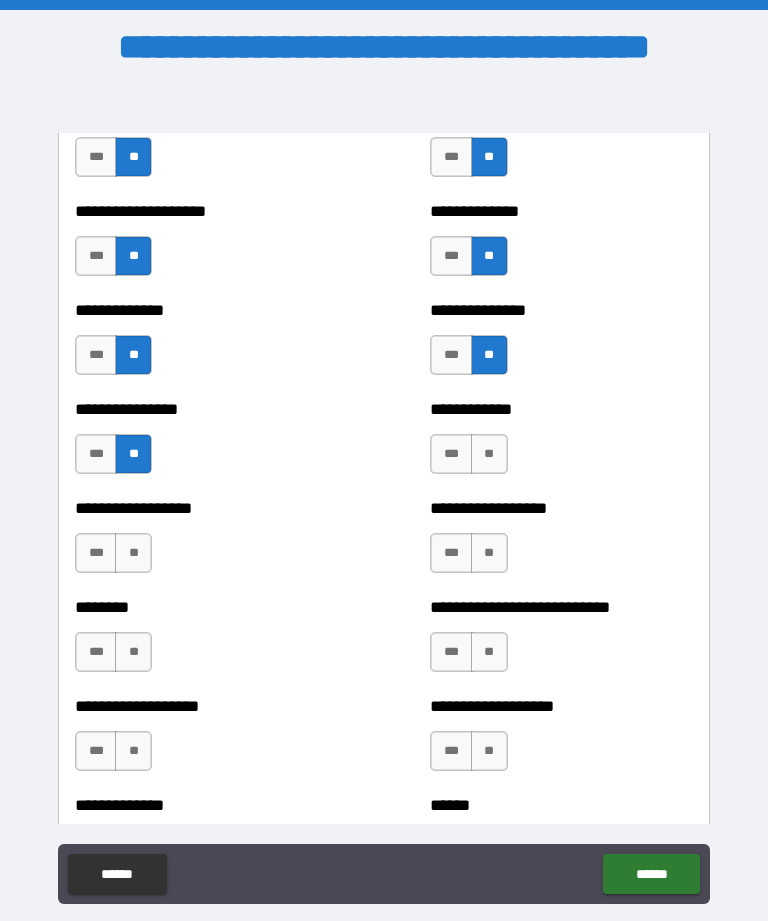 scroll, scrollTop: 4181, scrollLeft: 0, axis: vertical 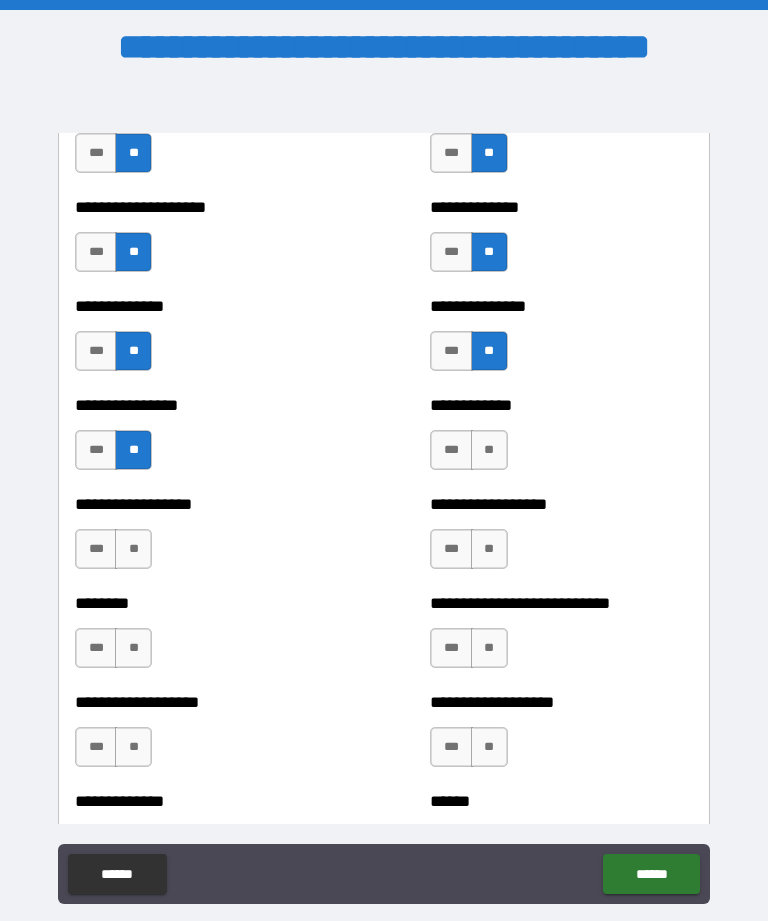 click on "**" at bounding box center [489, 450] 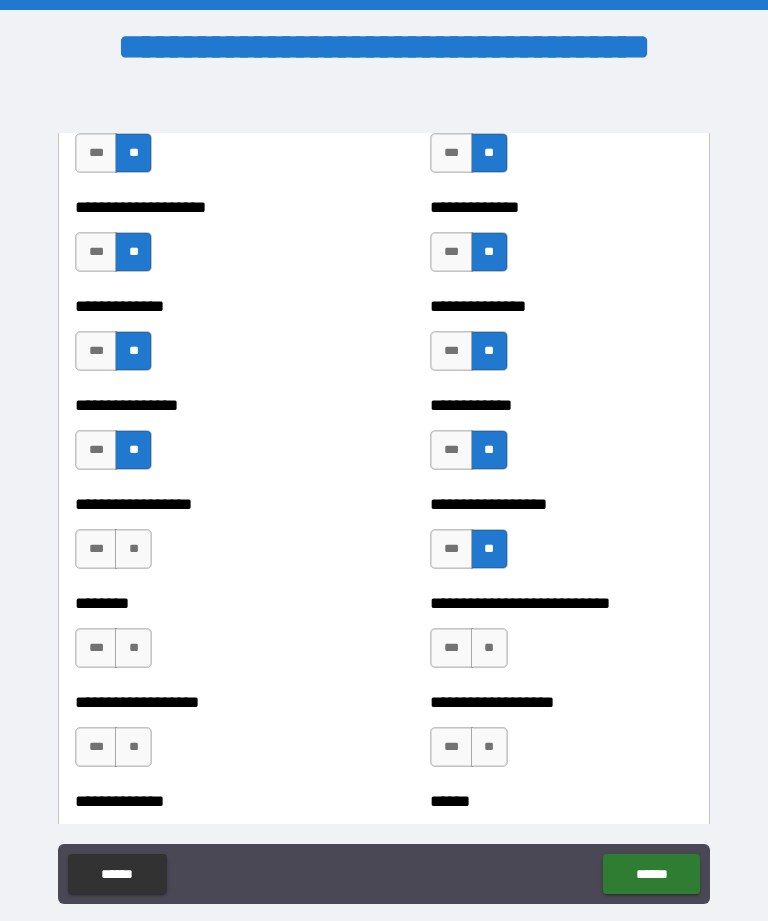 click on "**" at bounding box center (133, 549) 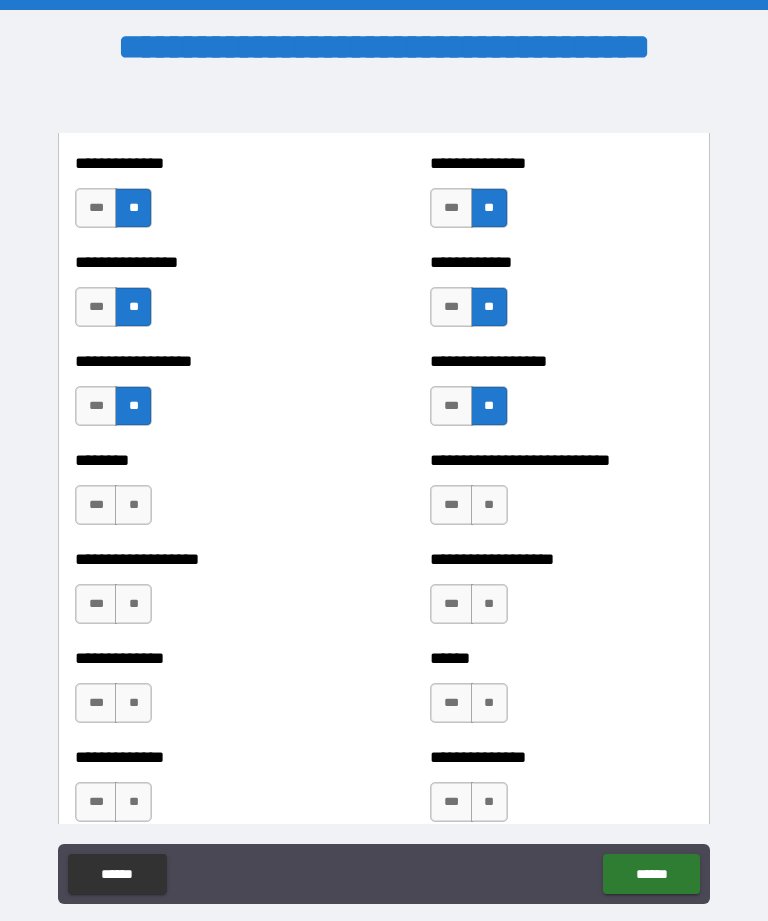 scroll, scrollTop: 4326, scrollLeft: 0, axis: vertical 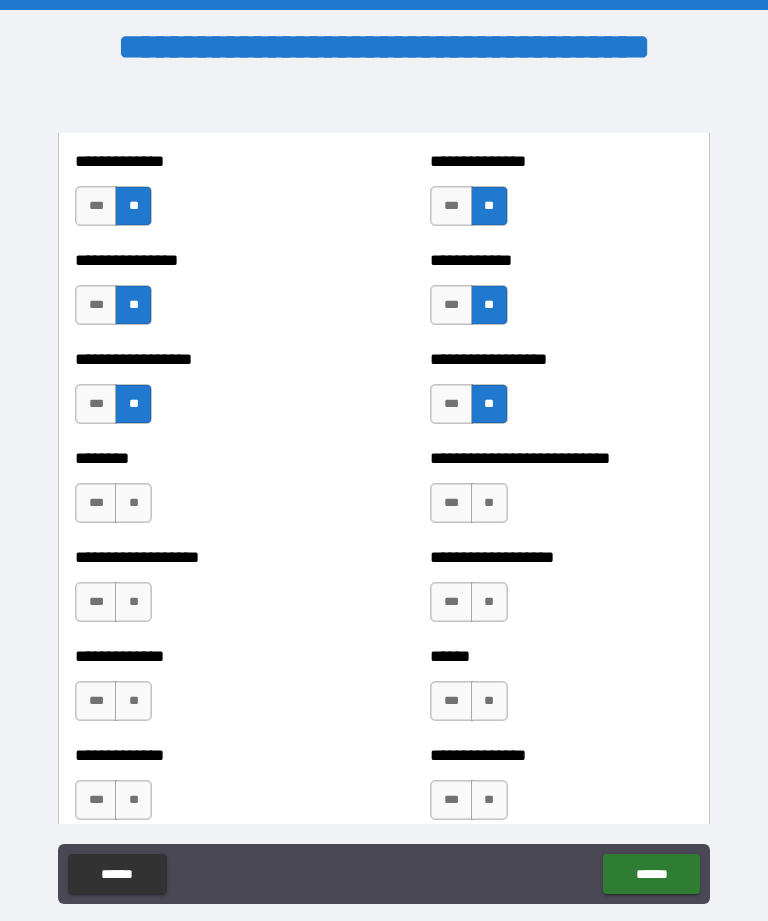 click on "**" at bounding box center (489, 503) 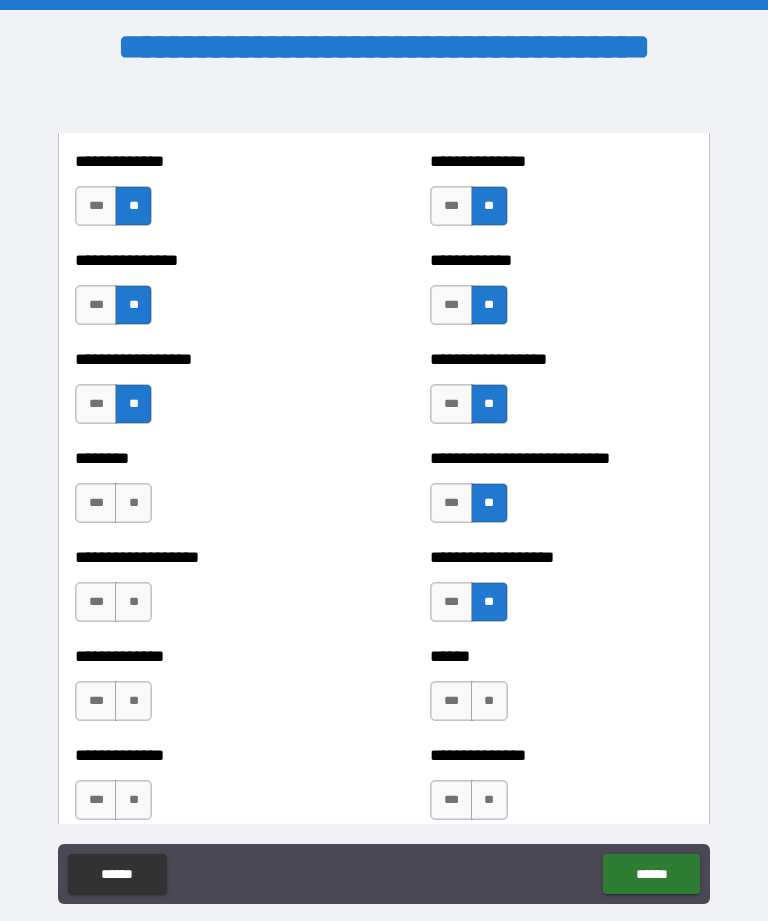 click on "**" at bounding box center (133, 602) 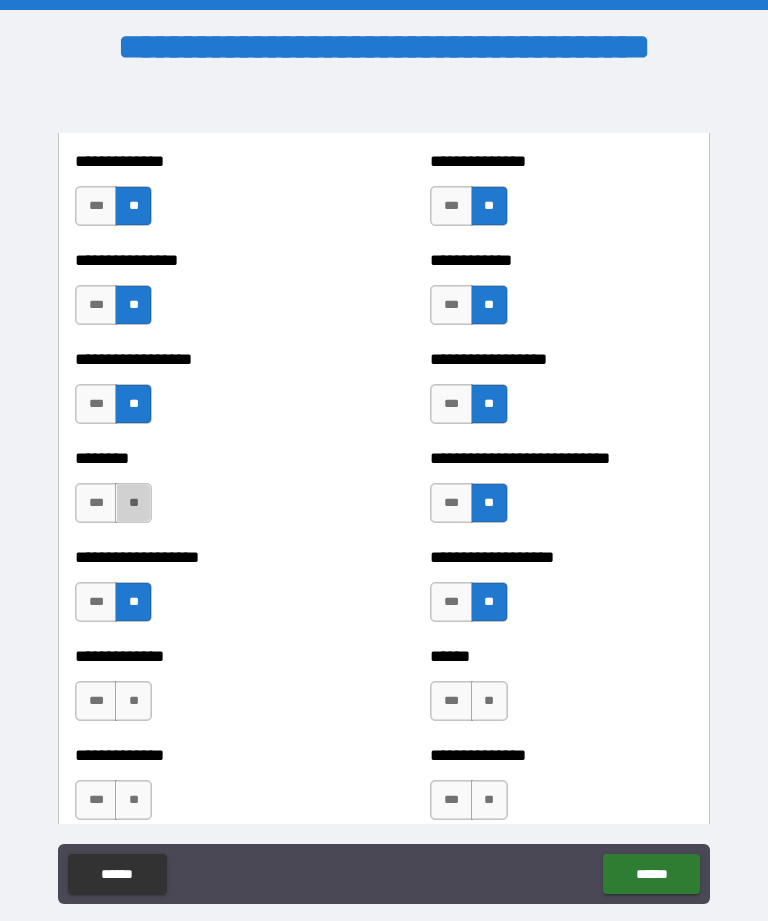 click on "**" at bounding box center (133, 503) 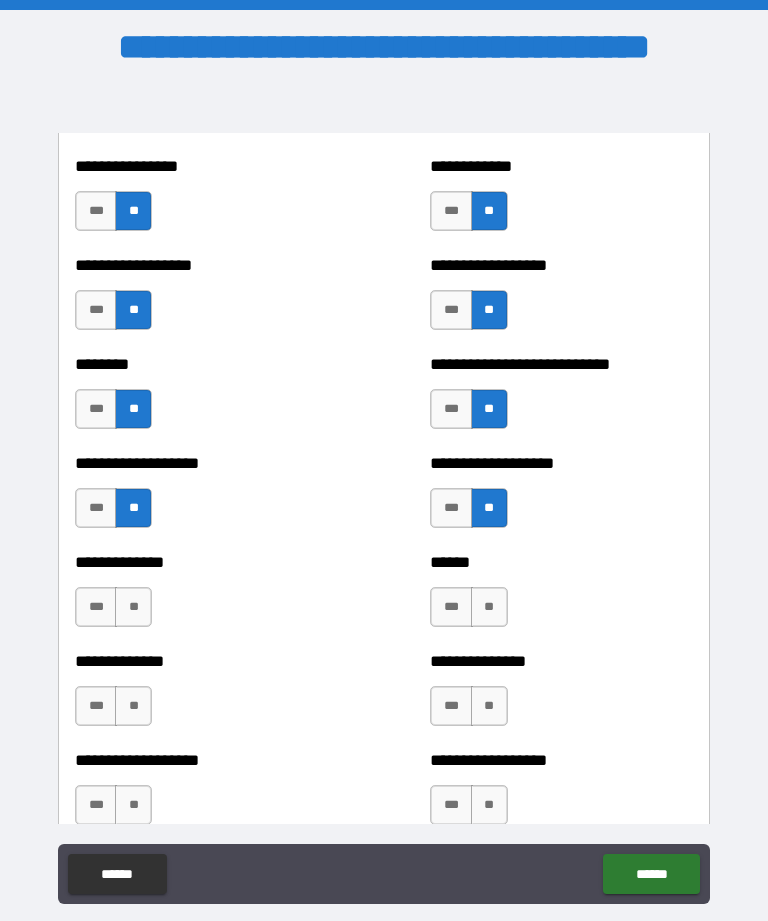 scroll, scrollTop: 4428, scrollLeft: 0, axis: vertical 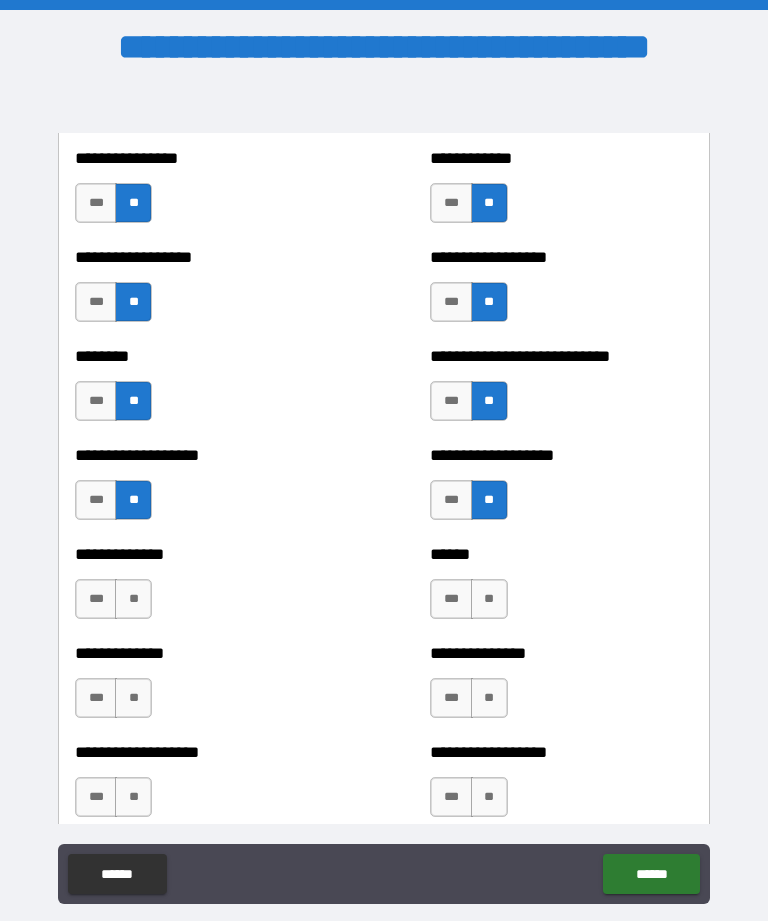 click on "**" at bounding box center (489, 599) 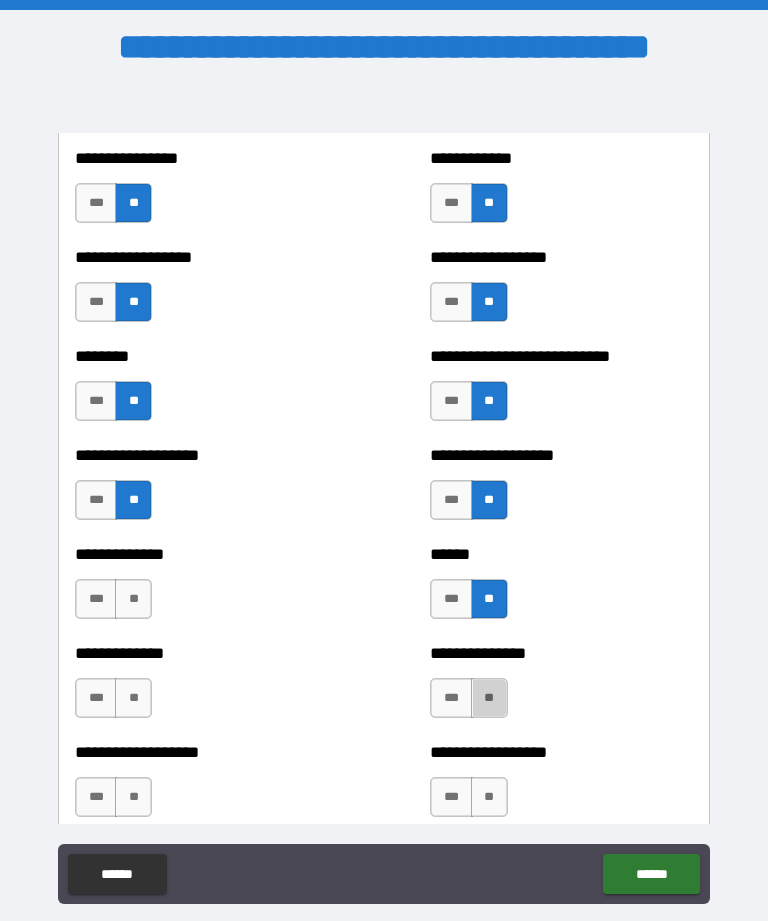 click on "**" at bounding box center [489, 698] 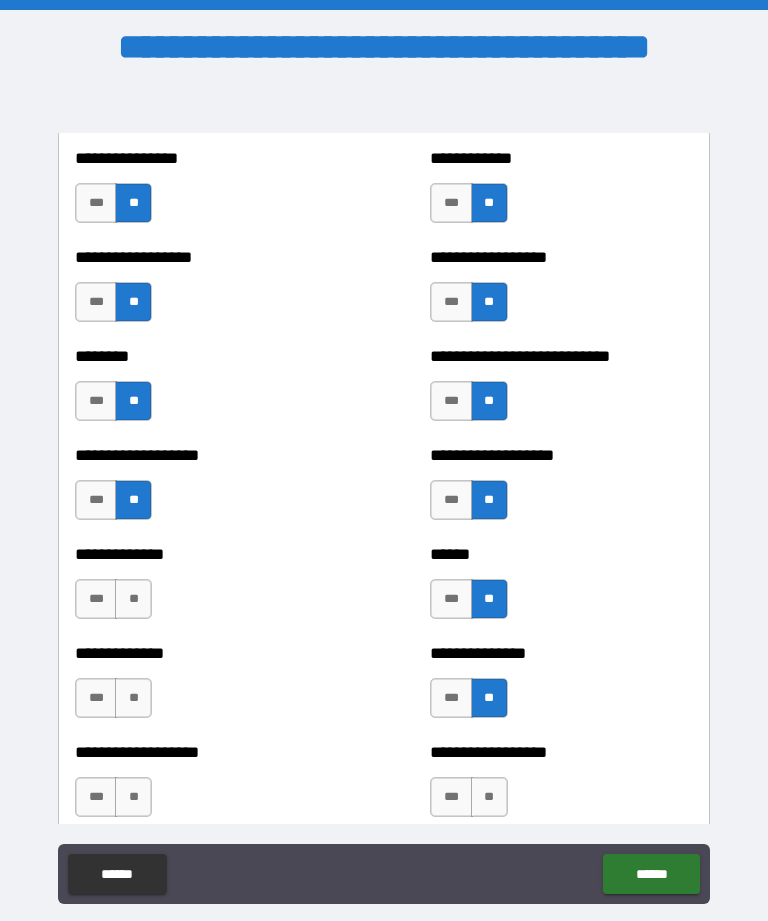 click on "**" at bounding box center (133, 698) 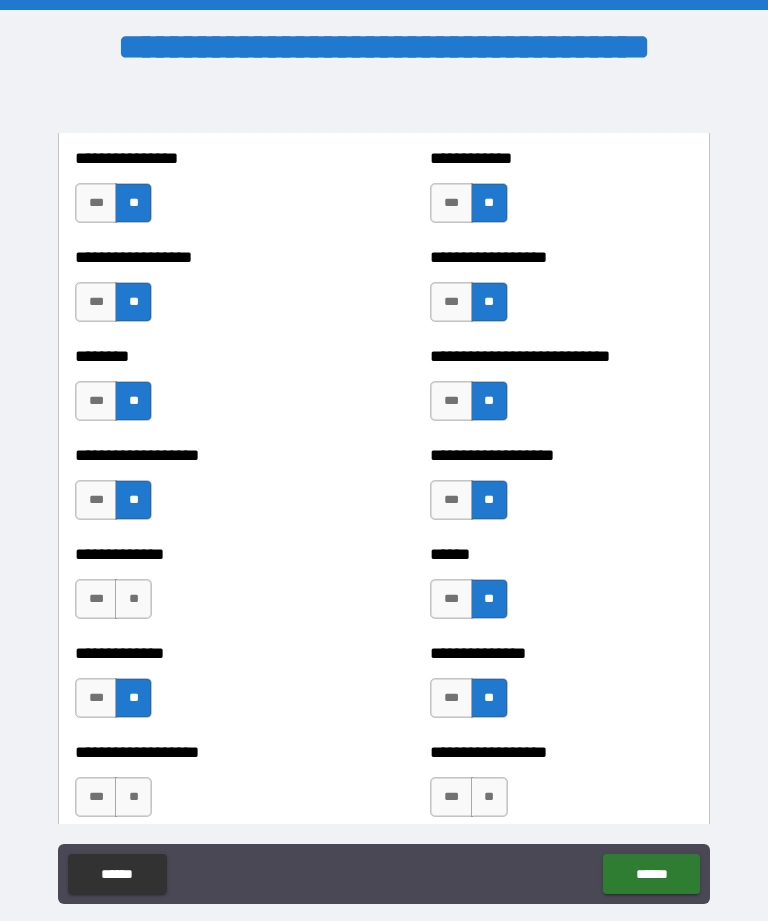 click on "**" at bounding box center [133, 599] 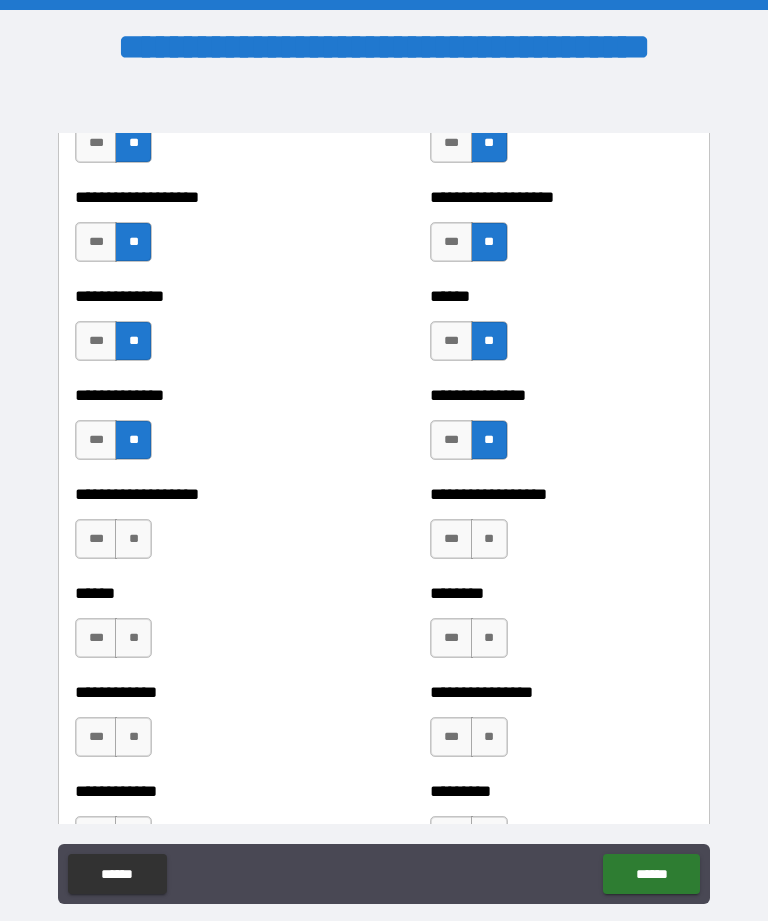 scroll, scrollTop: 4703, scrollLeft: 0, axis: vertical 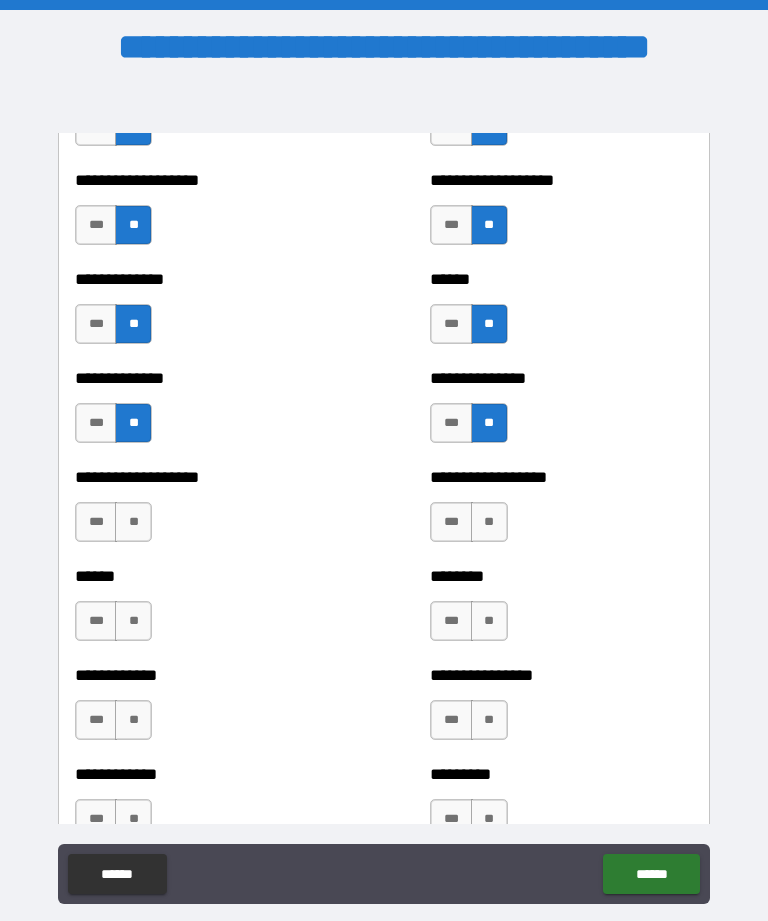 click on "**" at bounding box center [489, 522] 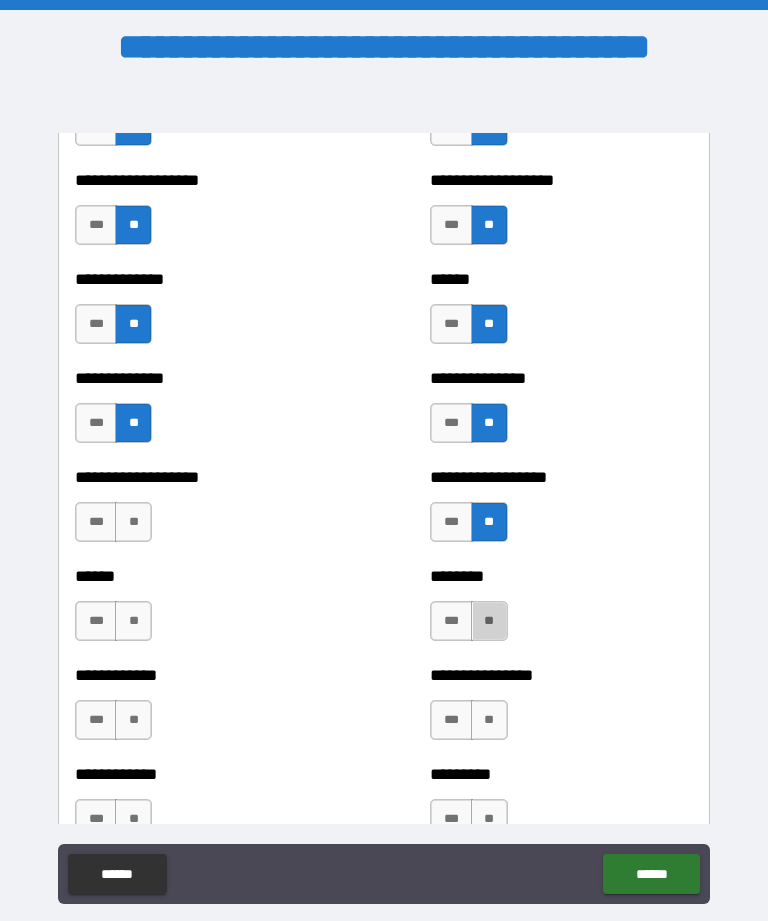 click on "**" at bounding box center (489, 621) 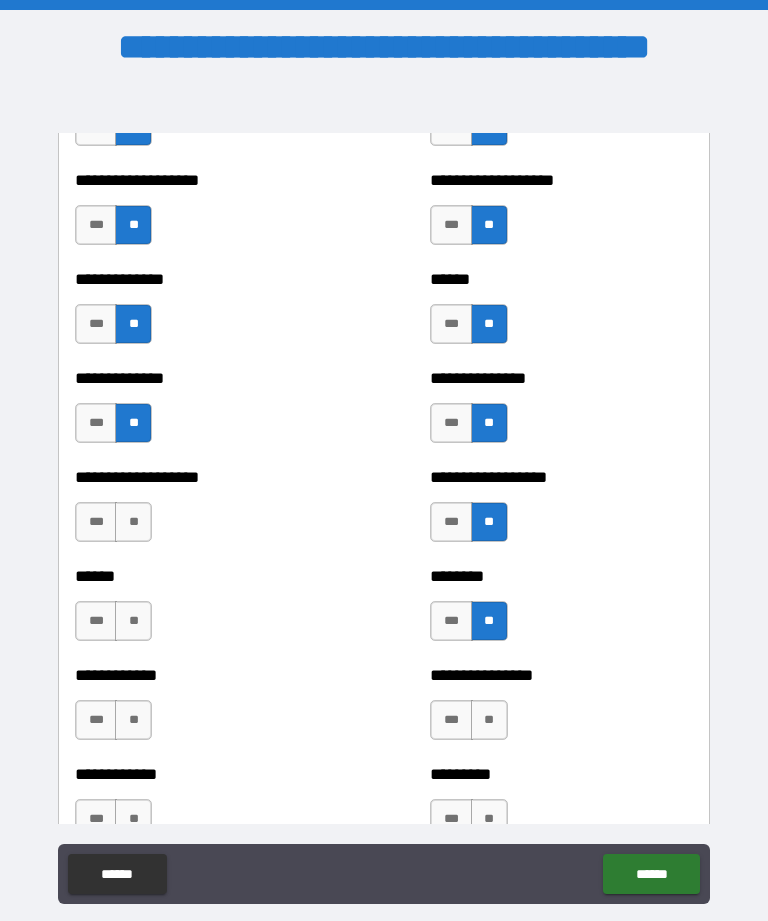 click on "**" at bounding box center (133, 621) 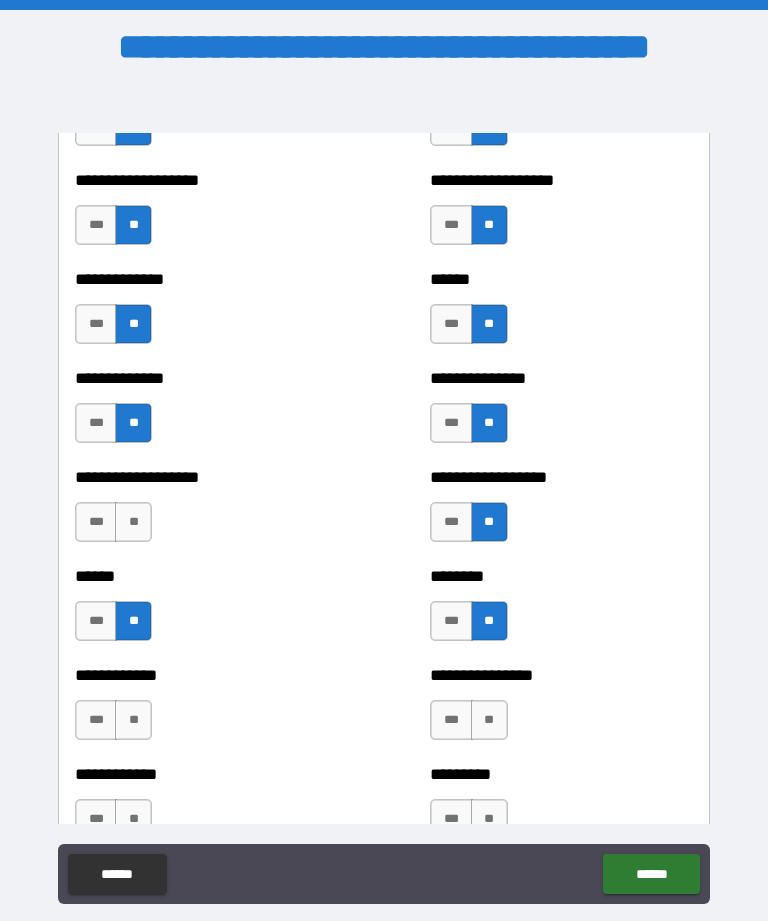 click on "**" at bounding box center (133, 522) 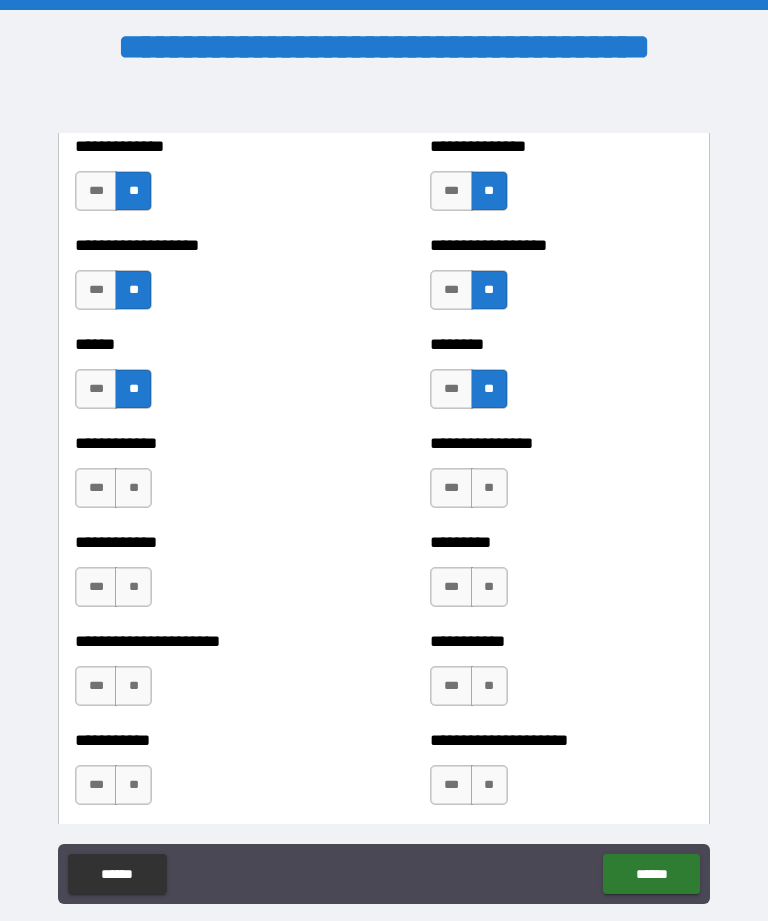scroll, scrollTop: 4936, scrollLeft: 0, axis: vertical 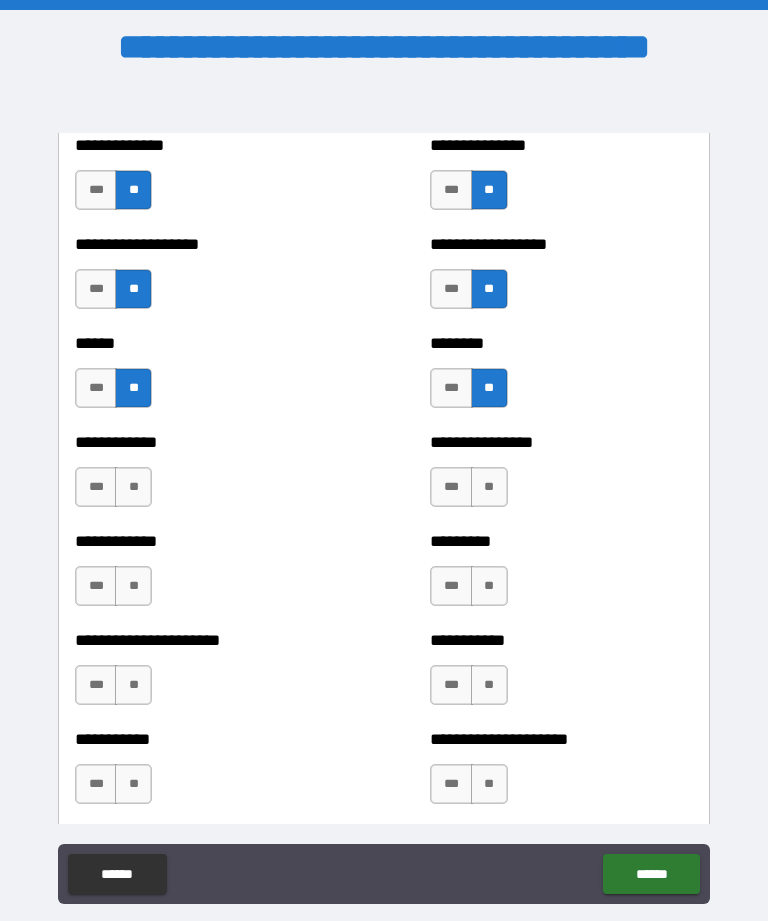 click on "**" at bounding box center (489, 487) 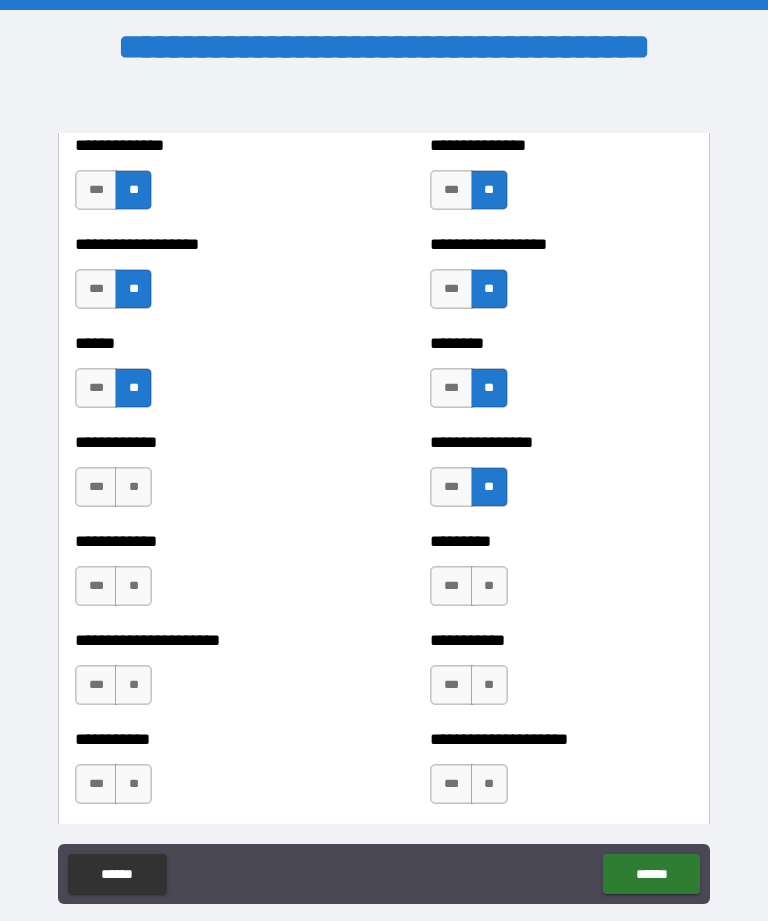 click on "**" at bounding box center [489, 586] 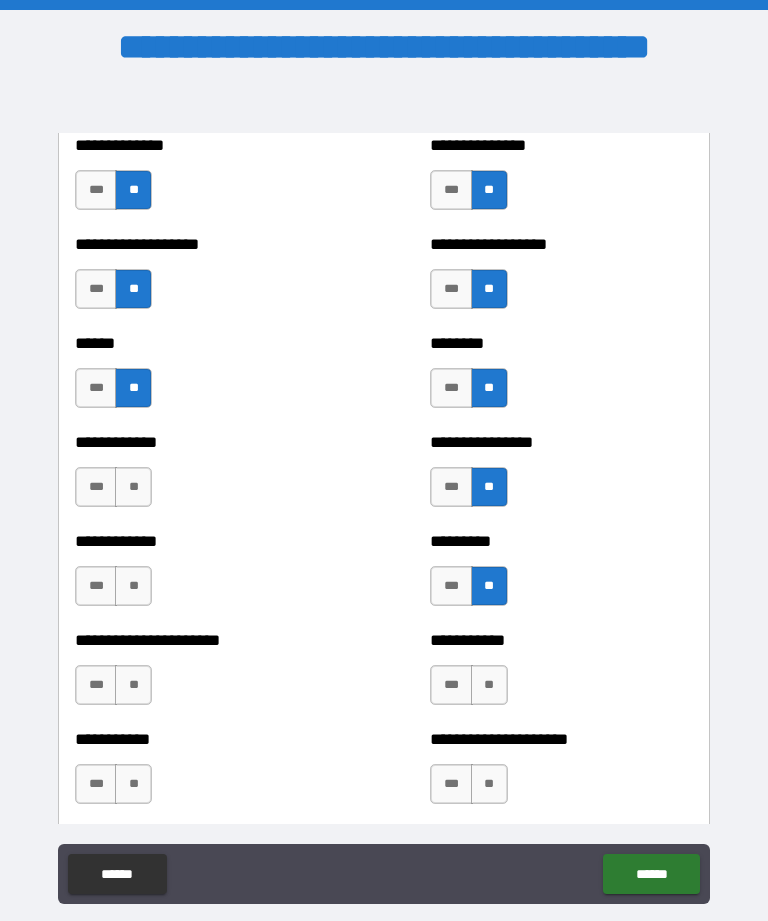 click on "**" at bounding box center (133, 586) 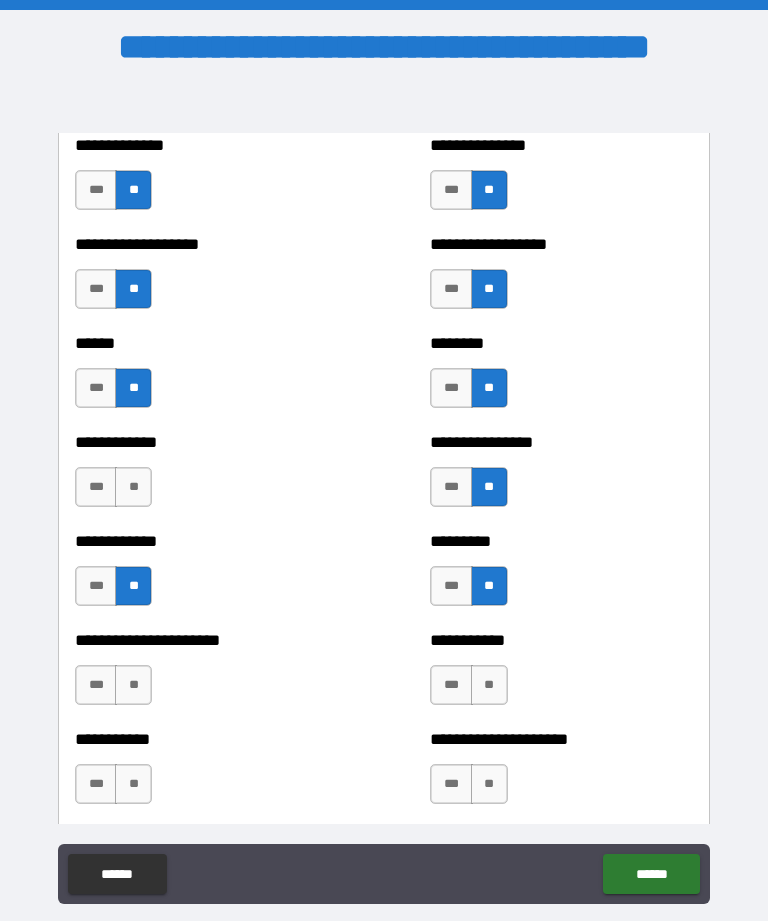 click on "**" at bounding box center (133, 487) 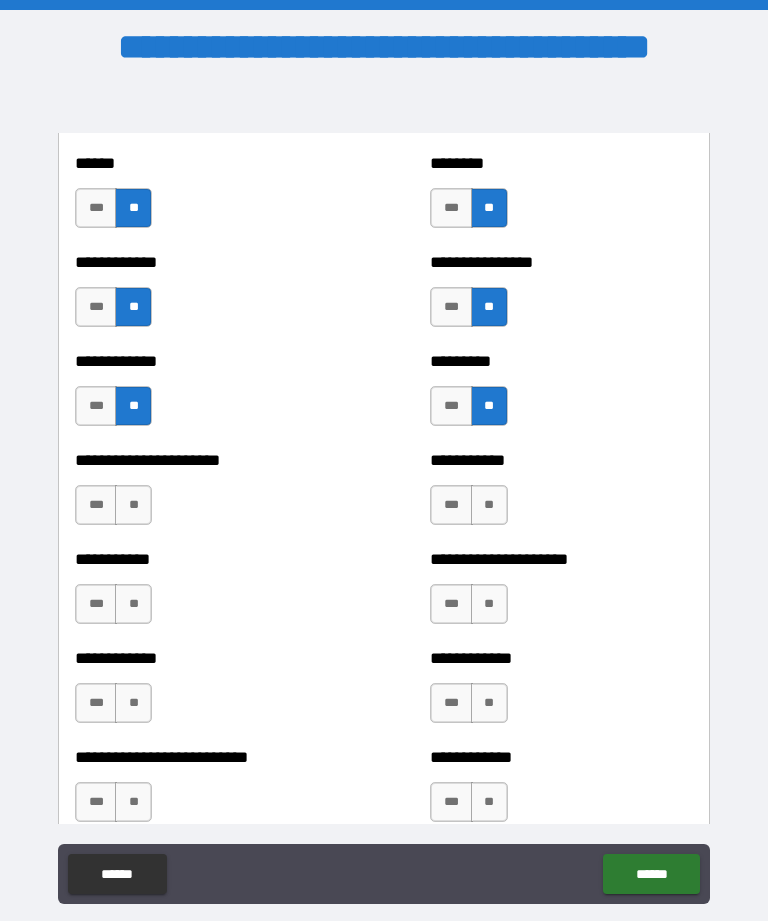scroll, scrollTop: 5117, scrollLeft: 0, axis: vertical 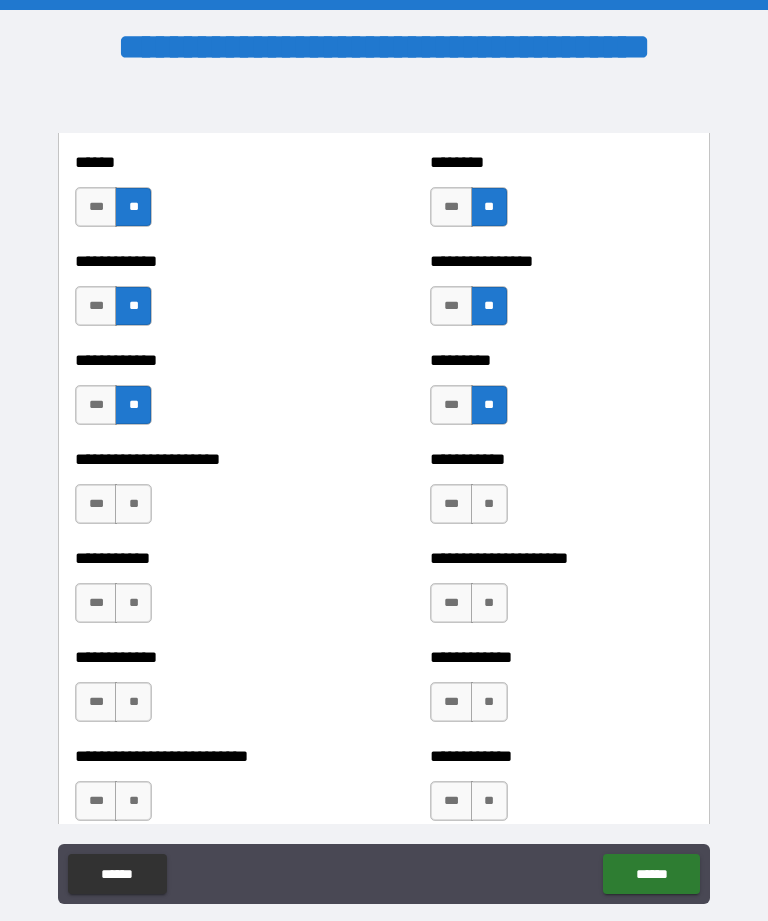 click on "**" at bounding box center (489, 504) 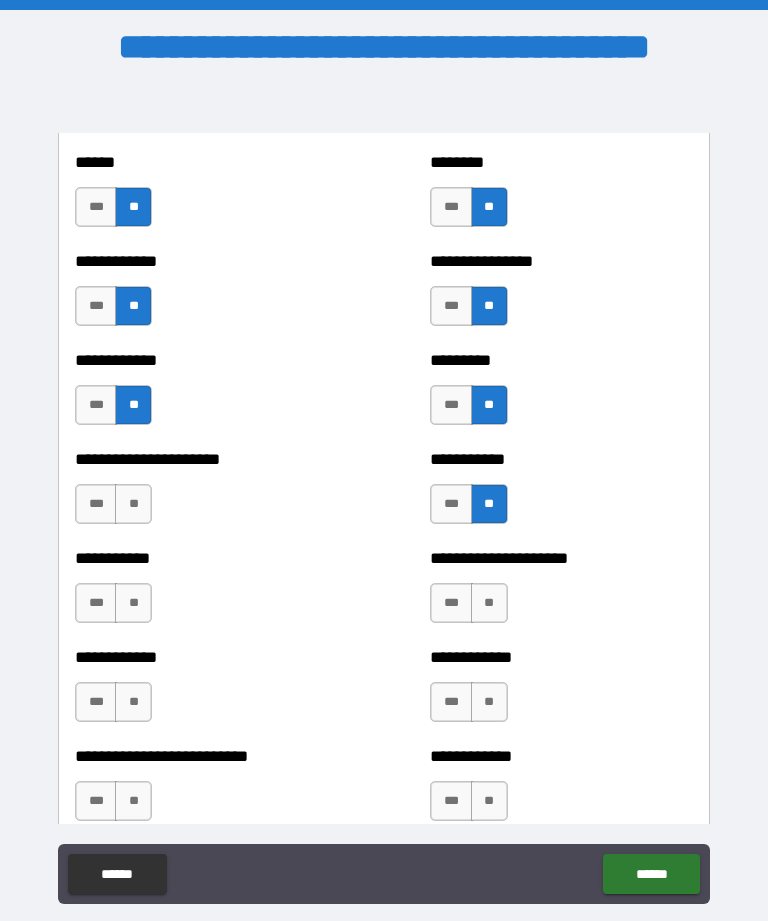 click on "**" at bounding box center (489, 603) 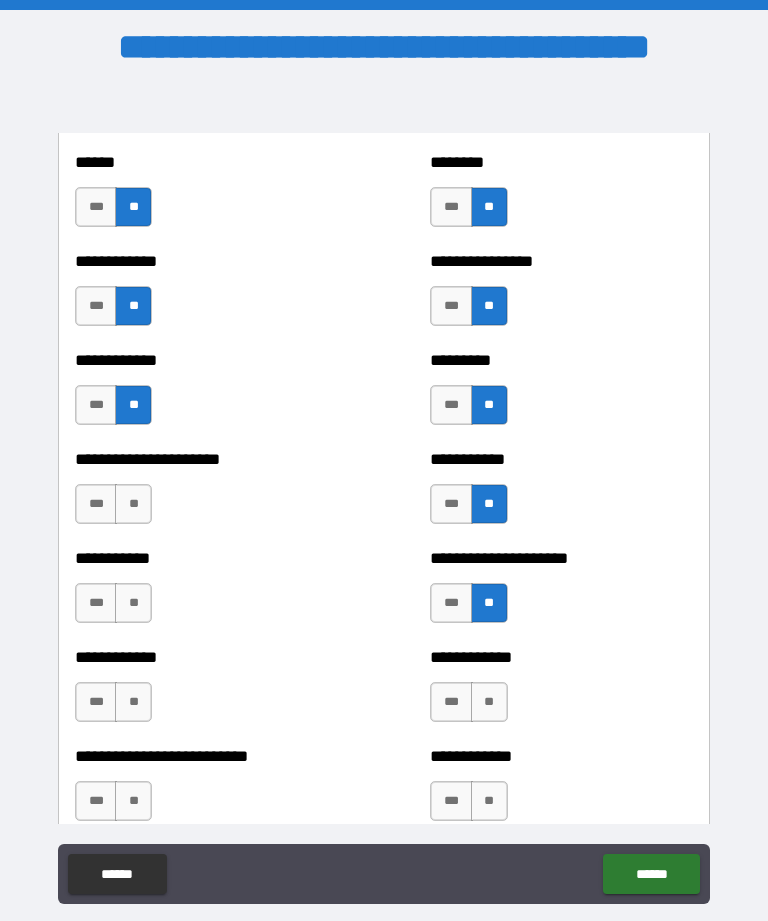 click on "**" at bounding box center [133, 603] 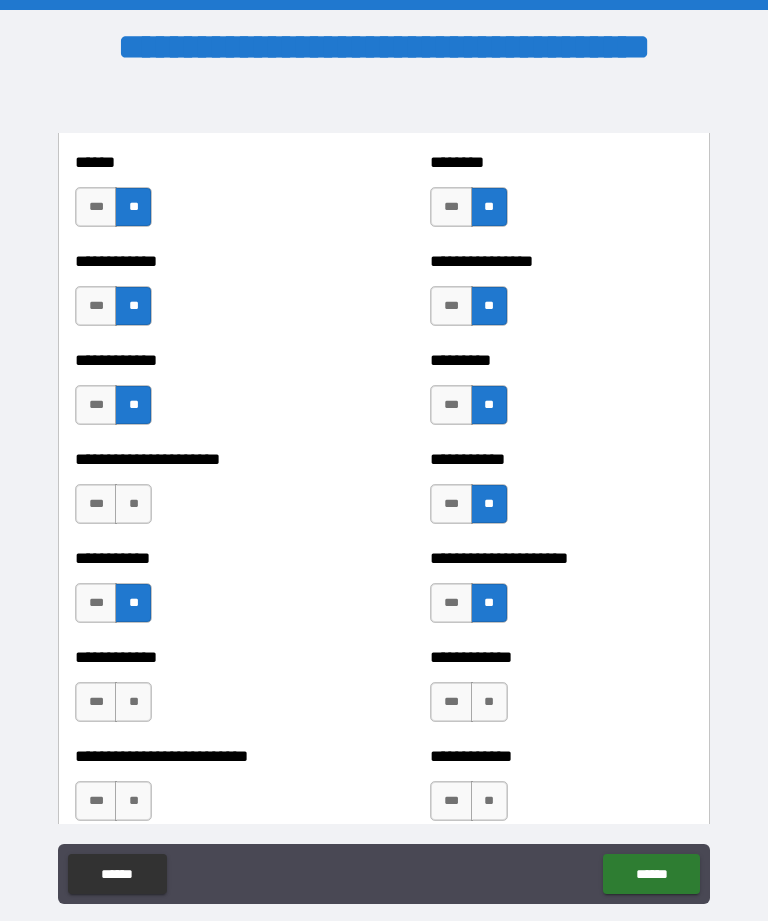 click on "**" at bounding box center [133, 504] 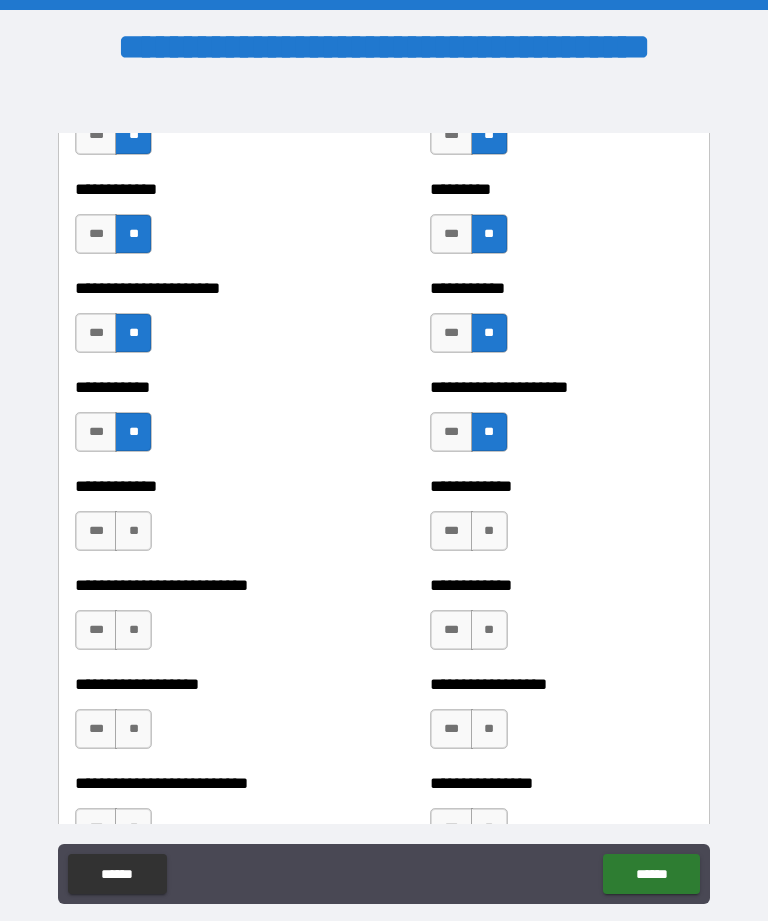 scroll, scrollTop: 5309, scrollLeft: 0, axis: vertical 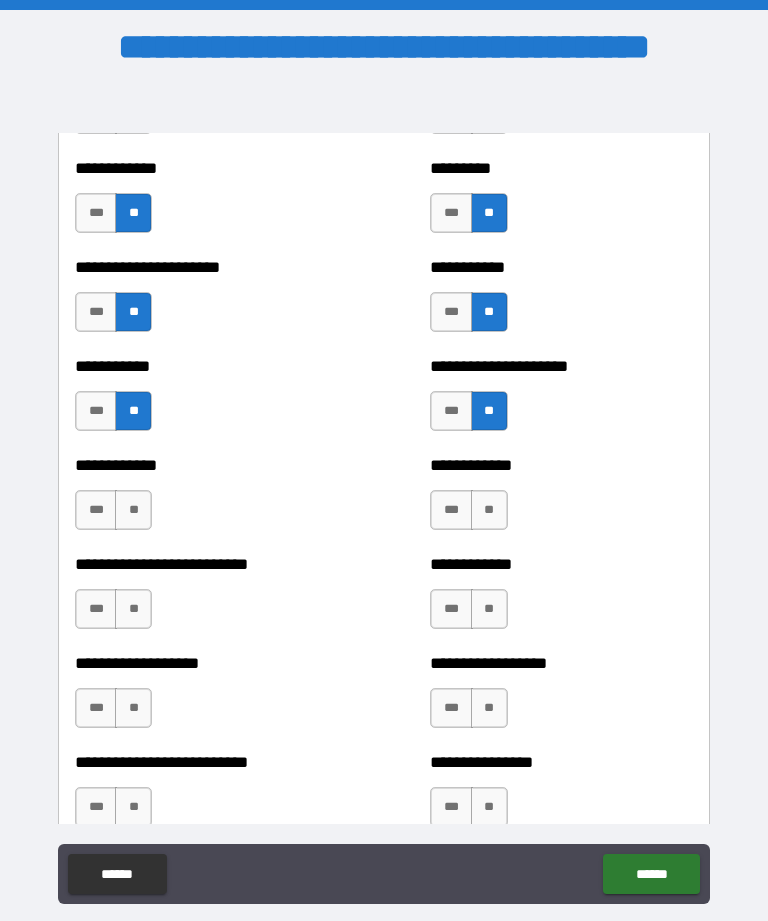 click on "**" at bounding box center [489, 510] 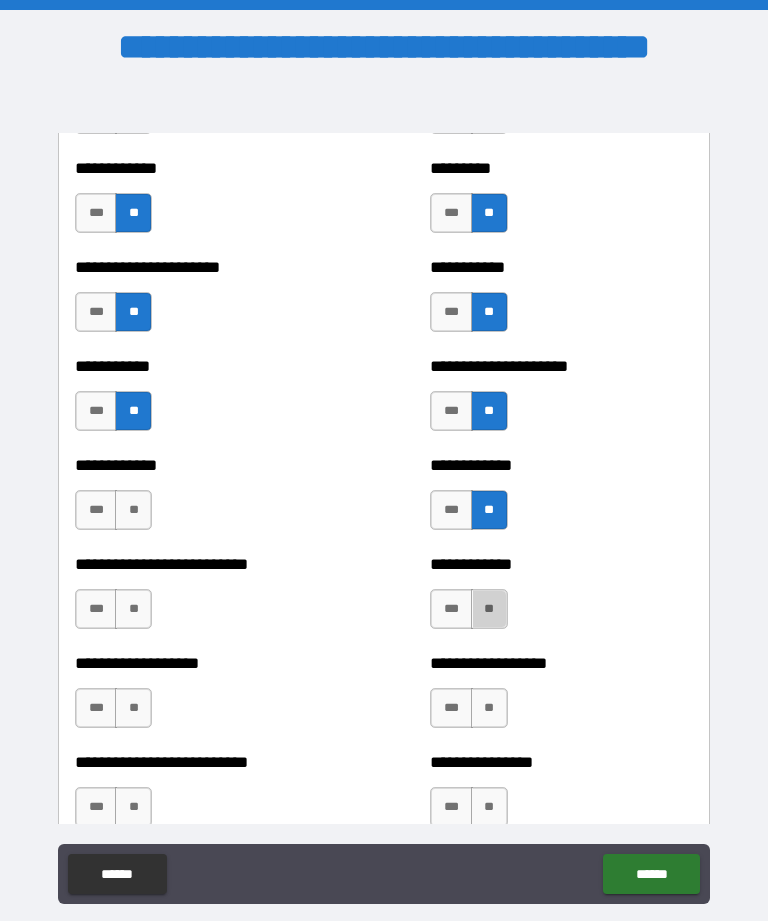 click on "**" at bounding box center (489, 609) 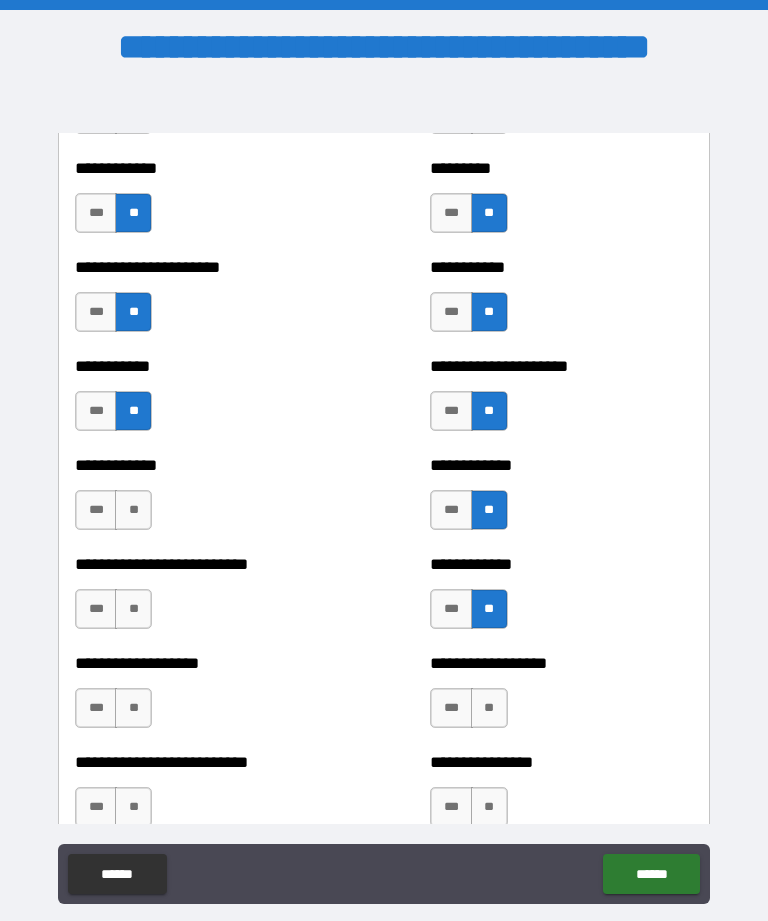 click on "**" at bounding box center [133, 510] 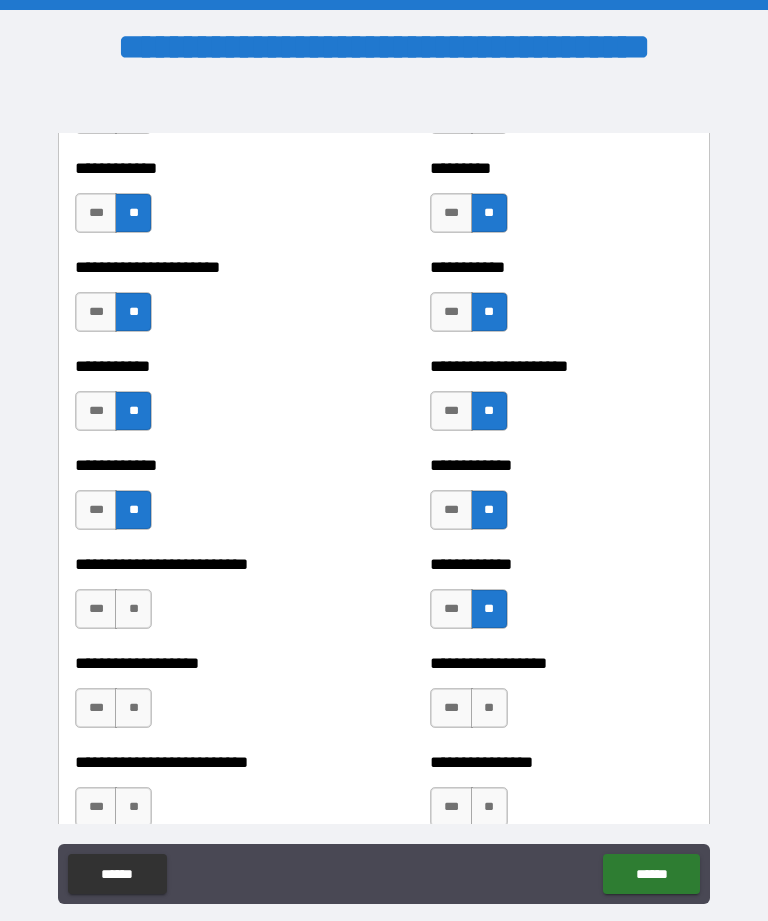 click on "**" at bounding box center [133, 609] 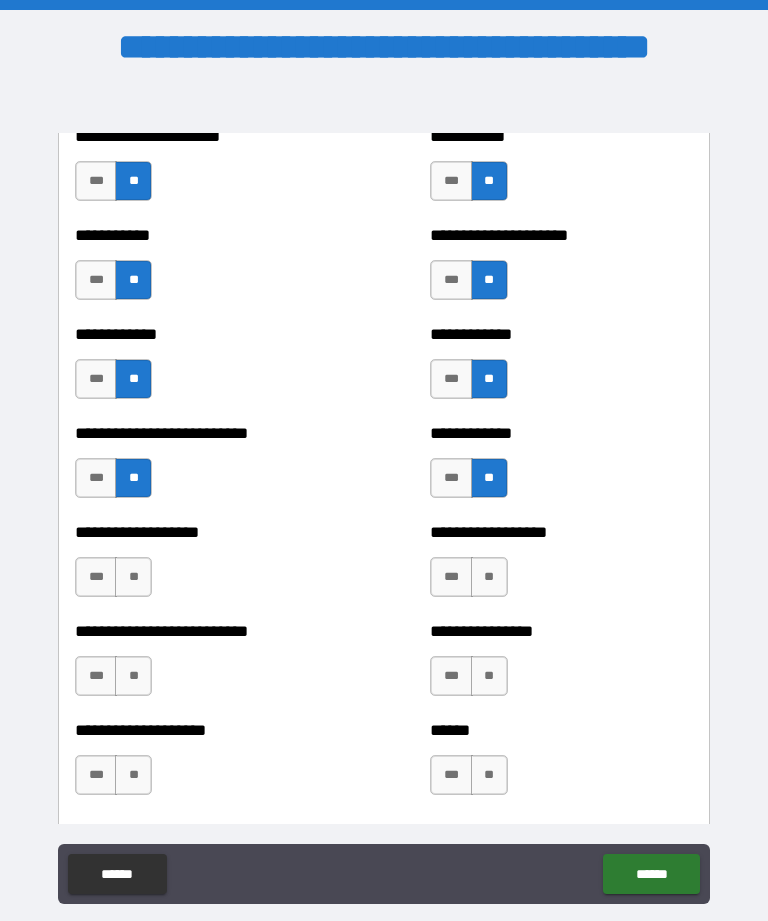 scroll, scrollTop: 5441, scrollLeft: 0, axis: vertical 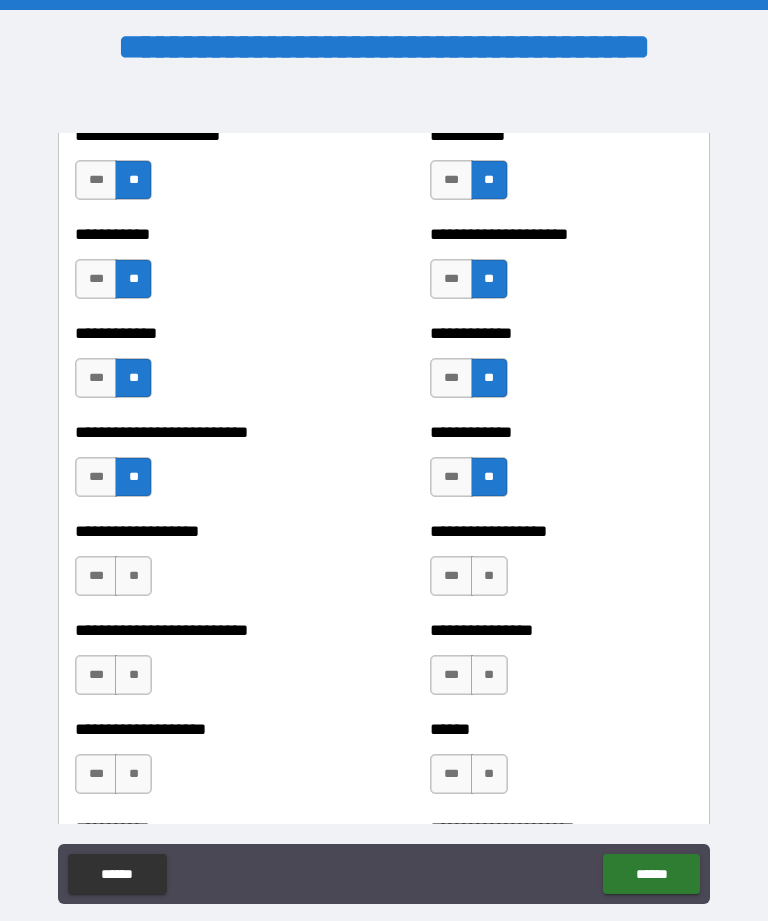 click on "**" at bounding box center [489, 576] 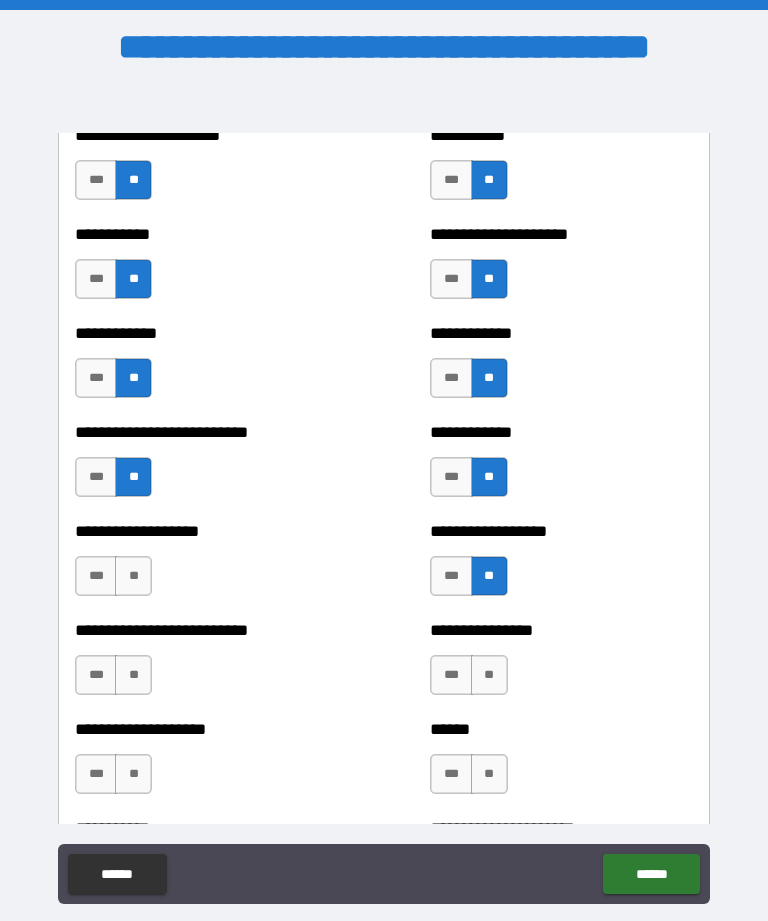 click on "**" at bounding box center (489, 675) 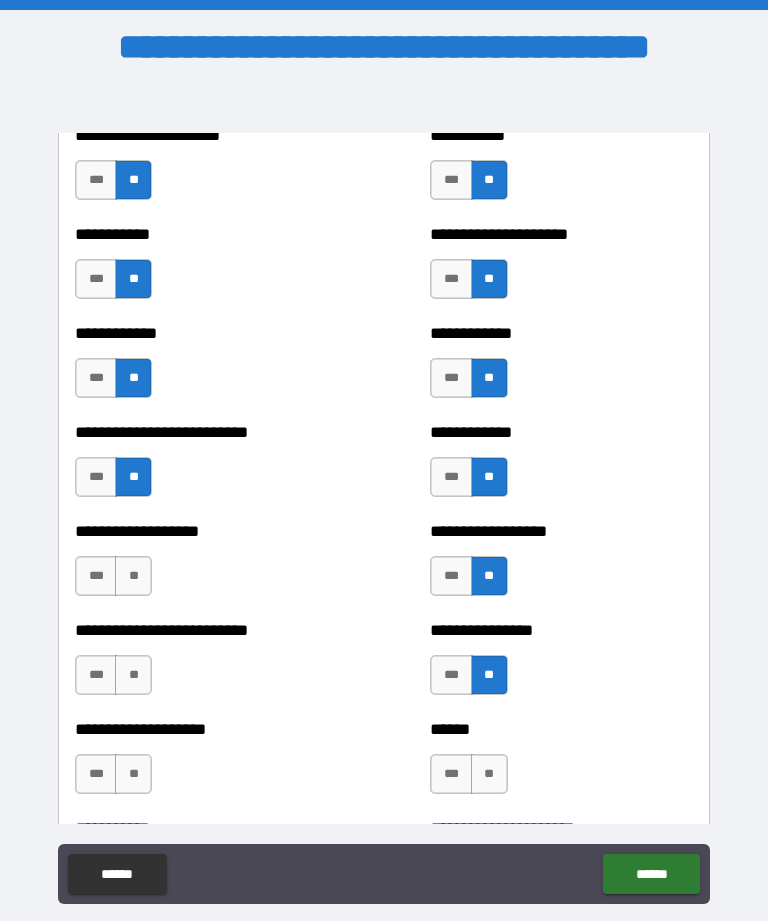 click on "**" at bounding box center (133, 675) 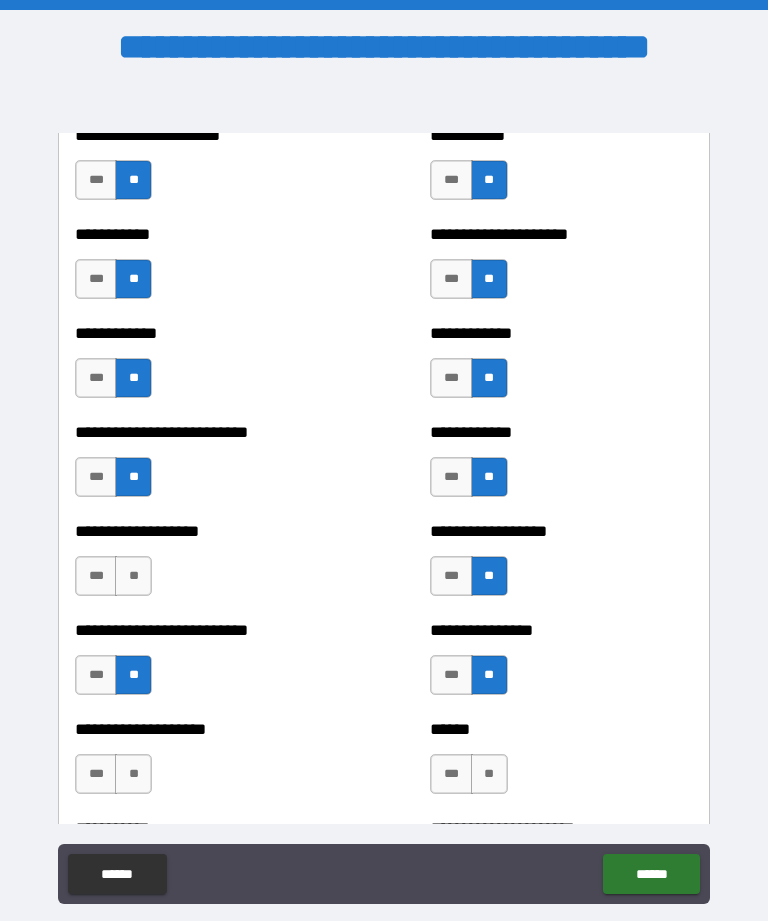 click on "**" at bounding box center (133, 576) 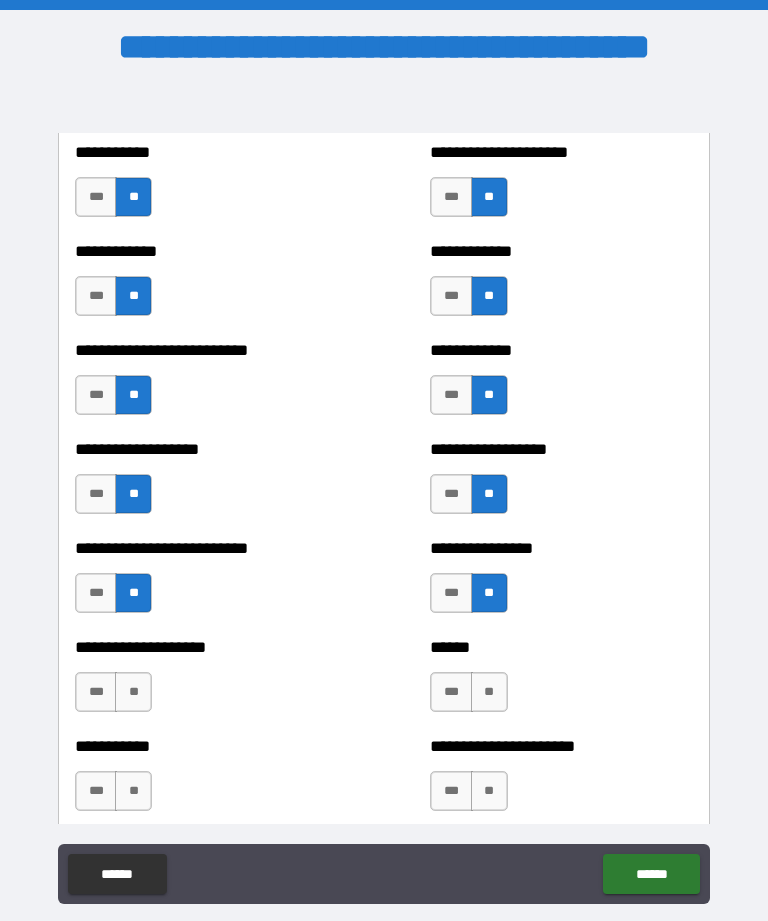 scroll, scrollTop: 5527, scrollLeft: 0, axis: vertical 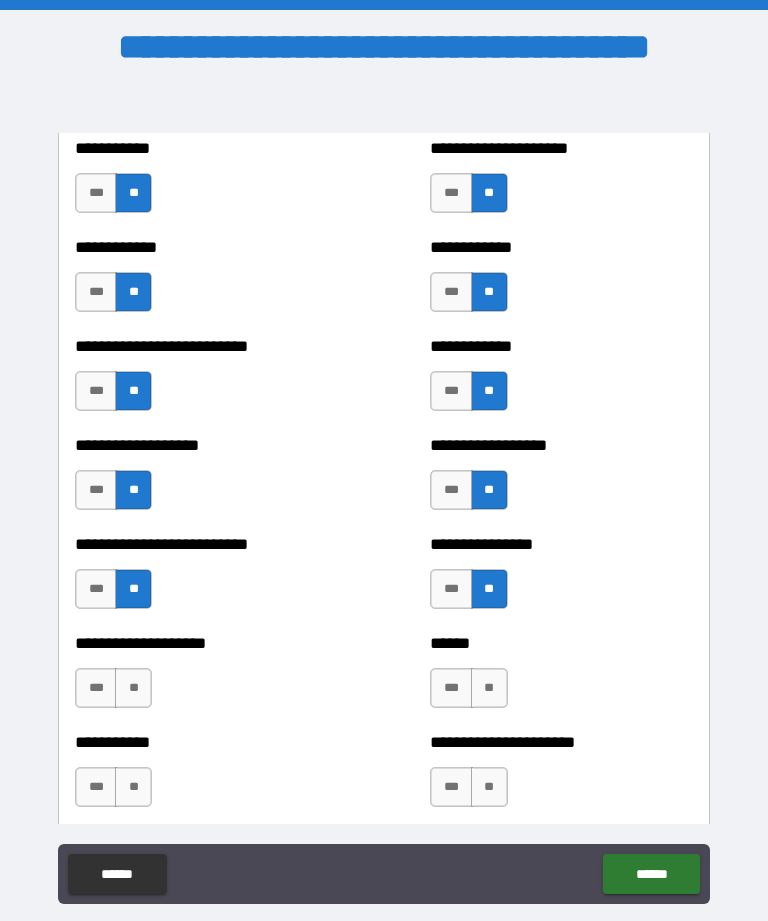 click on "**" at bounding box center (489, 688) 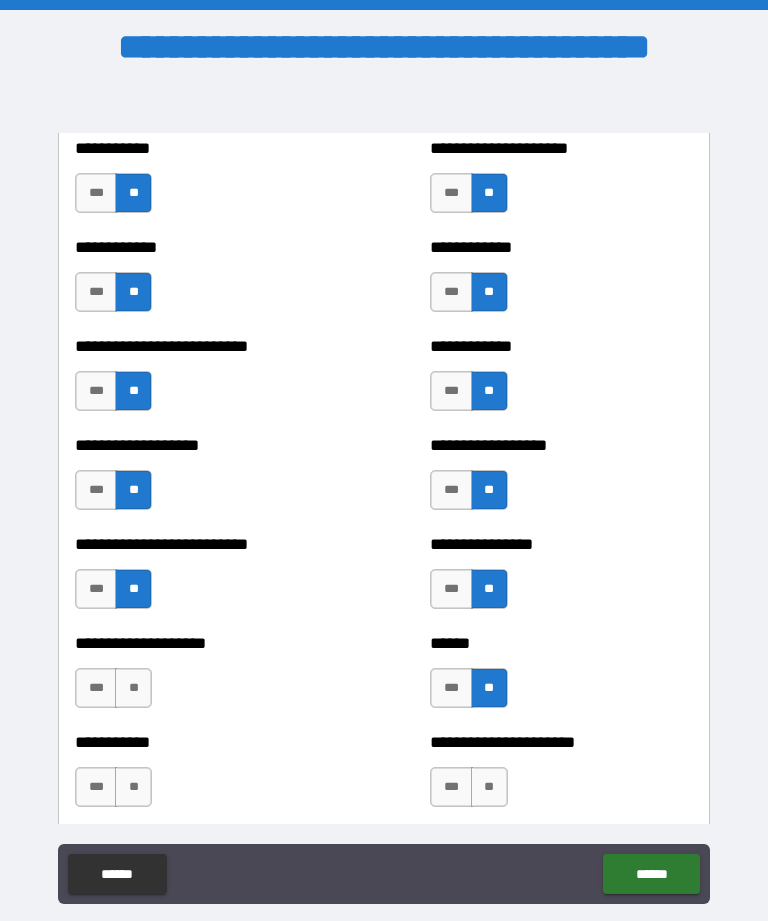 click on "**" at bounding box center [489, 787] 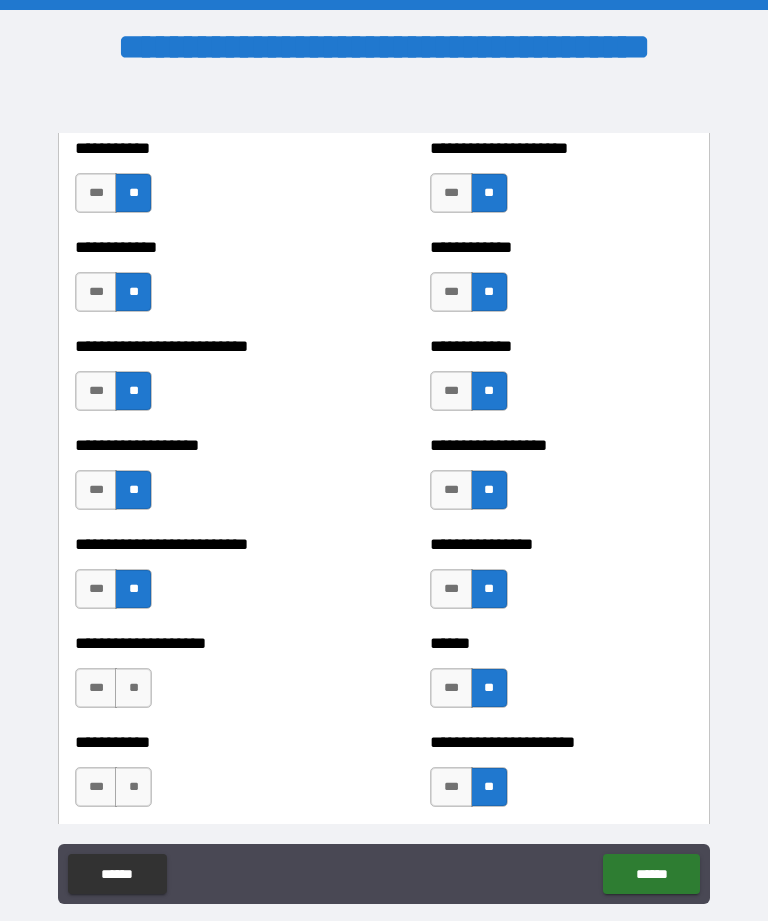 click on "**" at bounding box center [133, 787] 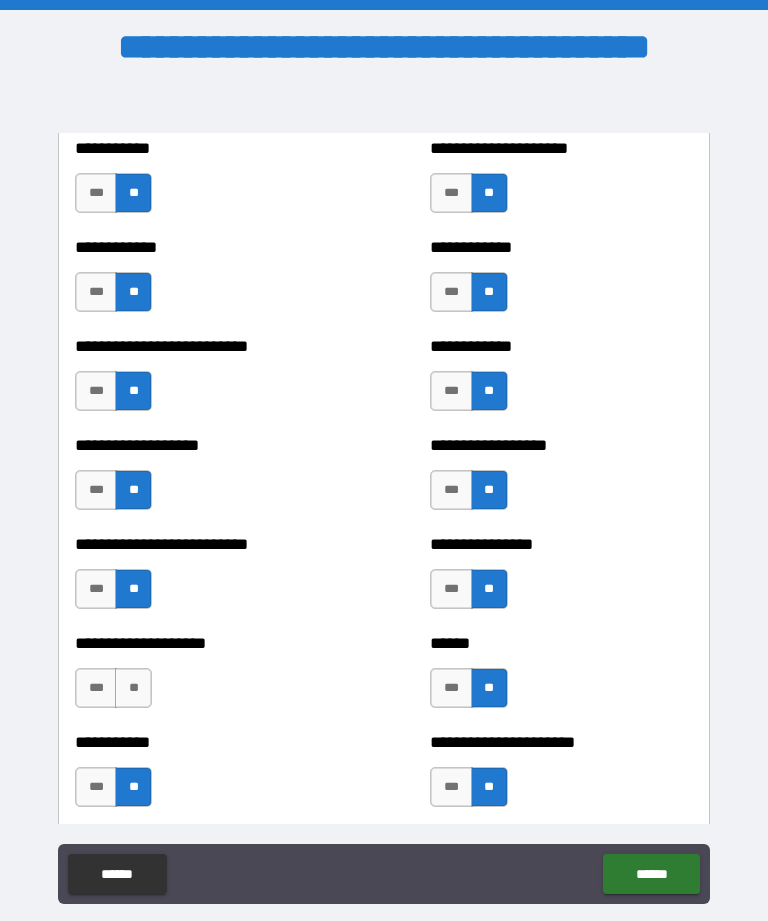click on "**" at bounding box center (133, 688) 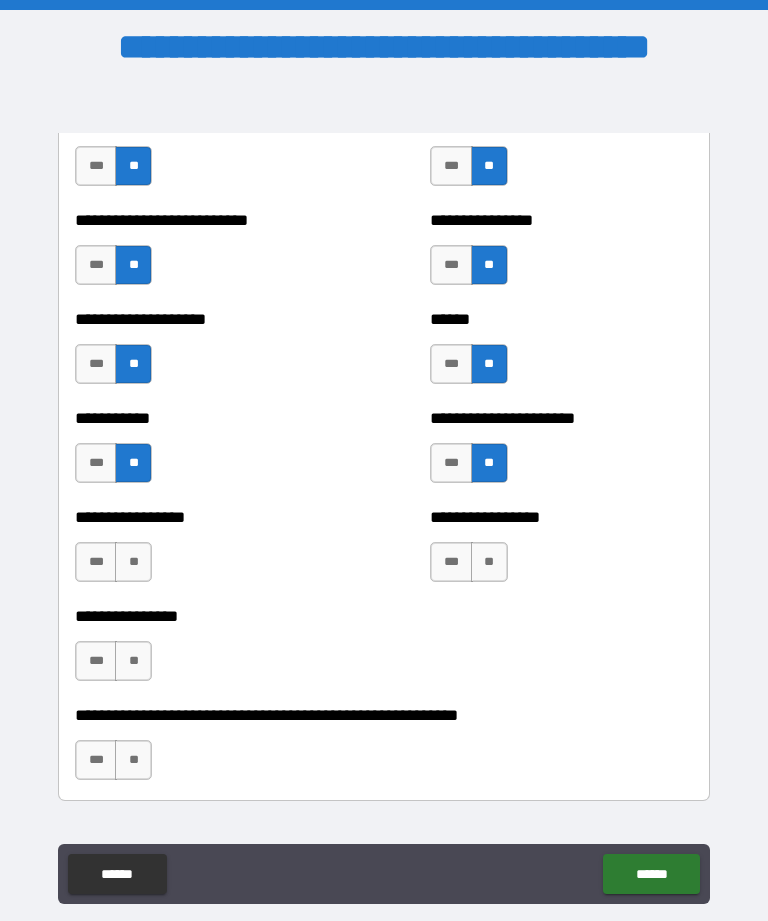 scroll, scrollTop: 5871, scrollLeft: 0, axis: vertical 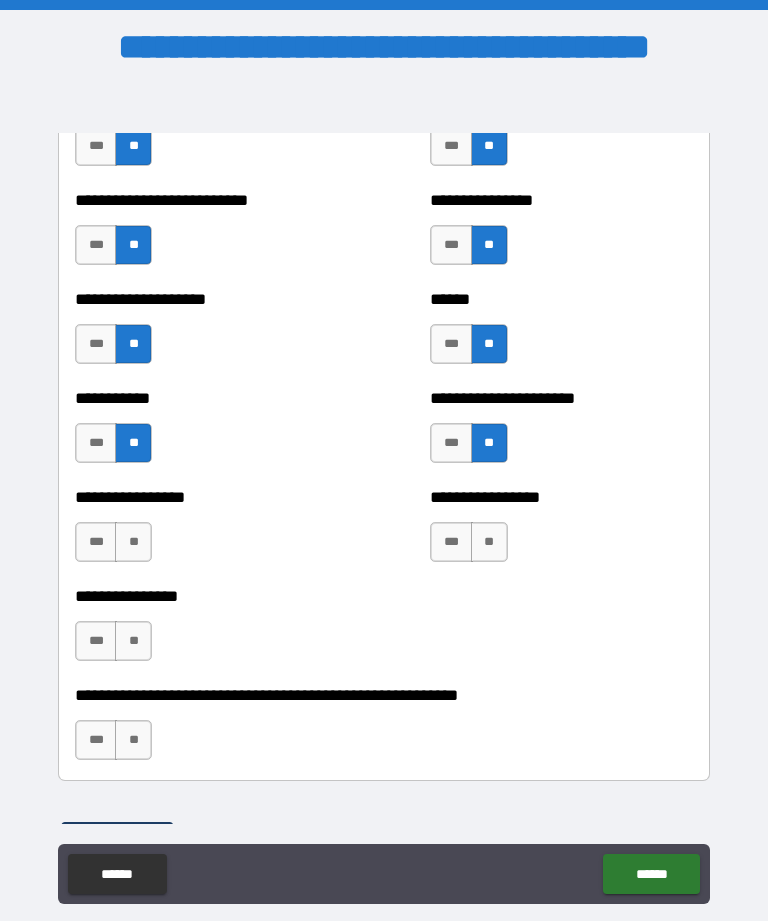 click on "**" at bounding box center [489, 542] 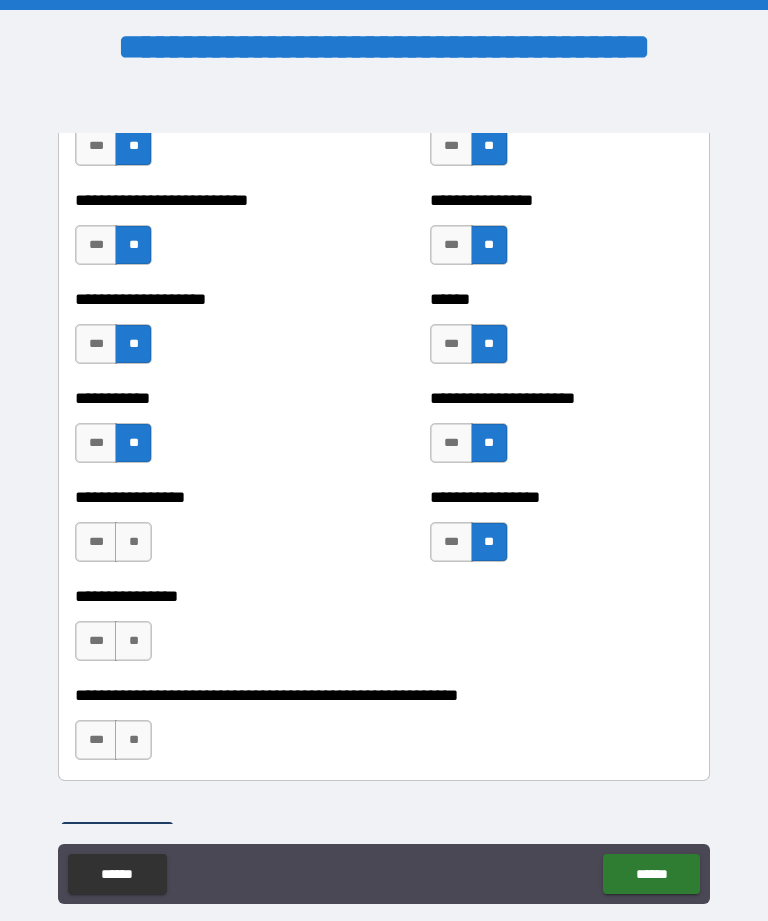 click on "**" at bounding box center [133, 542] 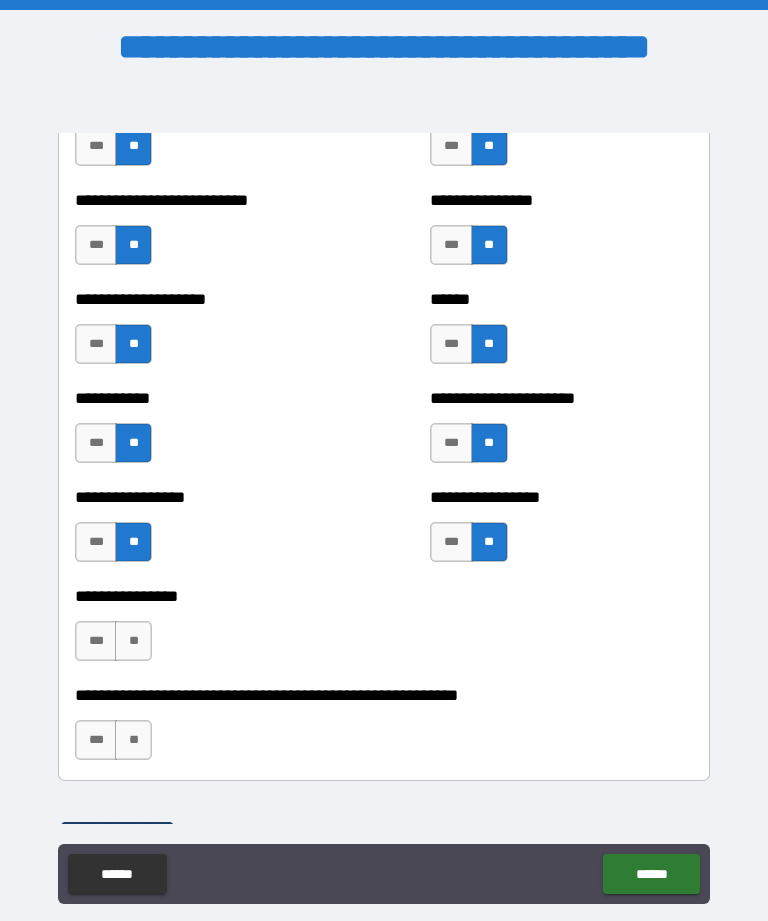 click on "**" at bounding box center [133, 641] 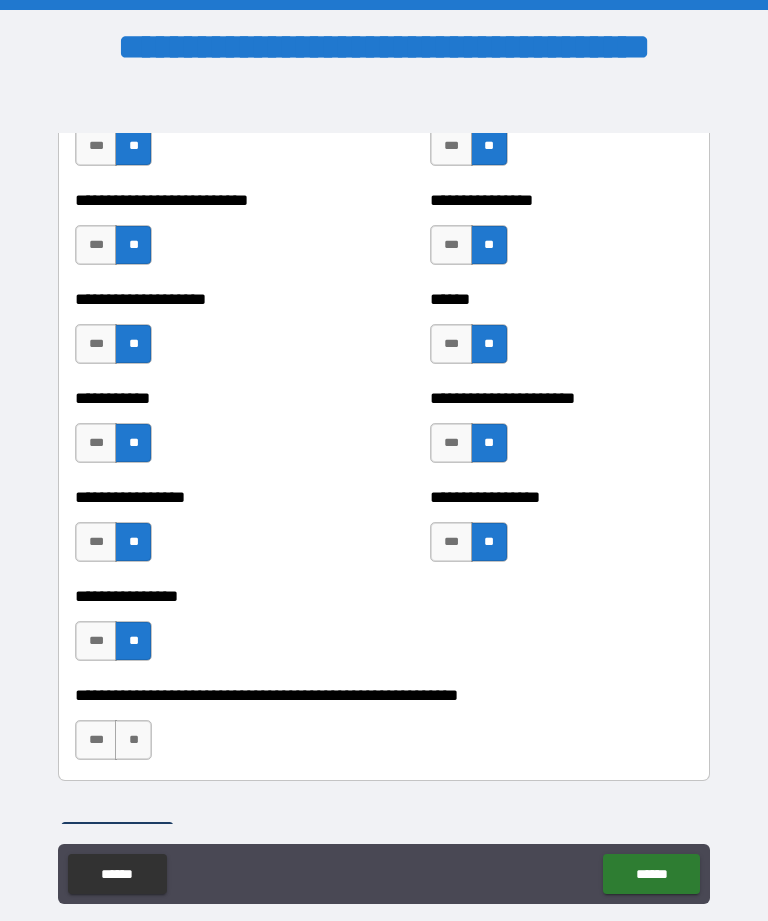 click on "**" at bounding box center [133, 740] 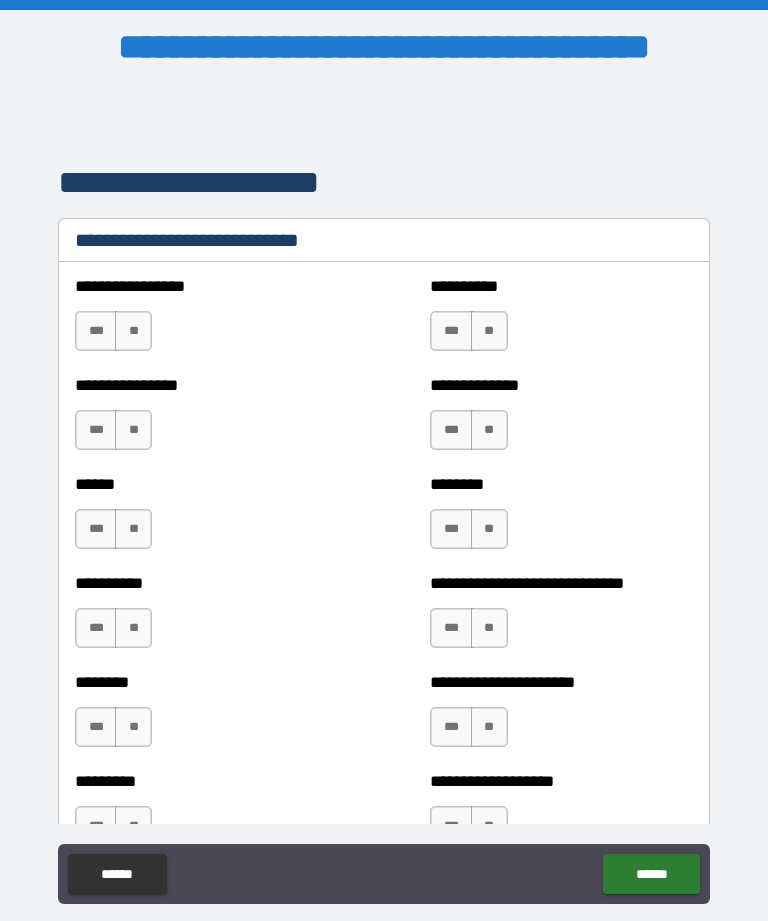 scroll, scrollTop: 6728, scrollLeft: 0, axis: vertical 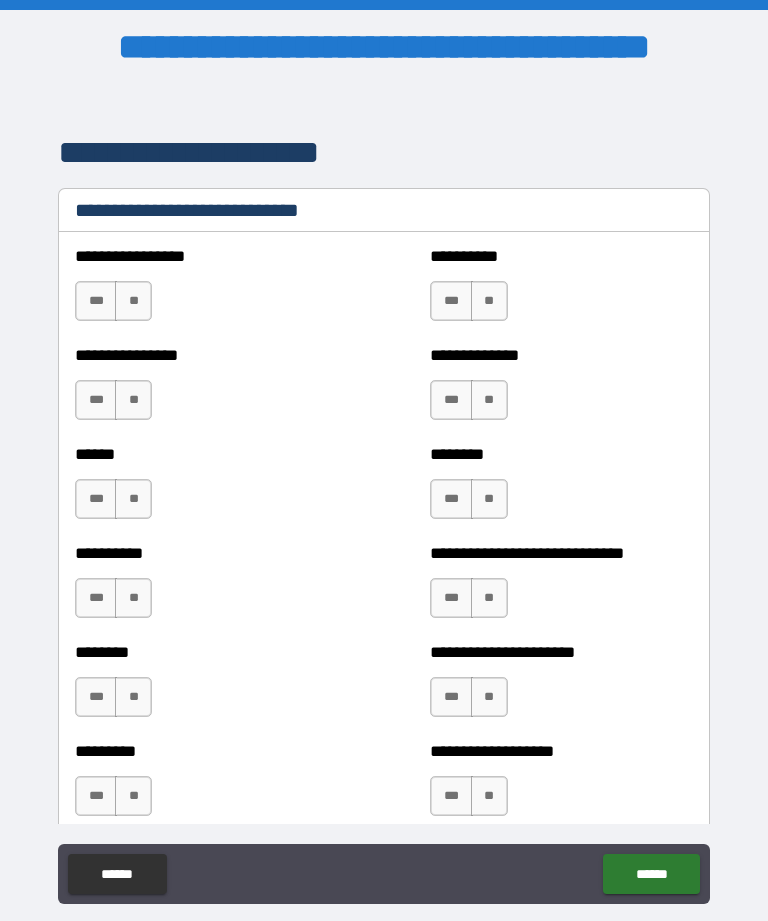 click on "**" at bounding box center [133, 301] 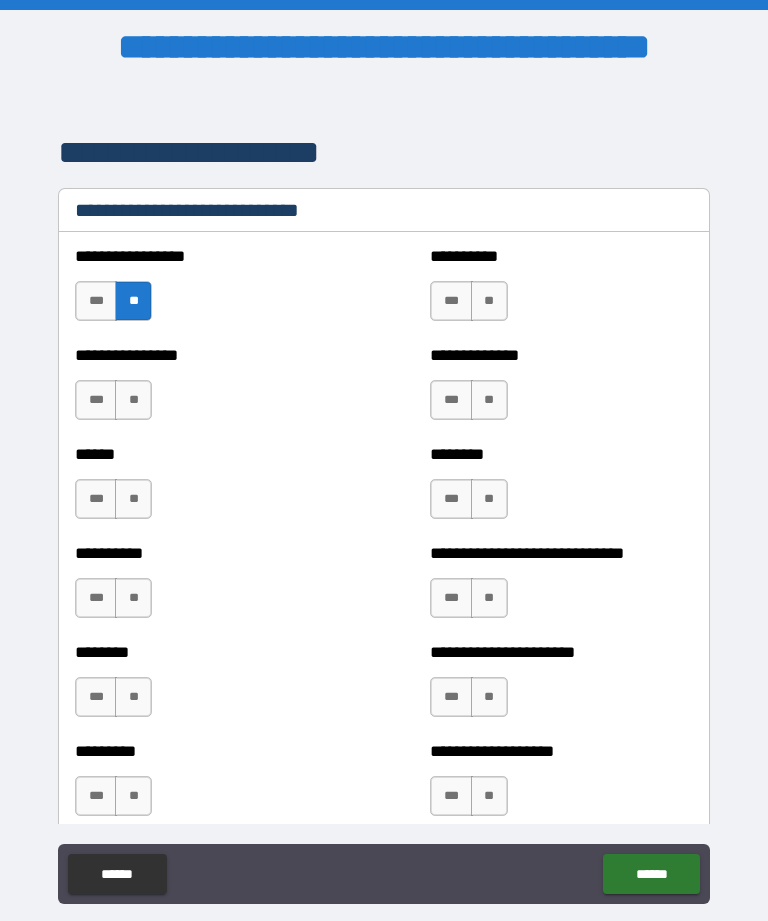 click on "**" at bounding box center (489, 301) 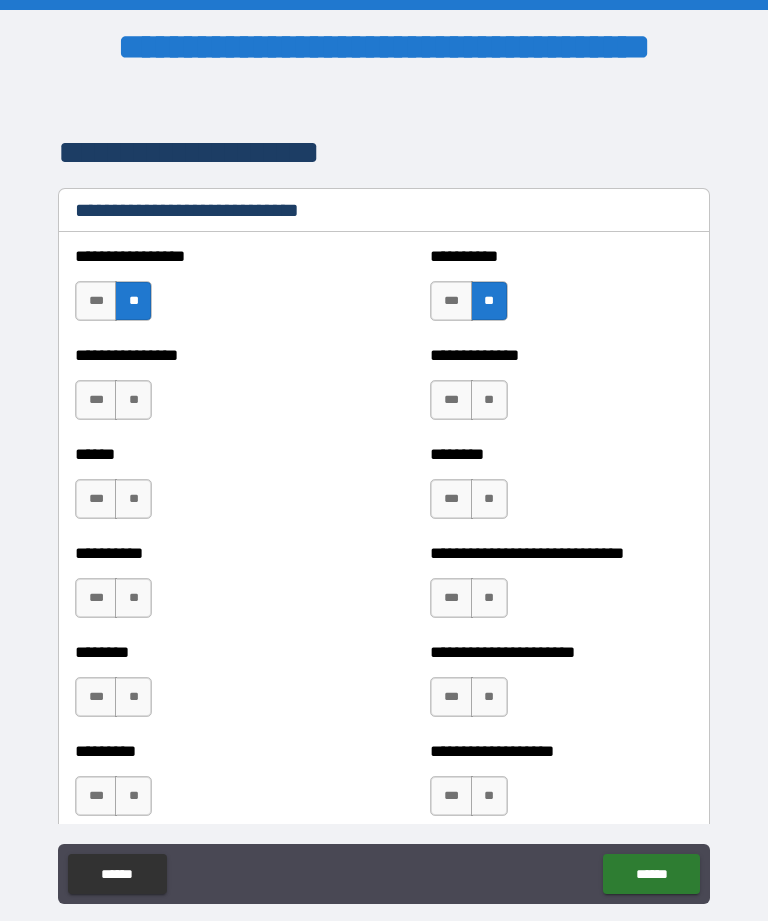click on "**" at bounding box center (489, 400) 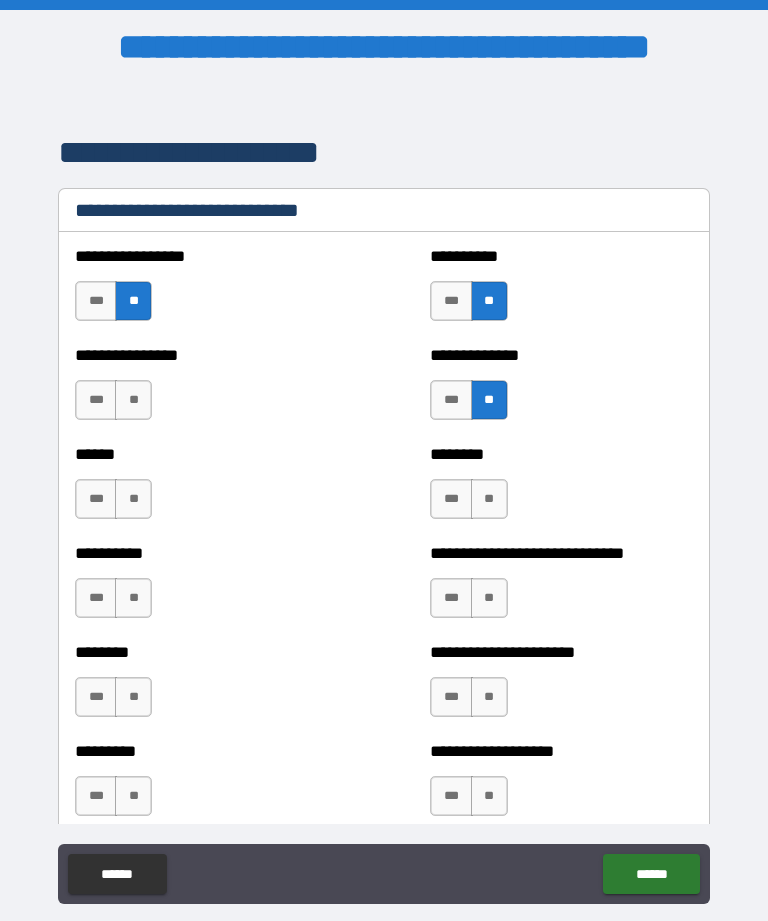 click on "**" at bounding box center (133, 400) 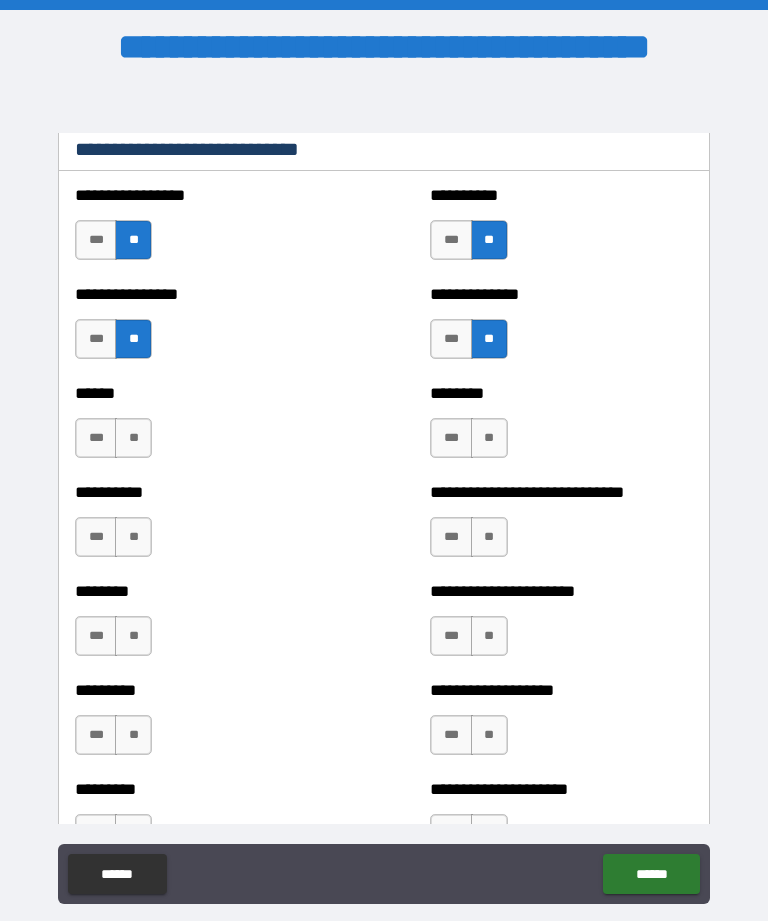 scroll, scrollTop: 6796, scrollLeft: 0, axis: vertical 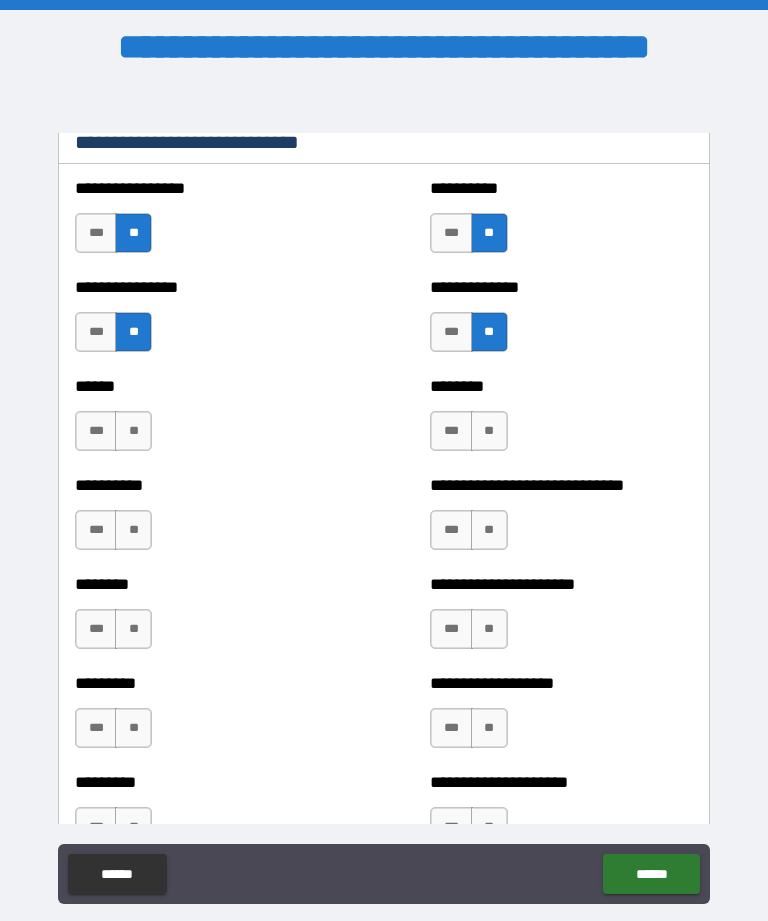 click on "**" at bounding box center (133, 431) 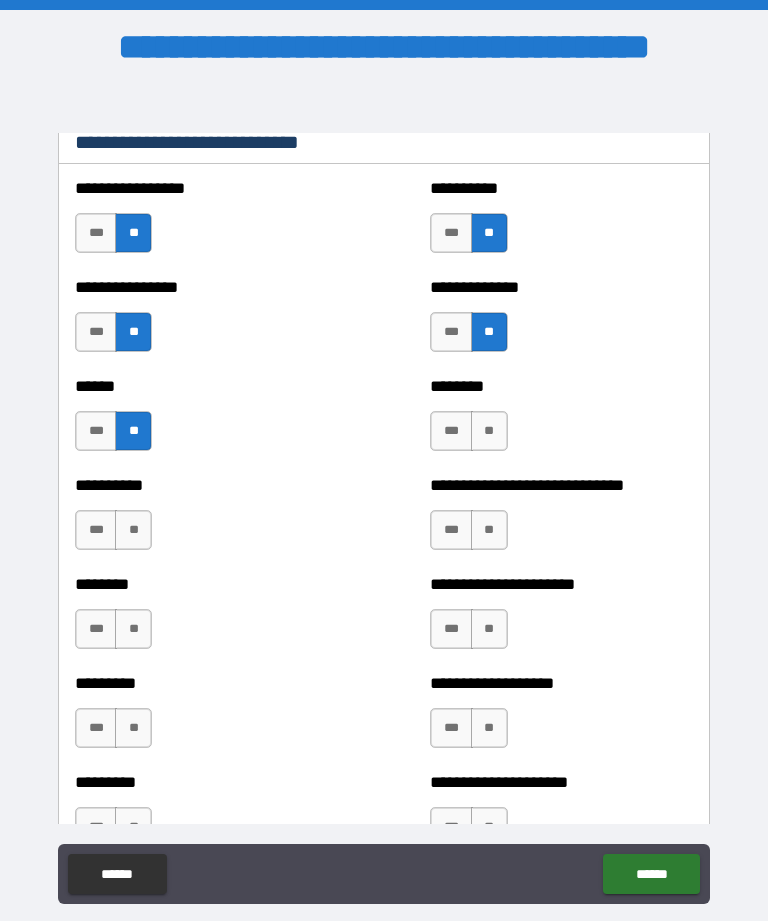 click on "**" at bounding box center (489, 431) 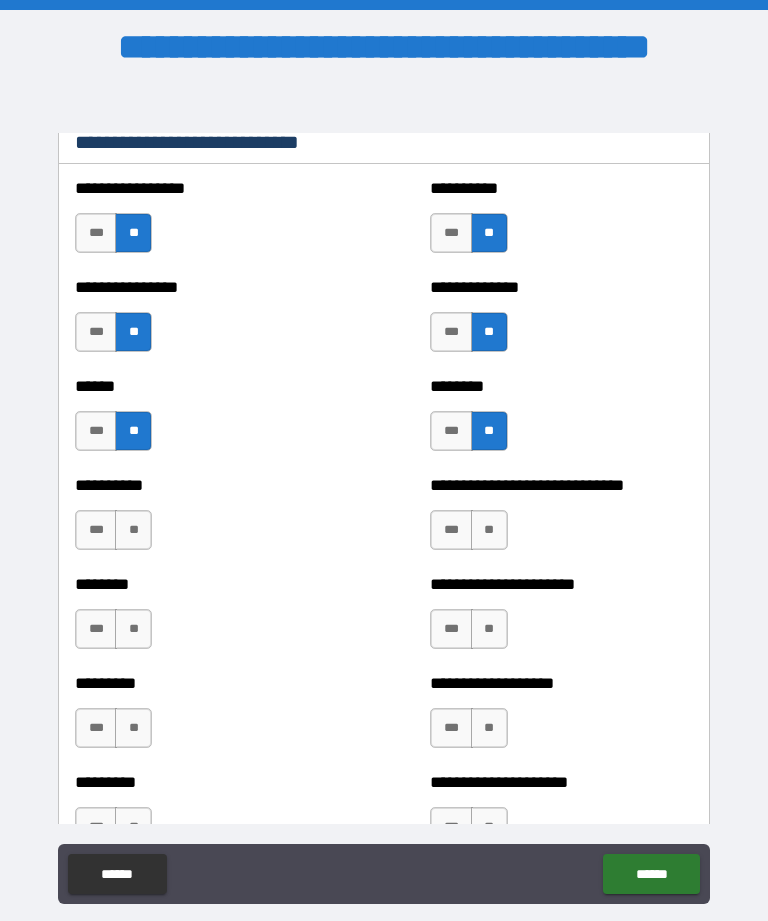 click on "**" at bounding box center [133, 530] 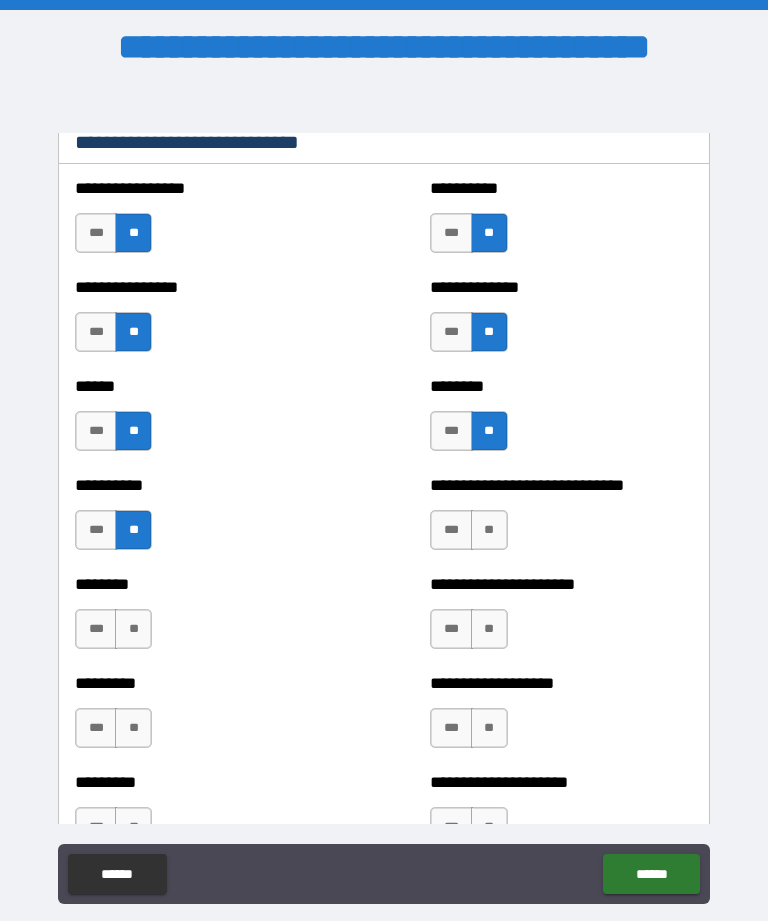 click on "**" at bounding box center (489, 530) 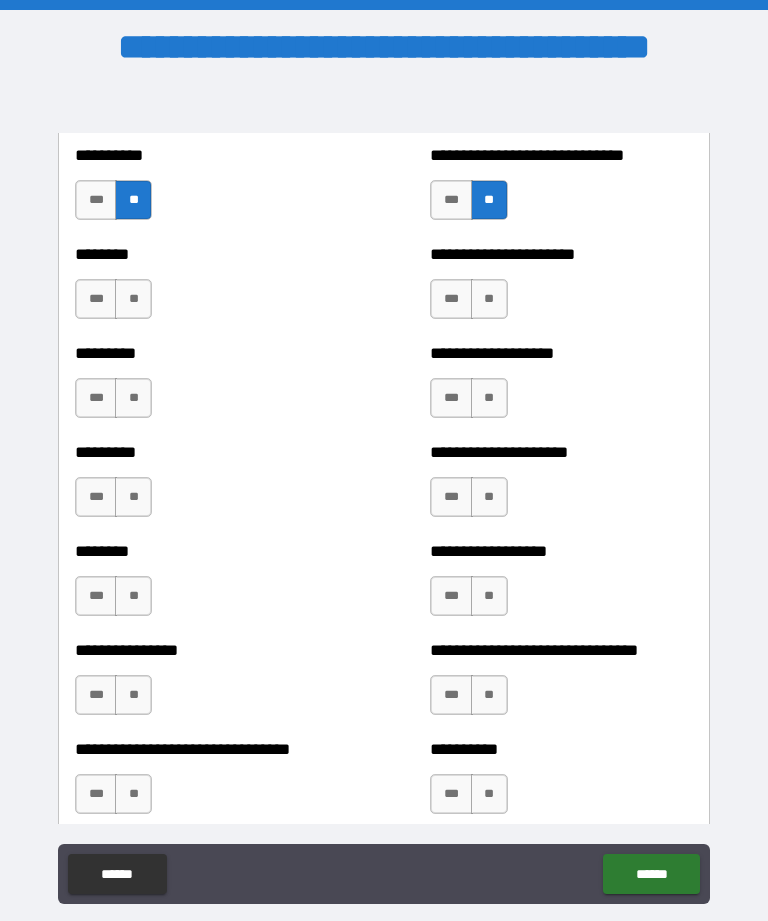 scroll, scrollTop: 7122, scrollLeft: 0, axis: vertical 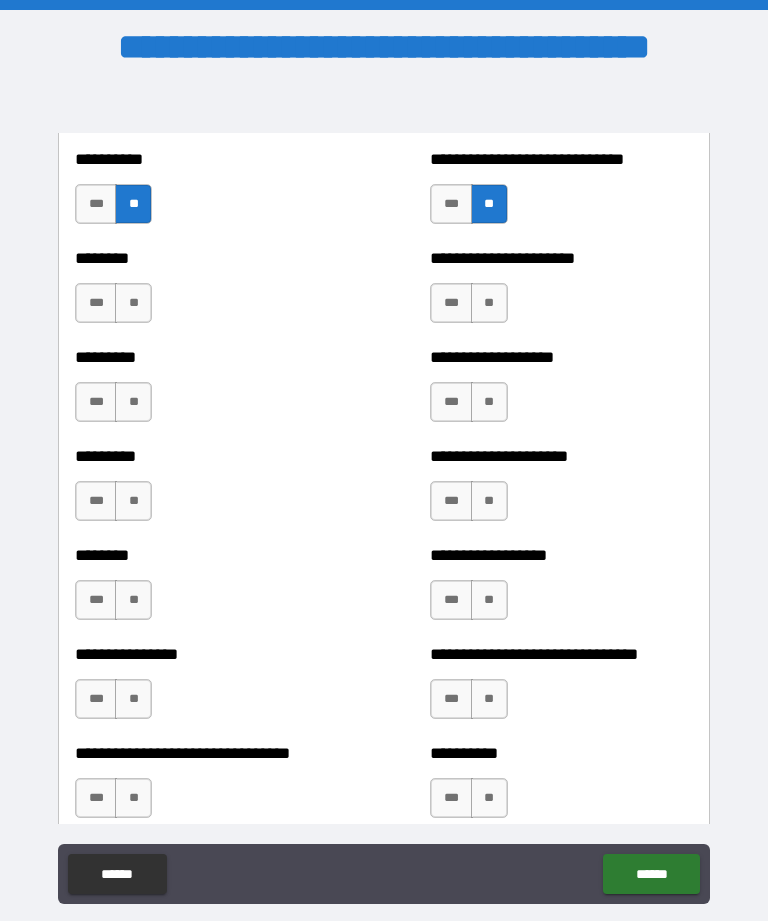 click on "**" at bounding box center [489, 303] 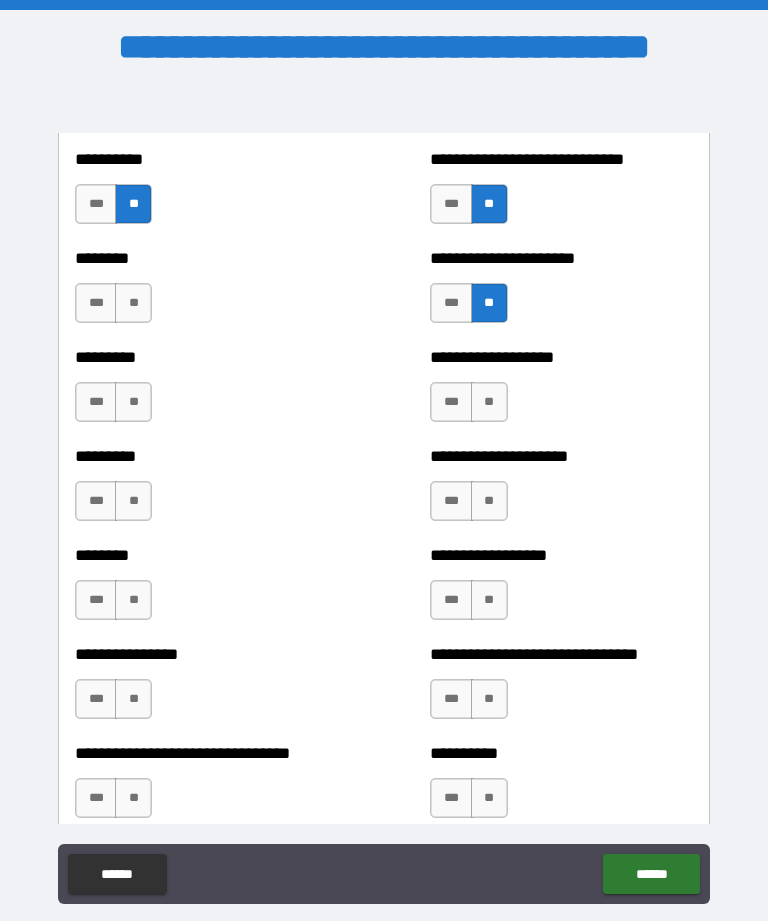 click on "**" at bounding box center (133, 303) 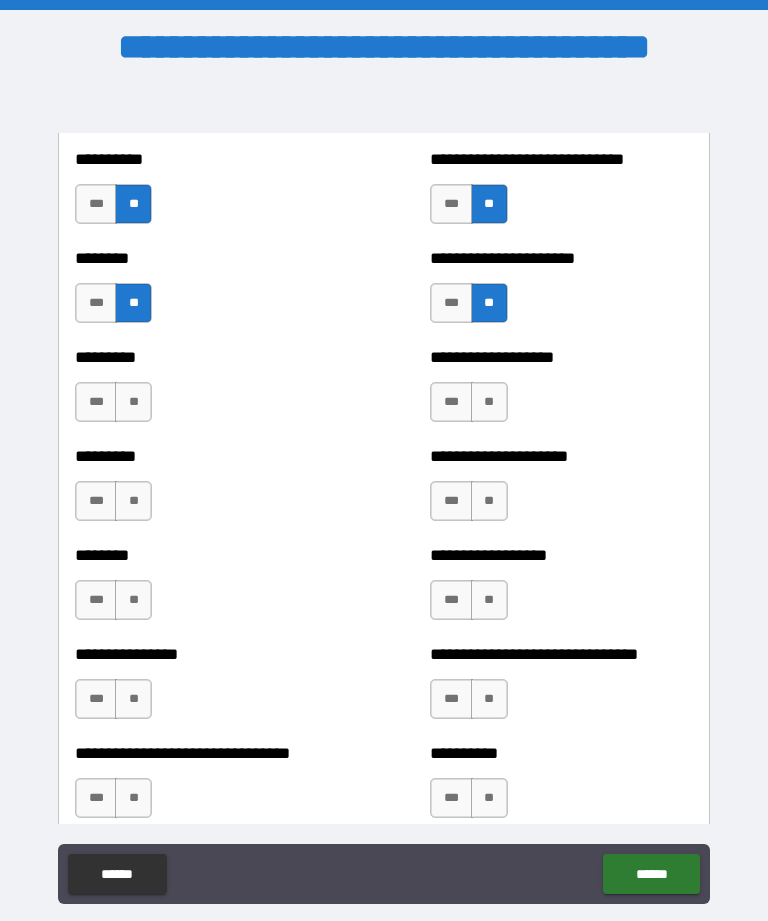 click on "**" at bounding box center [133, 402] 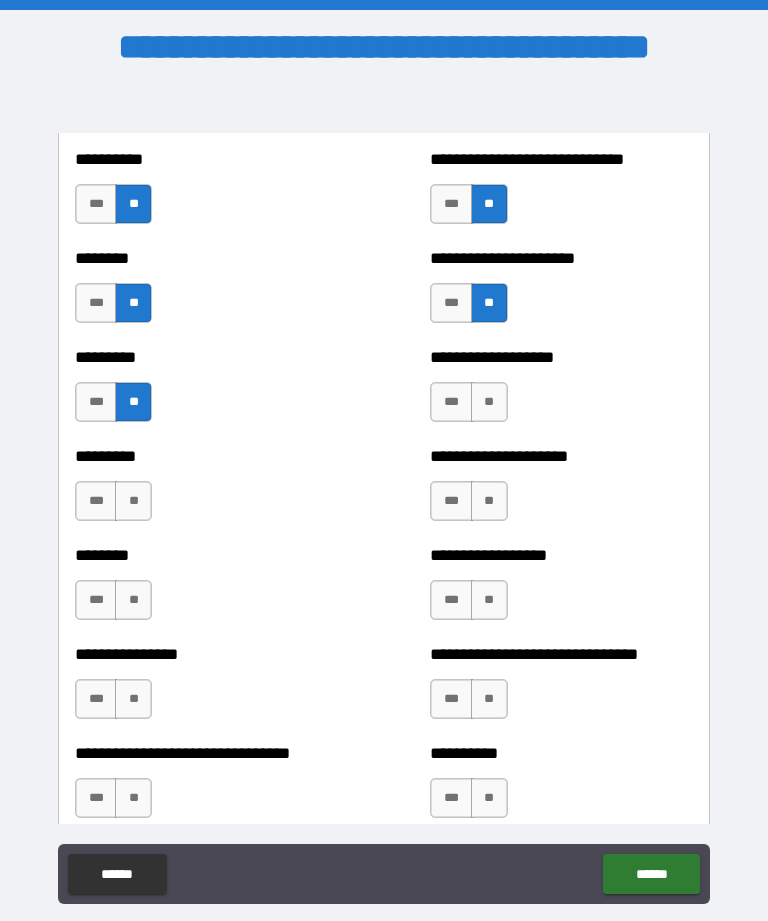 click on "**" at bounding box center [133, 501] 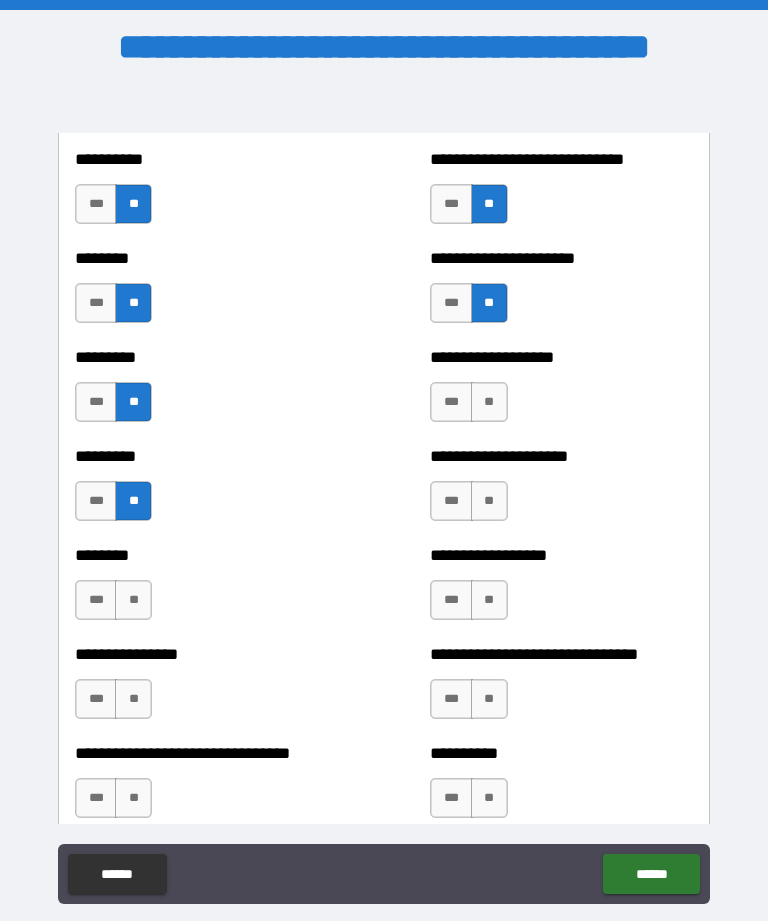 click on "**" at bounding box center [489, 402] 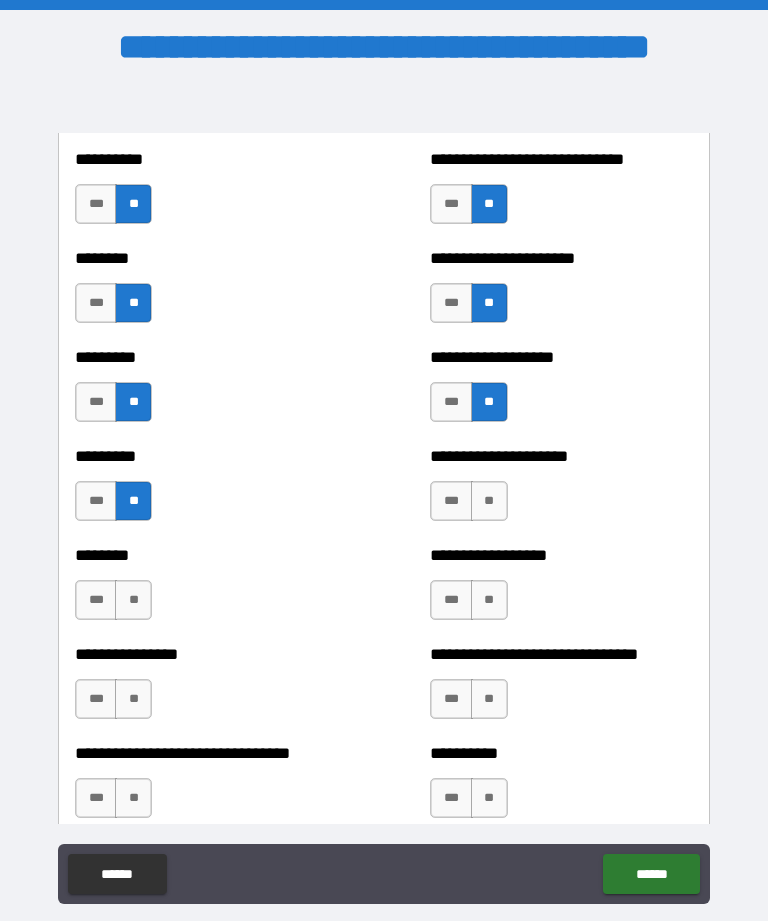 click on "**" at bounding box center [489, 501] 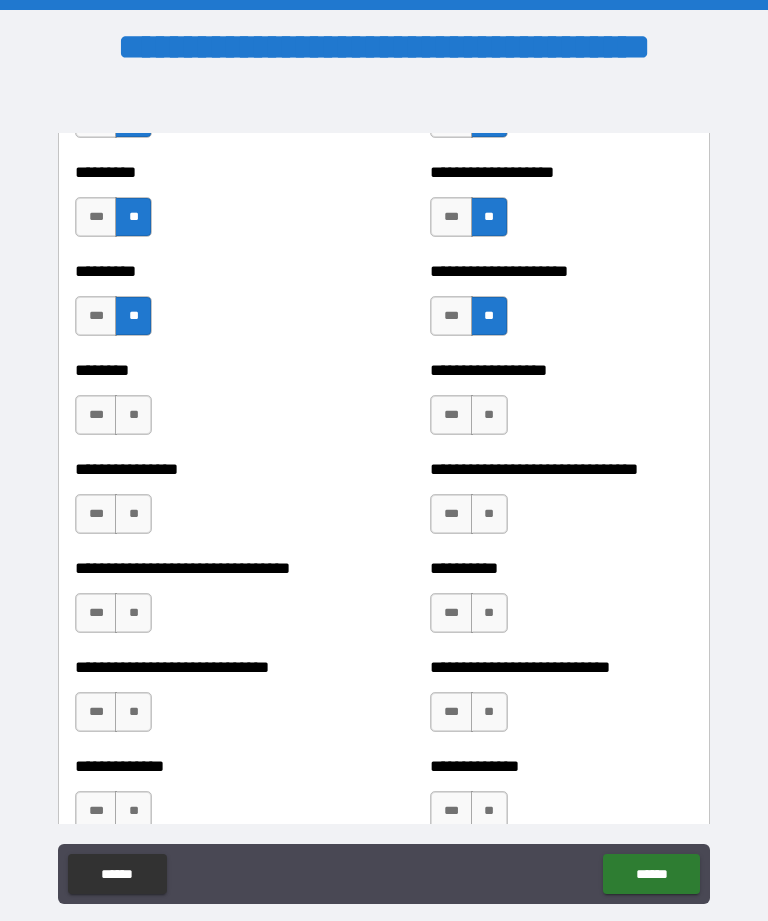 scroll, scrollTop: 7307, scrollLeft: 0, axis: vertical 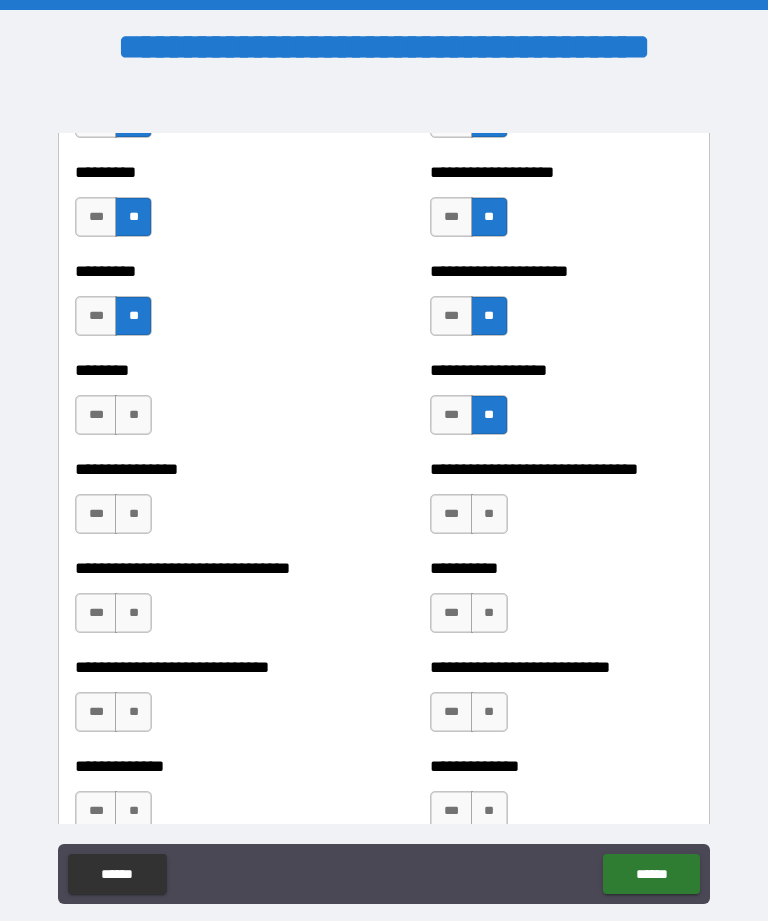 click on "**" at bounding box center [133, 415] 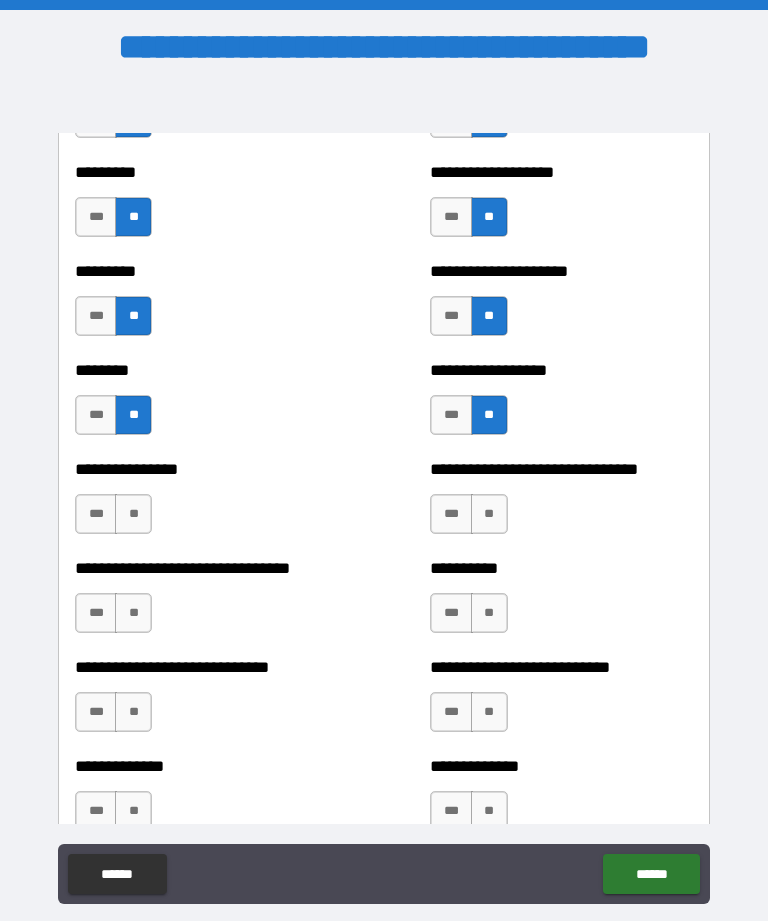 click on "**" at bounding box center (133, 514) 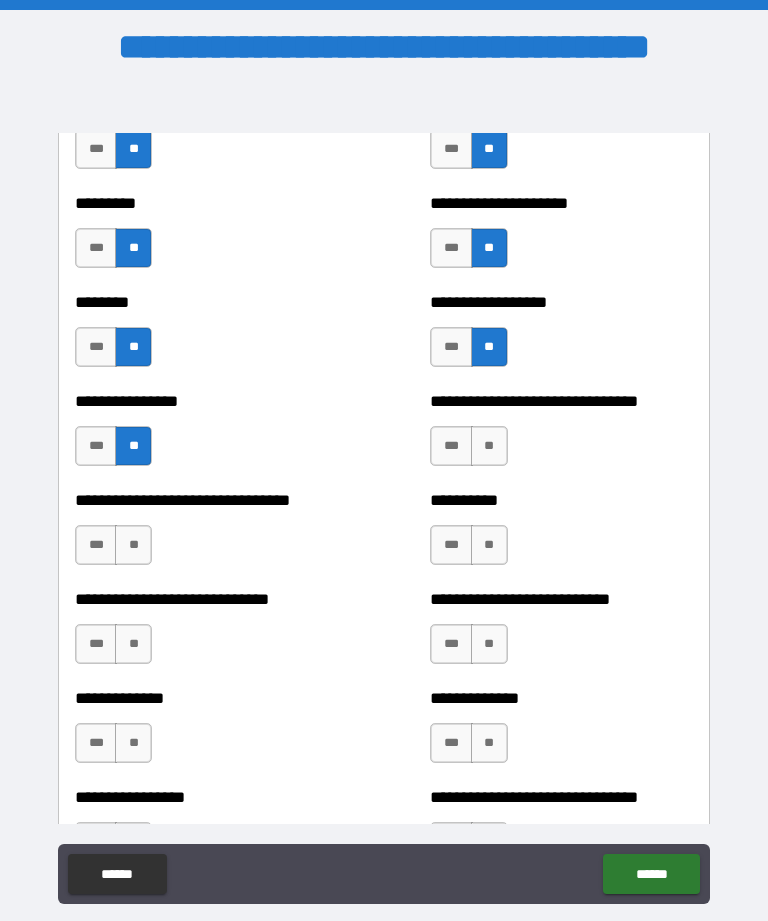 scroll, scrollTop: 7416, scrollLeft: 0, axis: vertical 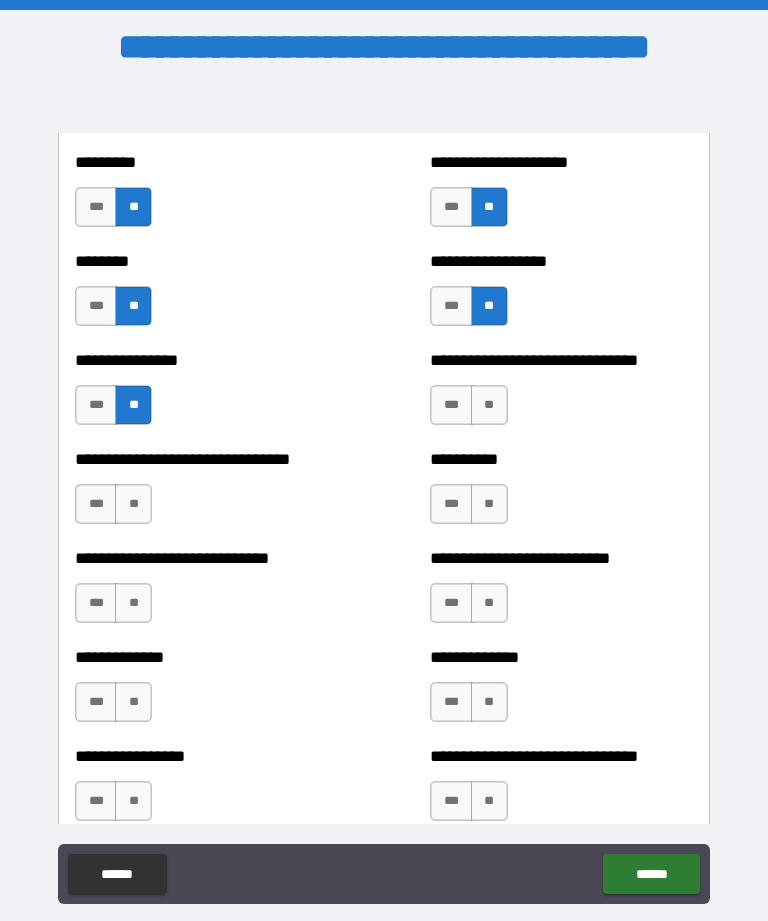 click on "**" at bounding box center [489, 405] 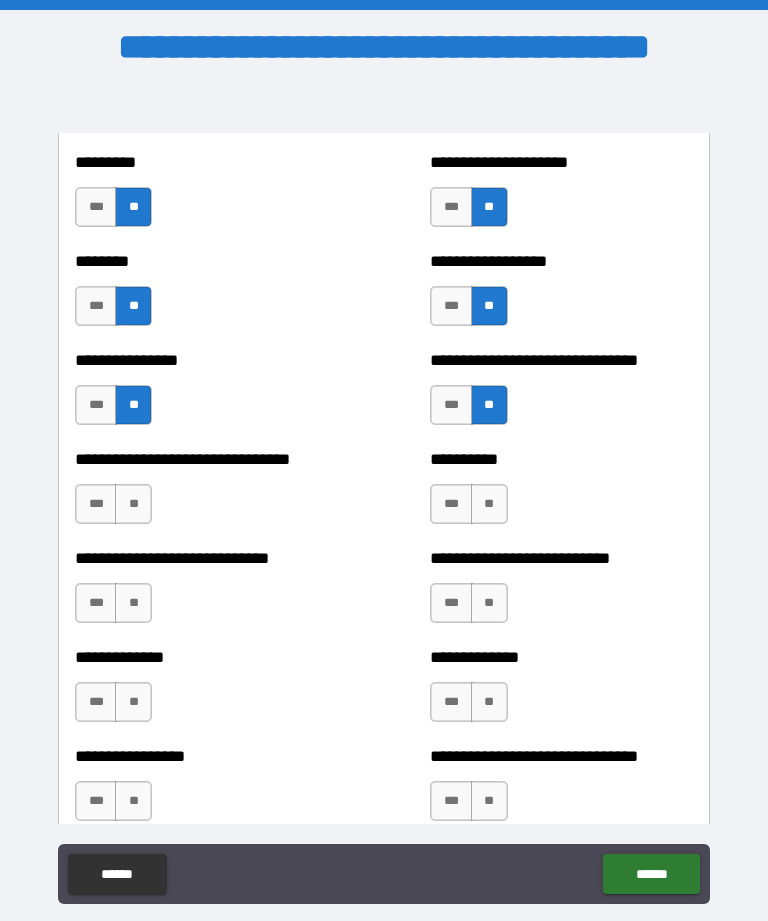 click on "**" at bounding box center (489, 504) 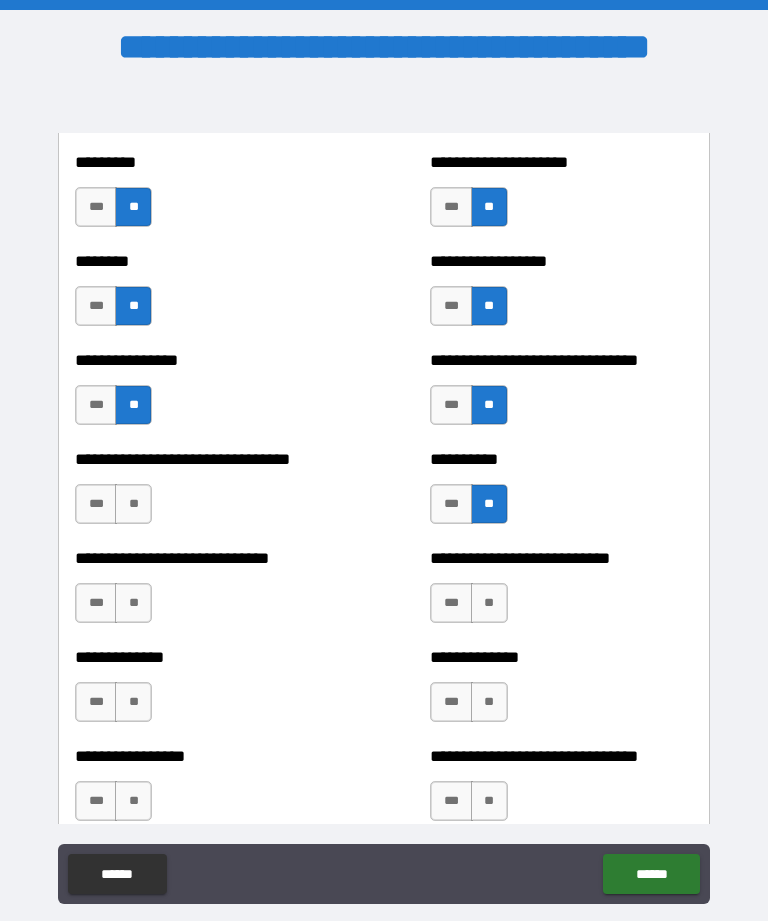 click on "**" at bounding box center [133, 504] 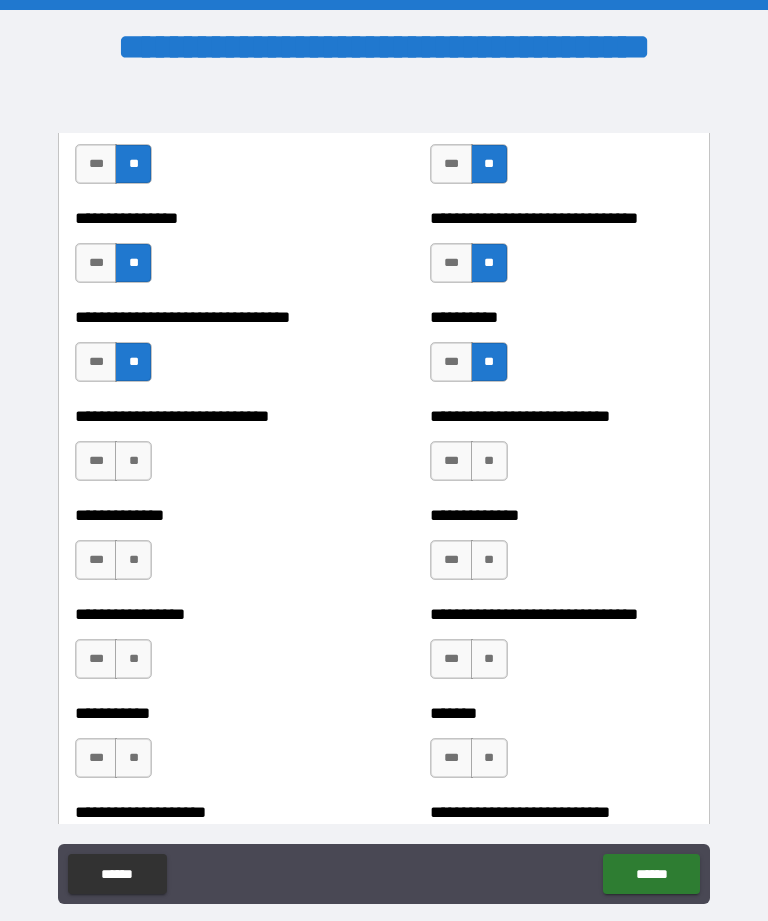 scroll, scrollTop: 7560, scrollLeft: 0, axis: vertical 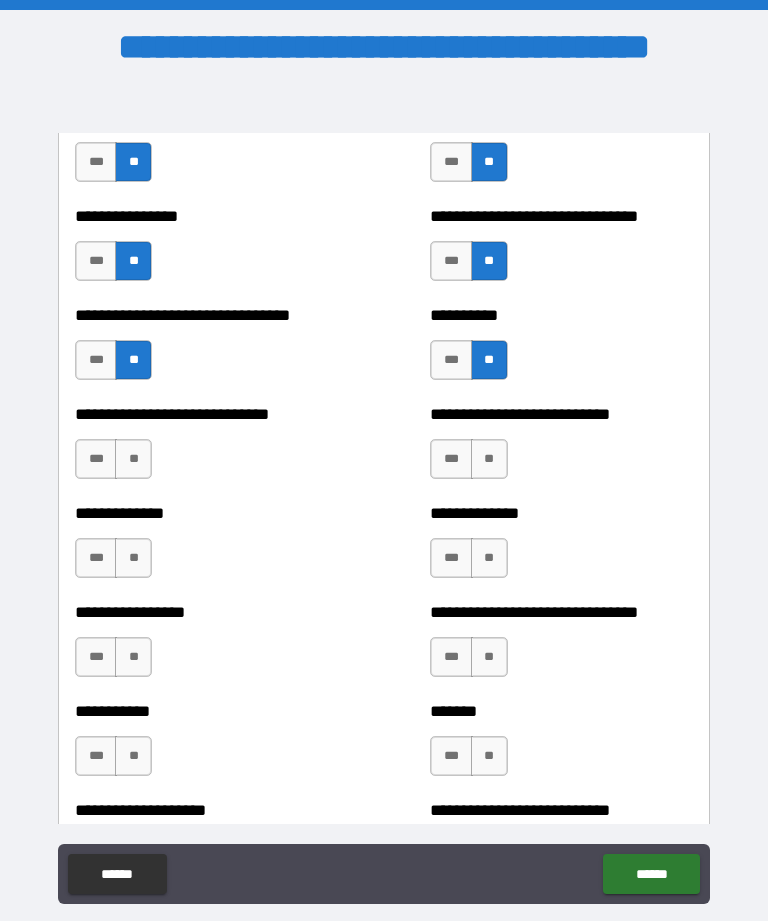 click on "**" at bounding box center (133, 459) 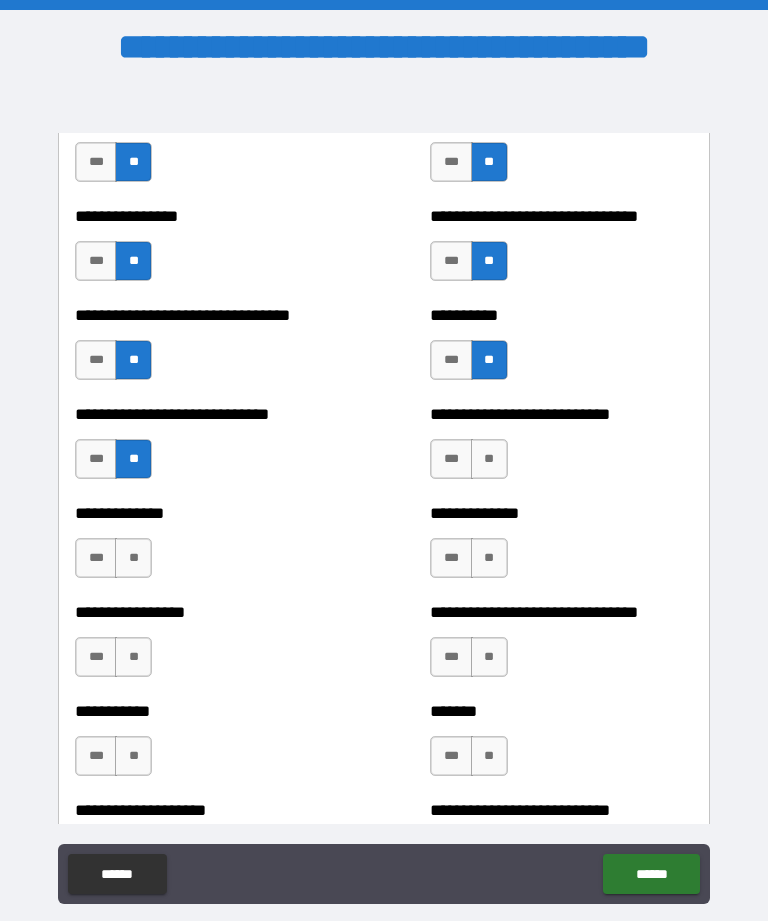 click on "**" at bounding box center [489, 459] 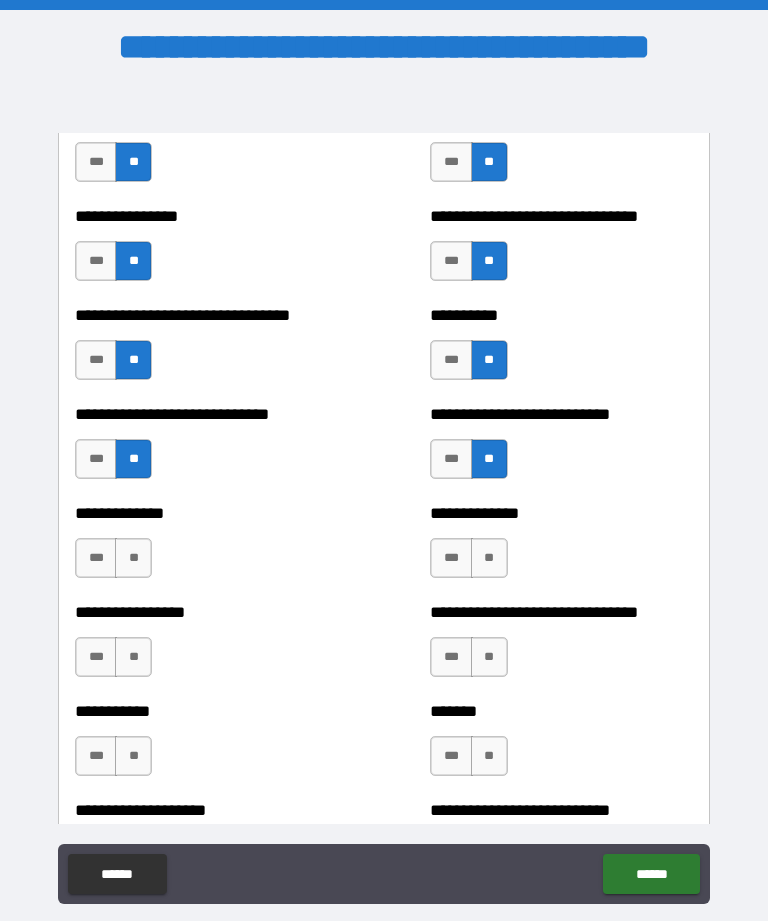 click on "**" at bounding box center (489, 558) 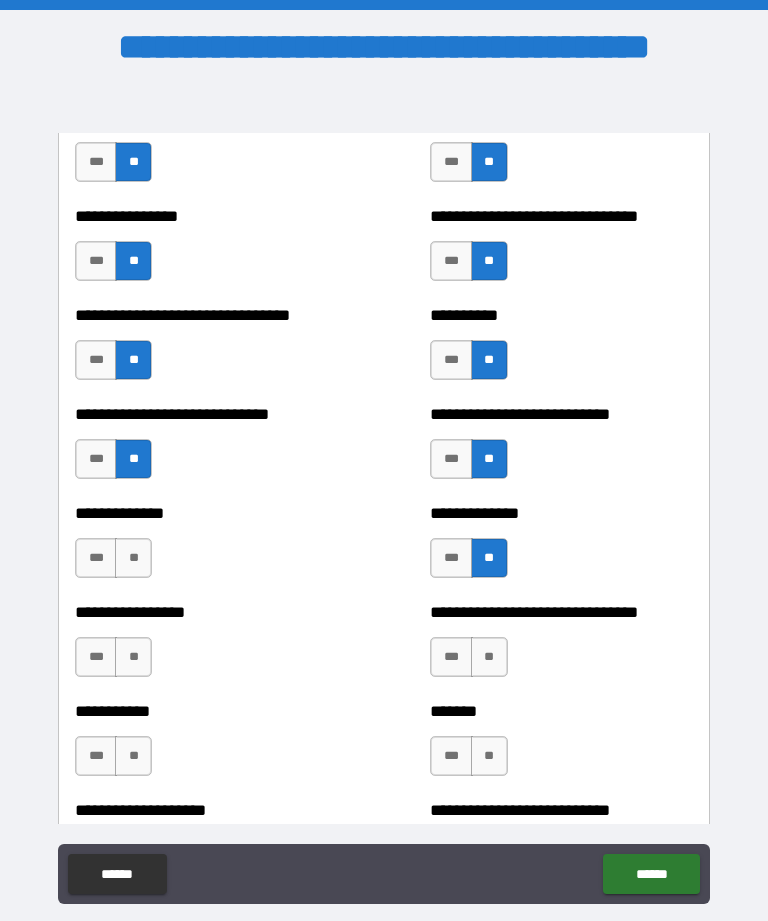 click on "**" at bounding box center [133, 558] 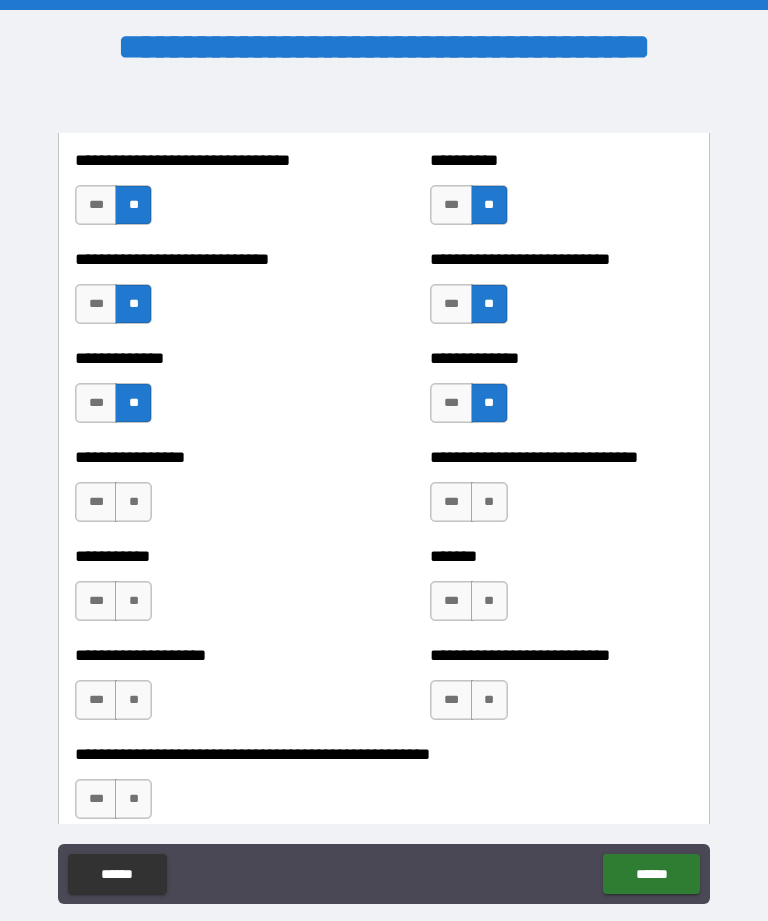 scroll, scrollTop: 7763, scrollLeft: 0, axis: vertical 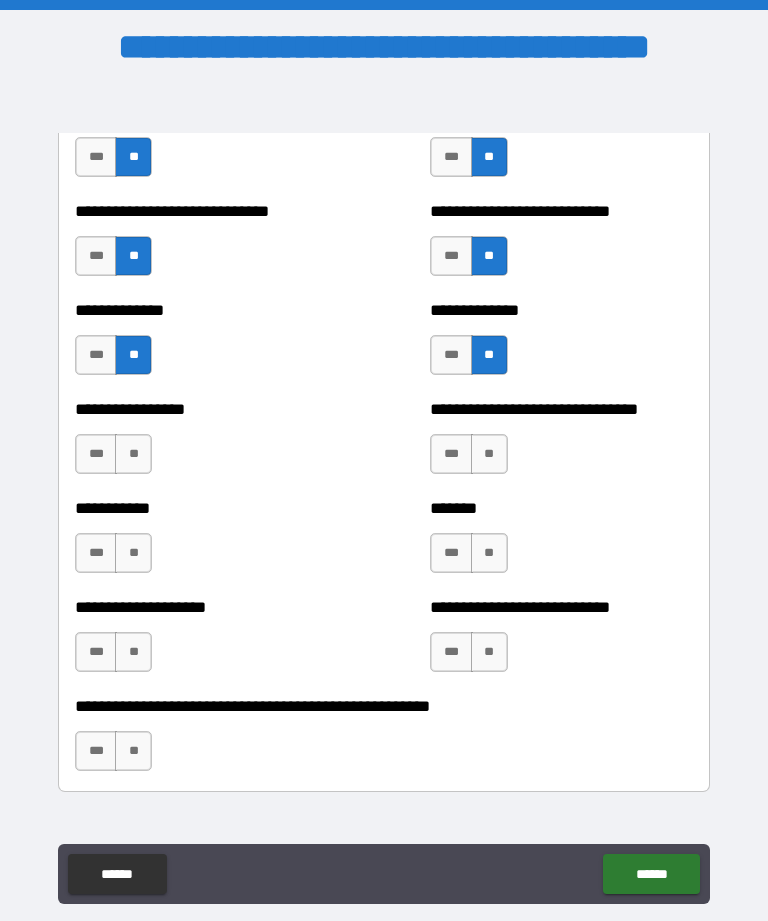 click on "**" at bounding box center (133, 454) 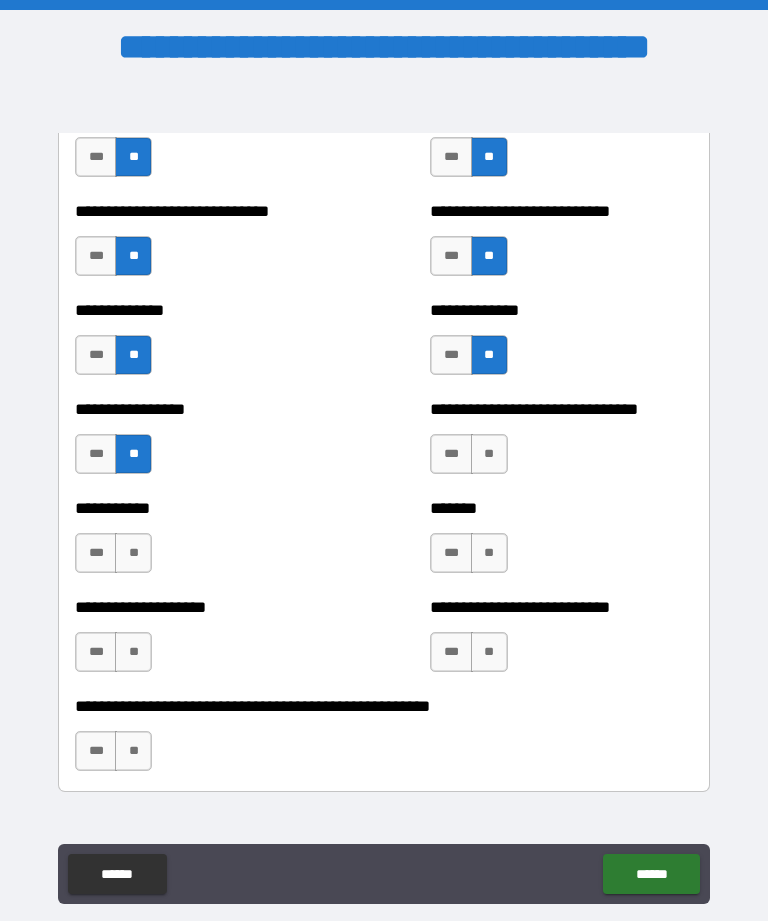 click on "***" at bounding box center [96, 454] 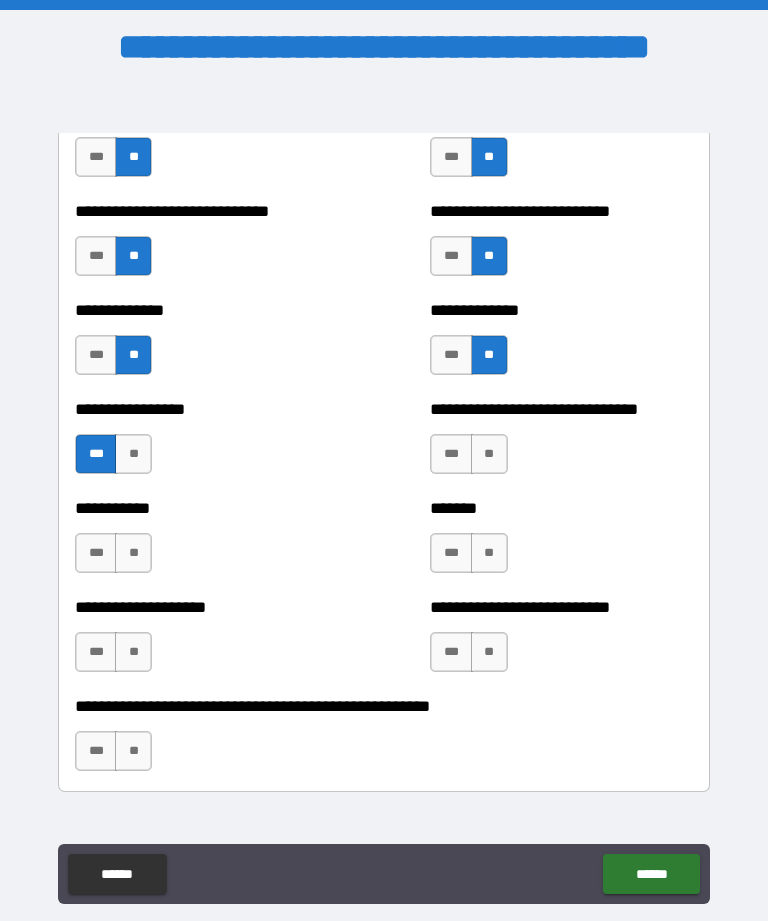 click on "***" at bounding box center (451, 454) 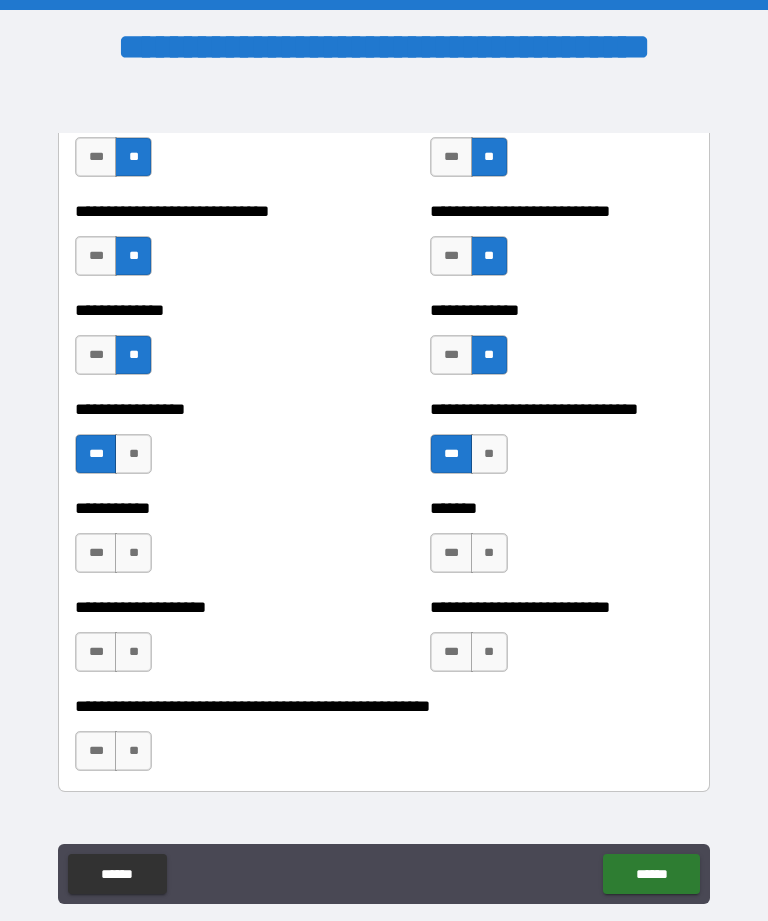 click on "**" at bounding box center [133, 553] 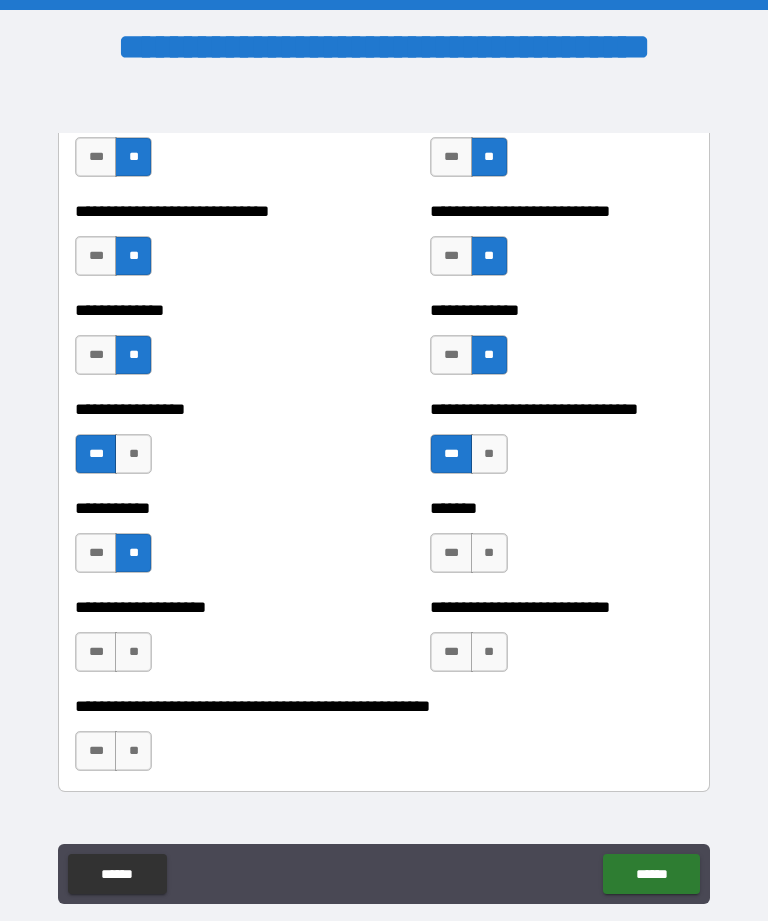 click on "**" at bounding box center [133, 652] 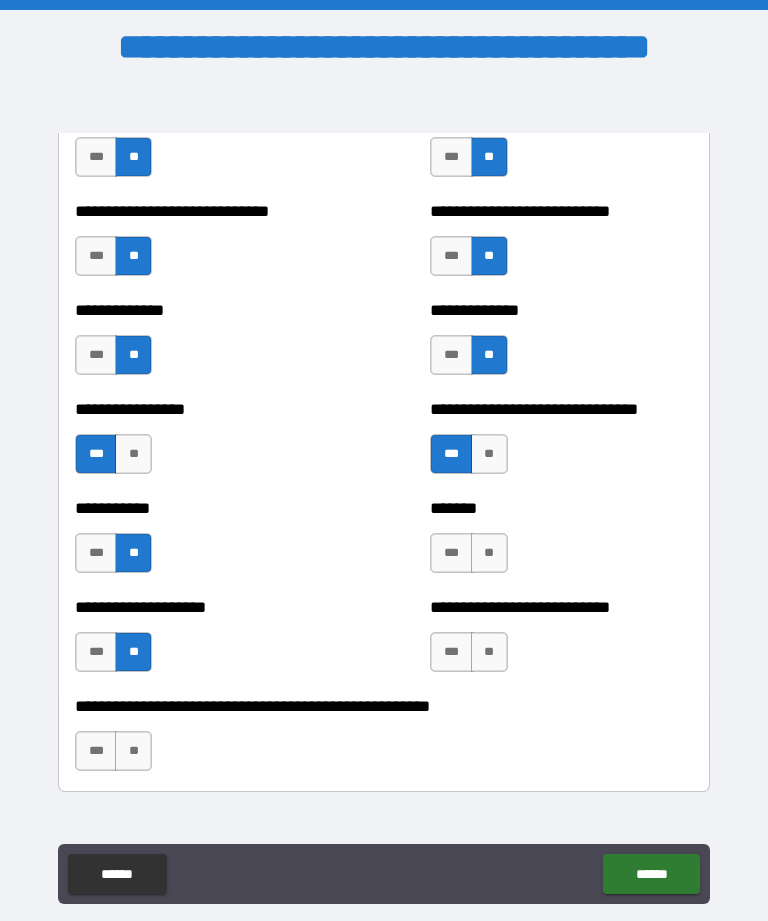 click on "**" at bounding box center [489, 652] 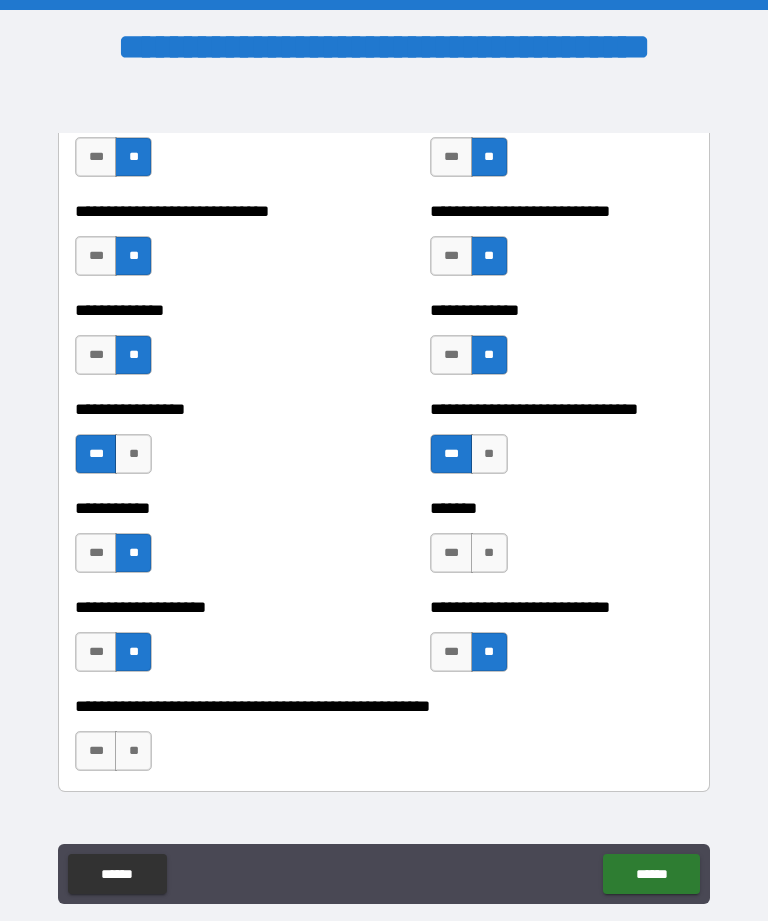 click on "**" at bounding box center (489, 553) 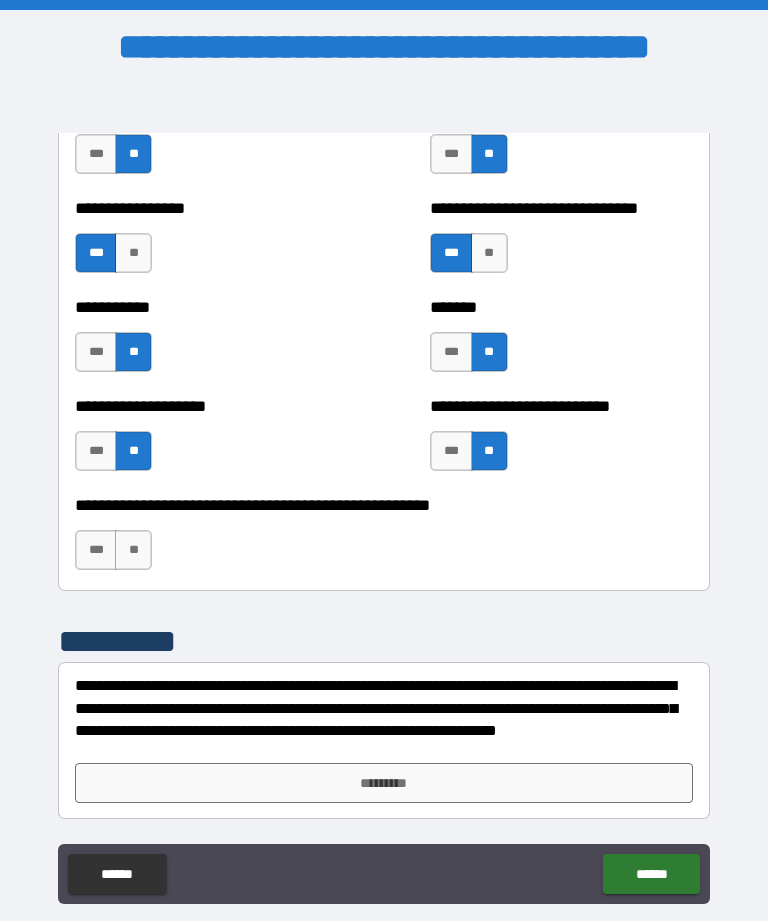 scroll, scrollTop: 7964, scrollLeft: 0, axis: vertical 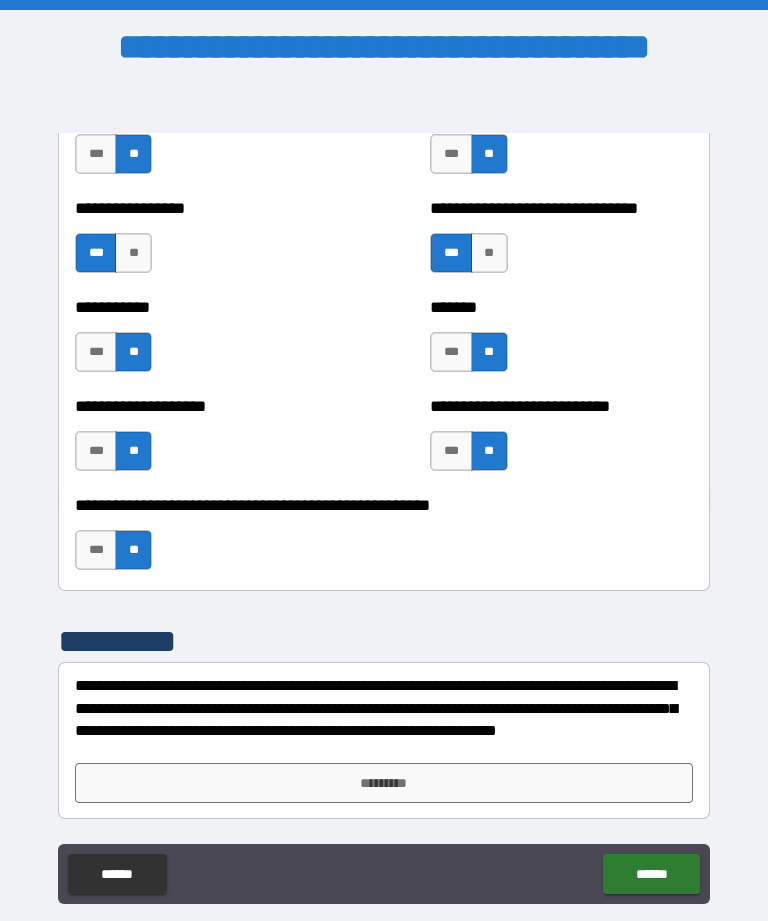 click on "*********" at bounding box center [384, 783] 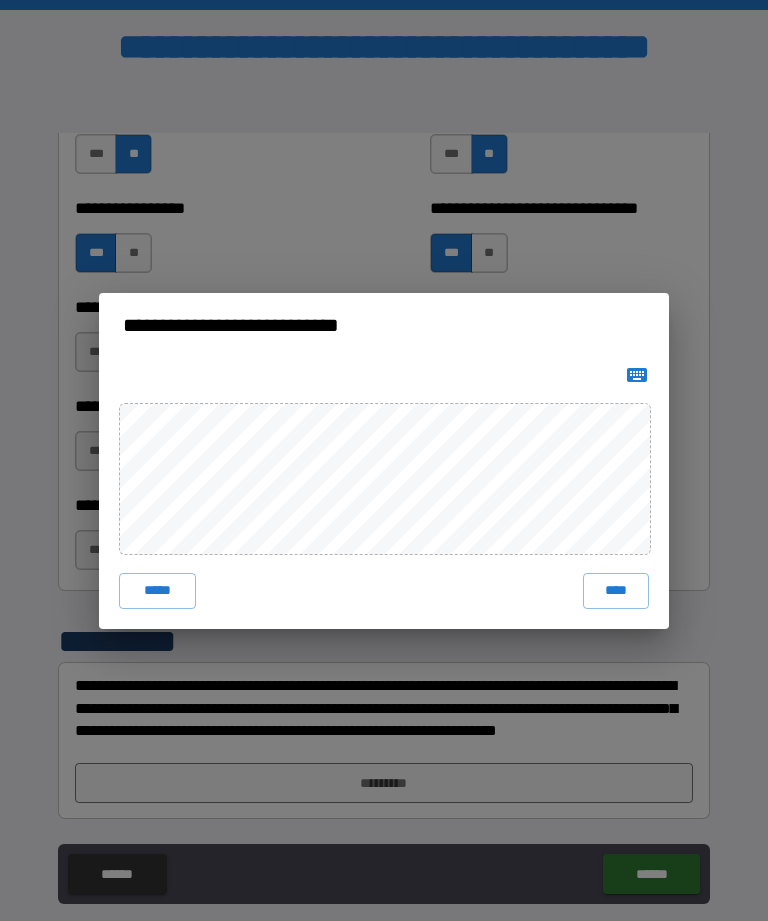 click on "****" at bounding box center [616, 591] 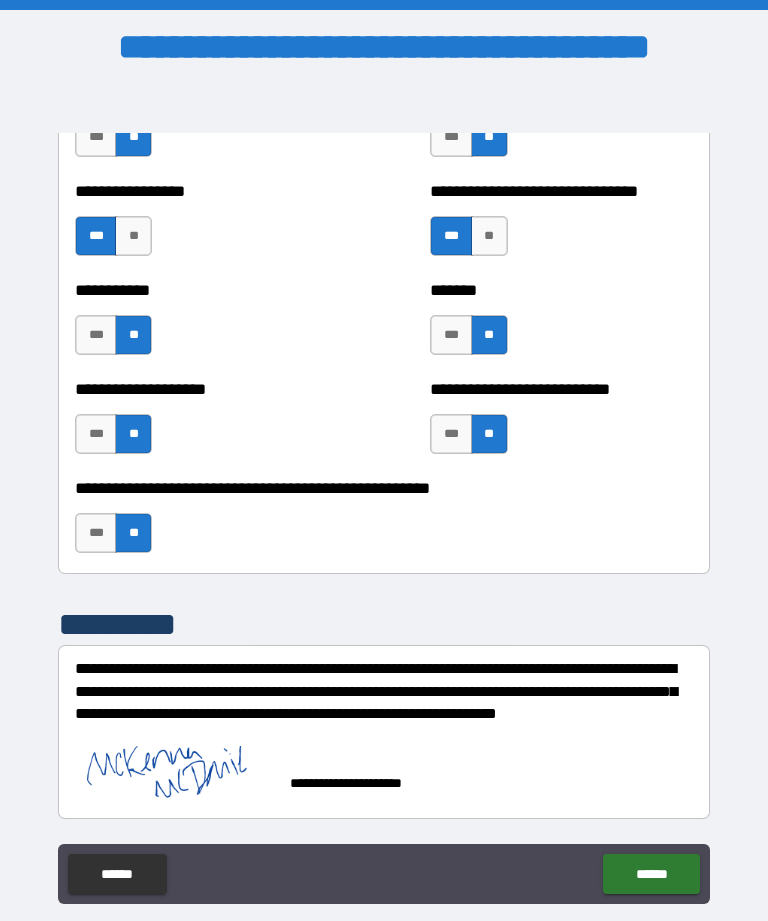 scroll, scrollTop: 7985, scrollLeft: 0, axis: vertical 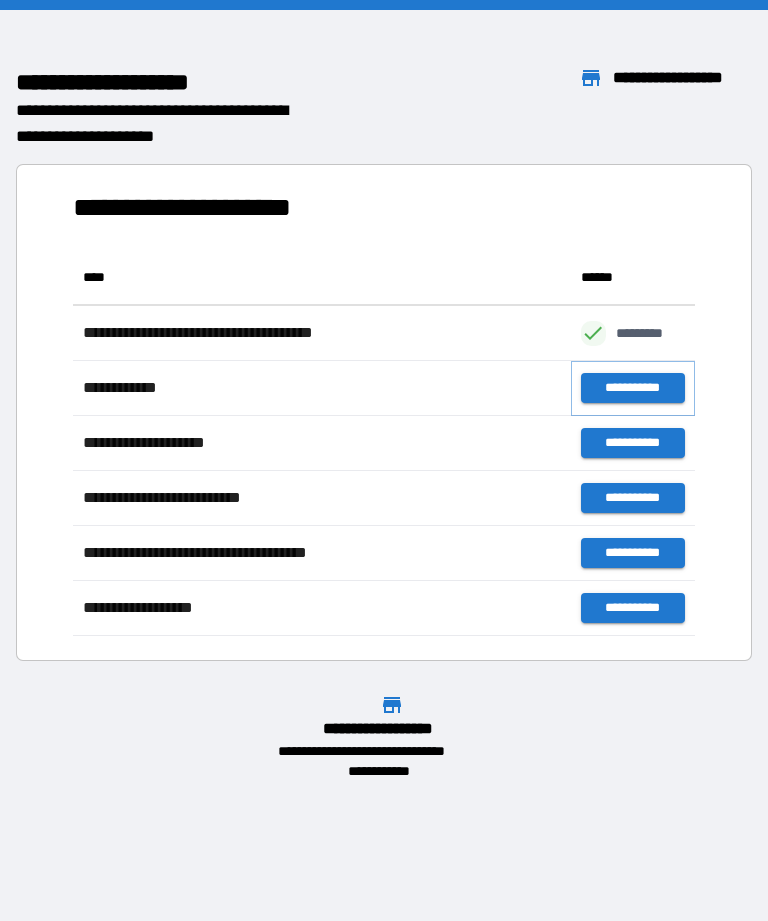 click on "**********" at bounding box center [633, 388] 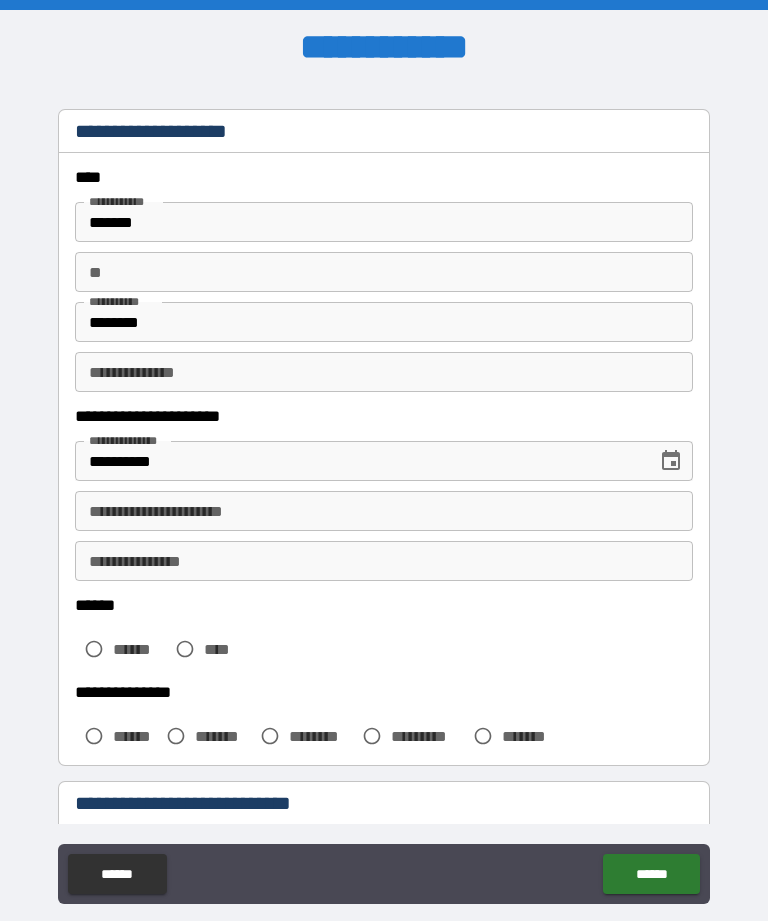 scroll, scrollTop: 49, scrollLeft: 0, axis: vertical 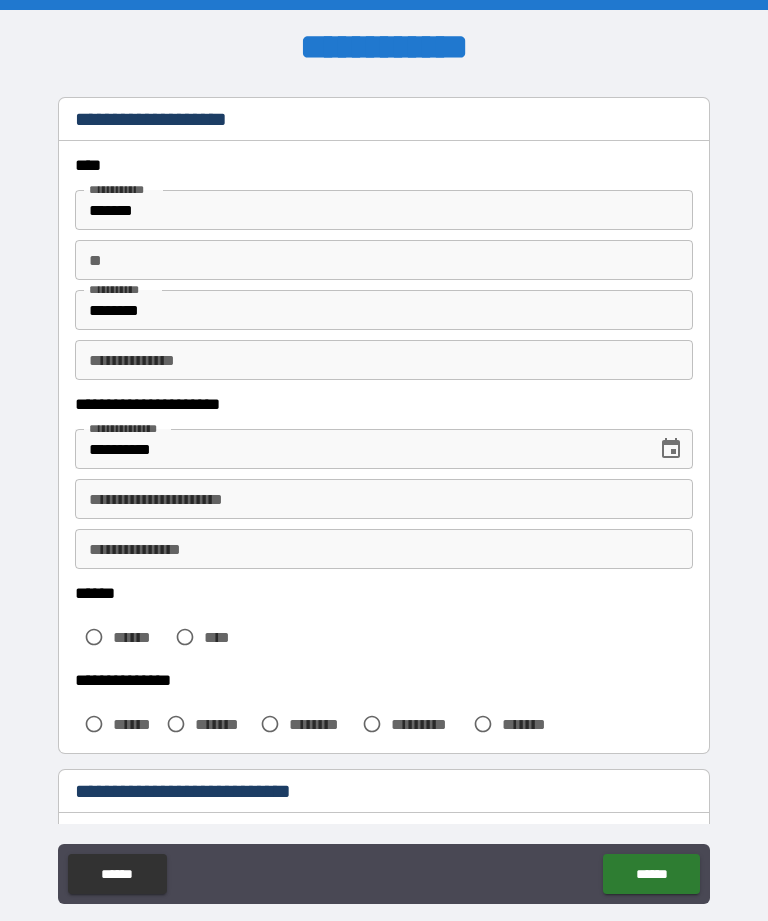 click on "**" at bounding box center [384, 260] 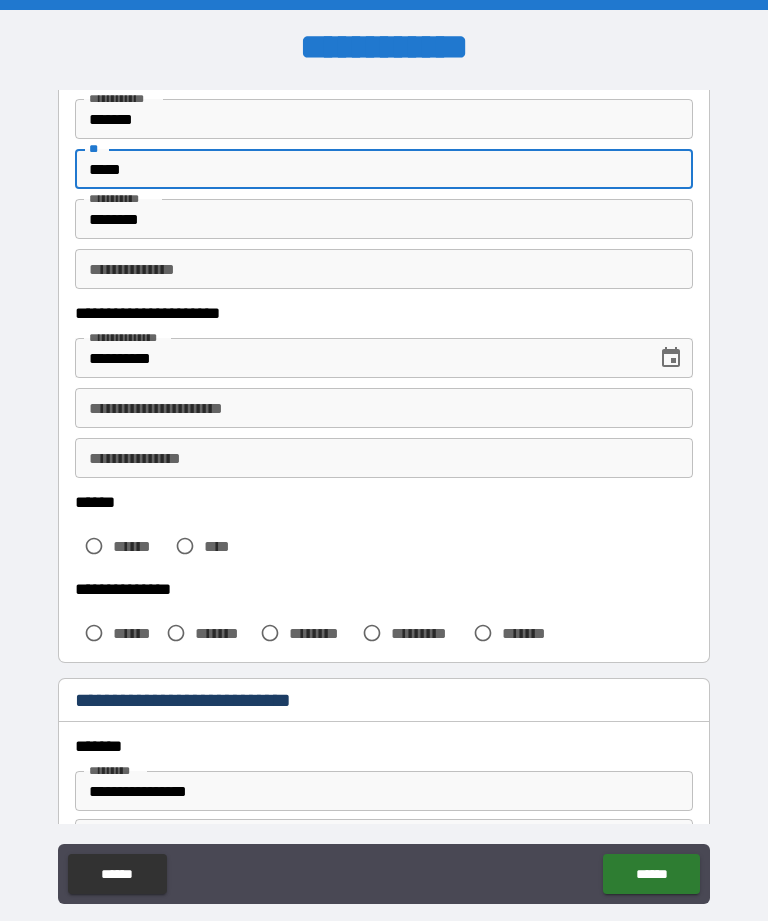 scroll, scrollTop: 142, scrollLeft: 0, axis: vertical 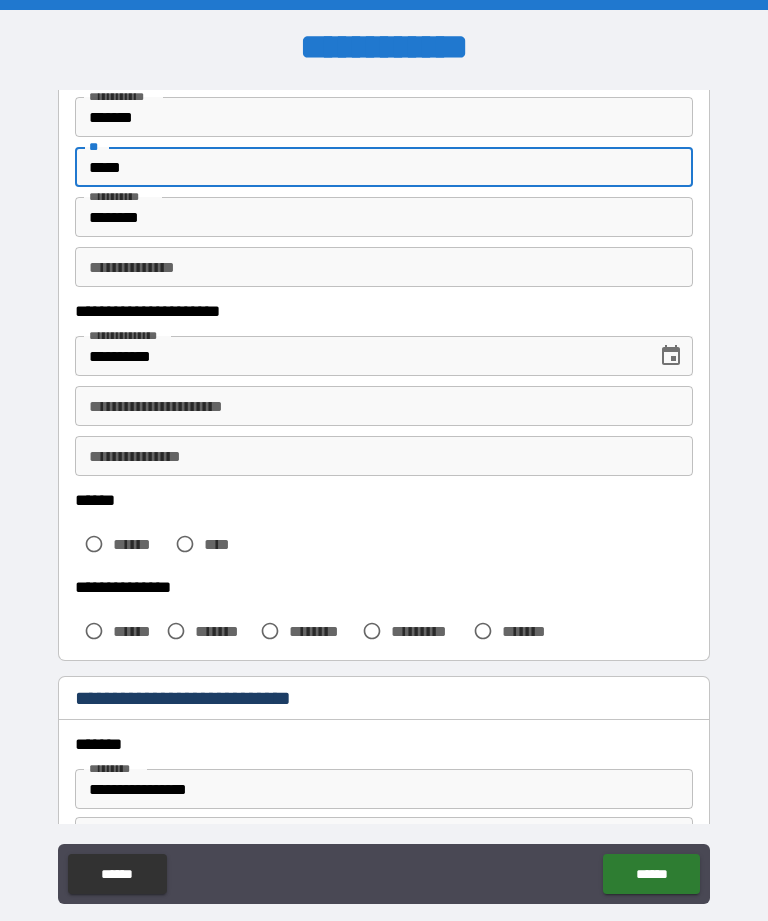 type on "*****" 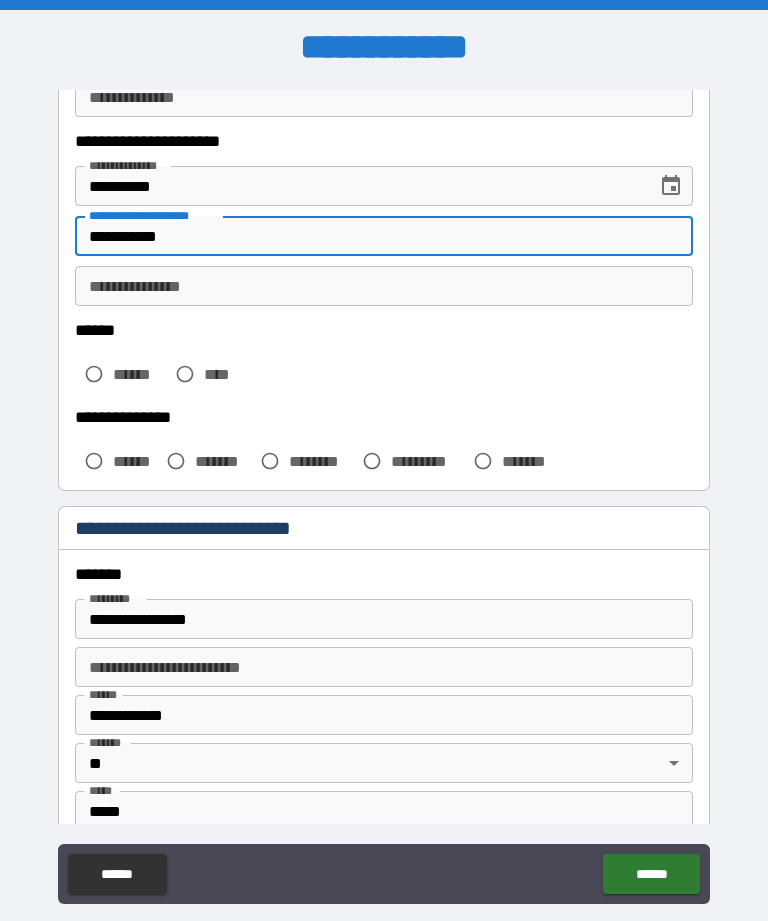 scroll, scrollTop: 314, scrollLeft: 0, axis: vertical 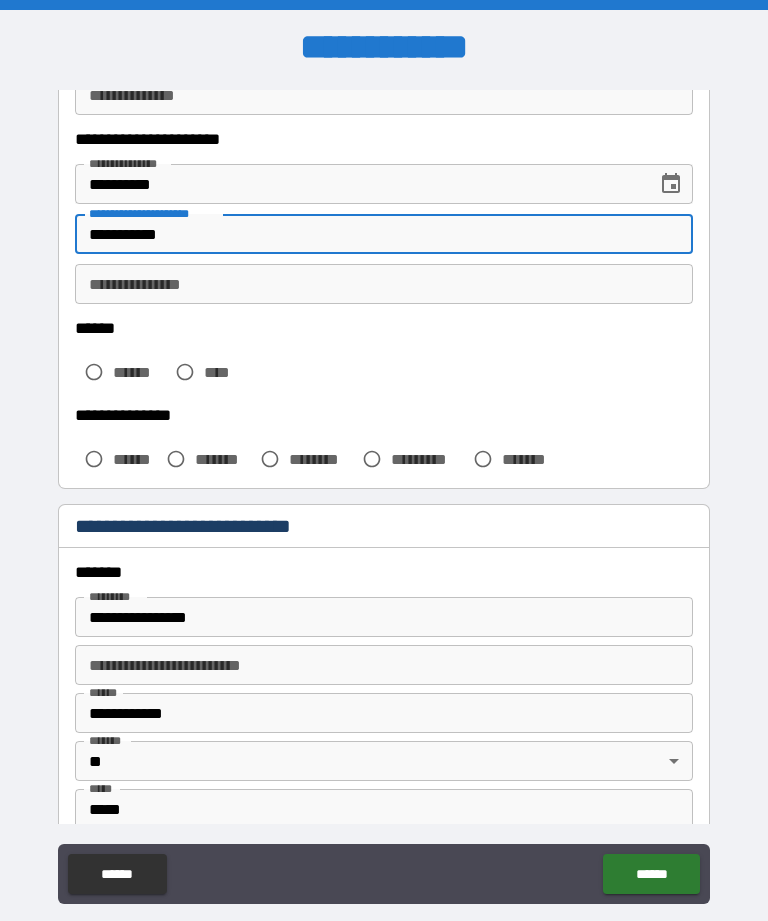 type on "**********" 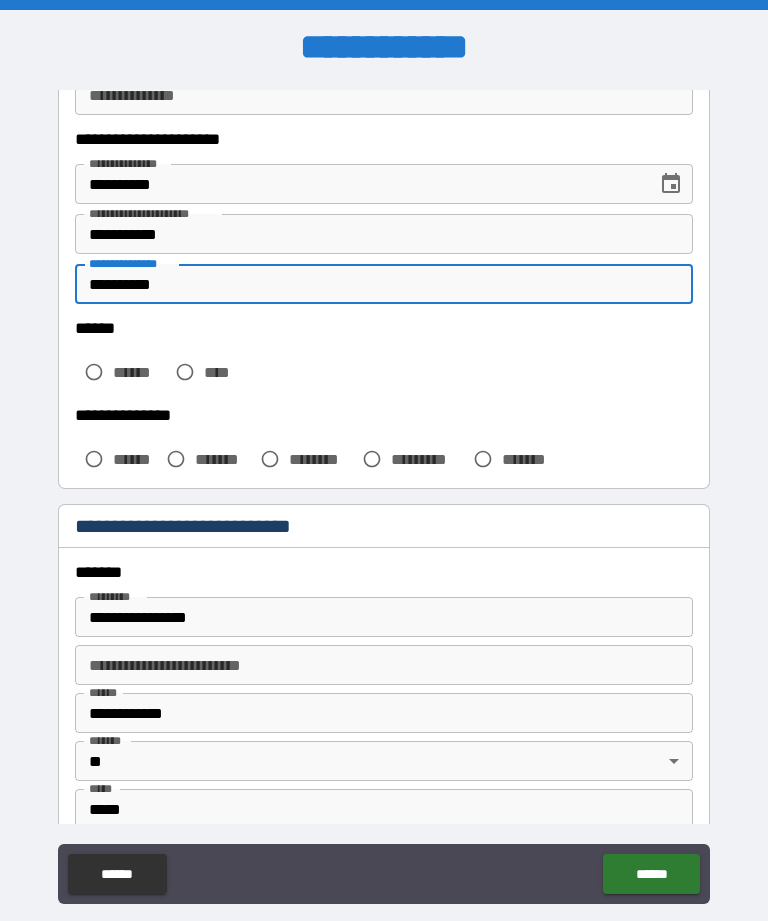 type on "**********" 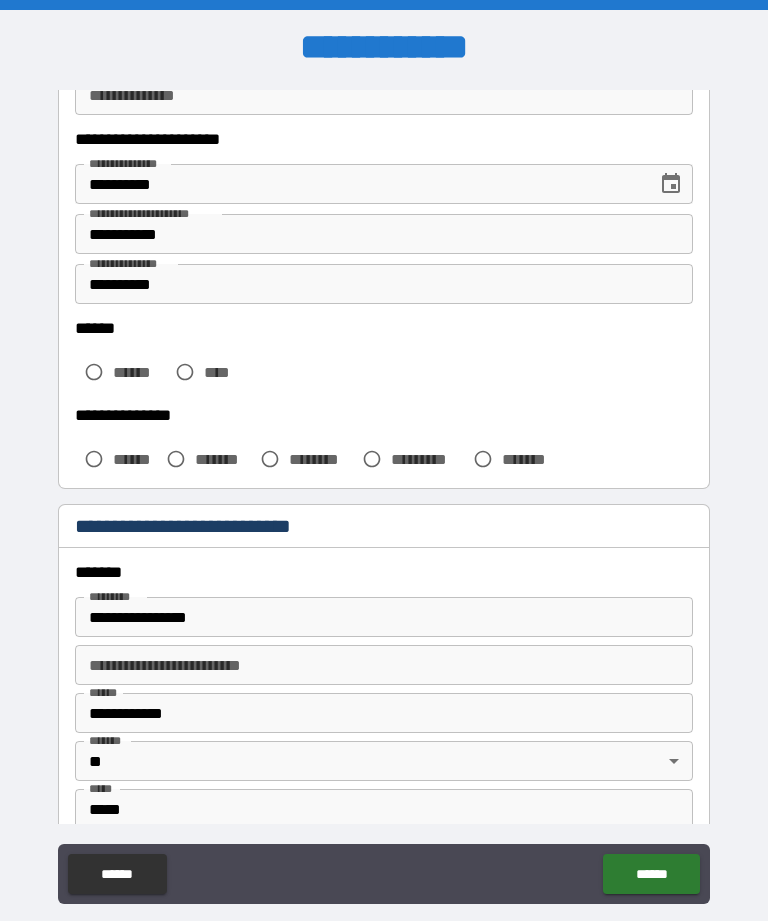 click on "******" at bounding box center (139, 372) 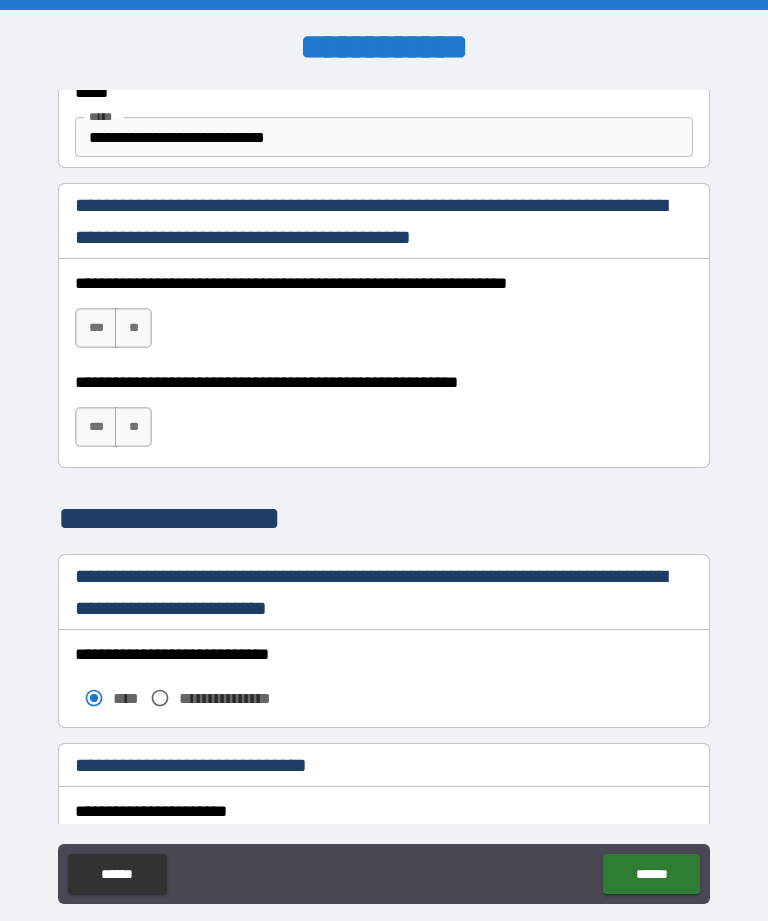 scroll, scrollTop: 1268, scrollLeft: 0, axis: vertical 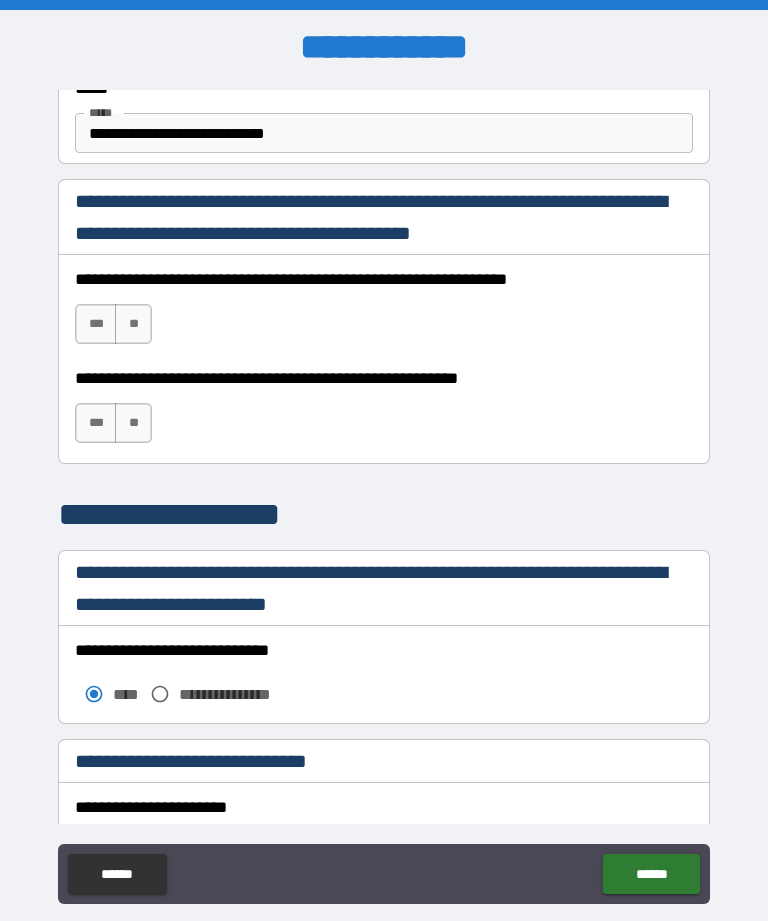 click on "***" at bounding box center [96, 324] 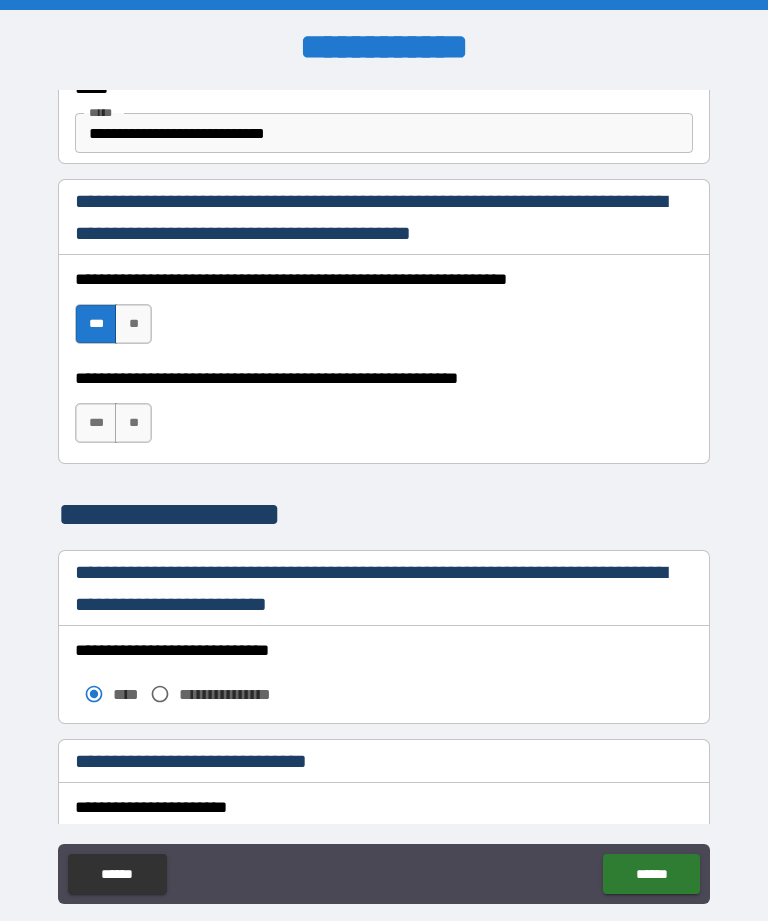 click on "***" at bounding box center (96, 423) 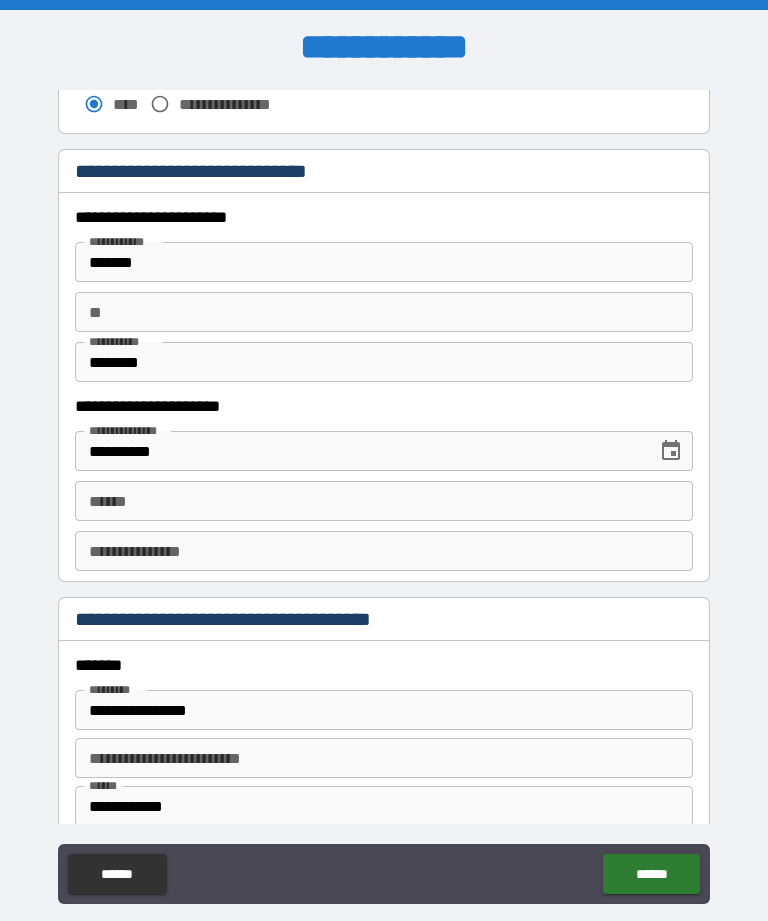 scroll, scrollTop: 1861, scrollLeft: 0, axis: vertical 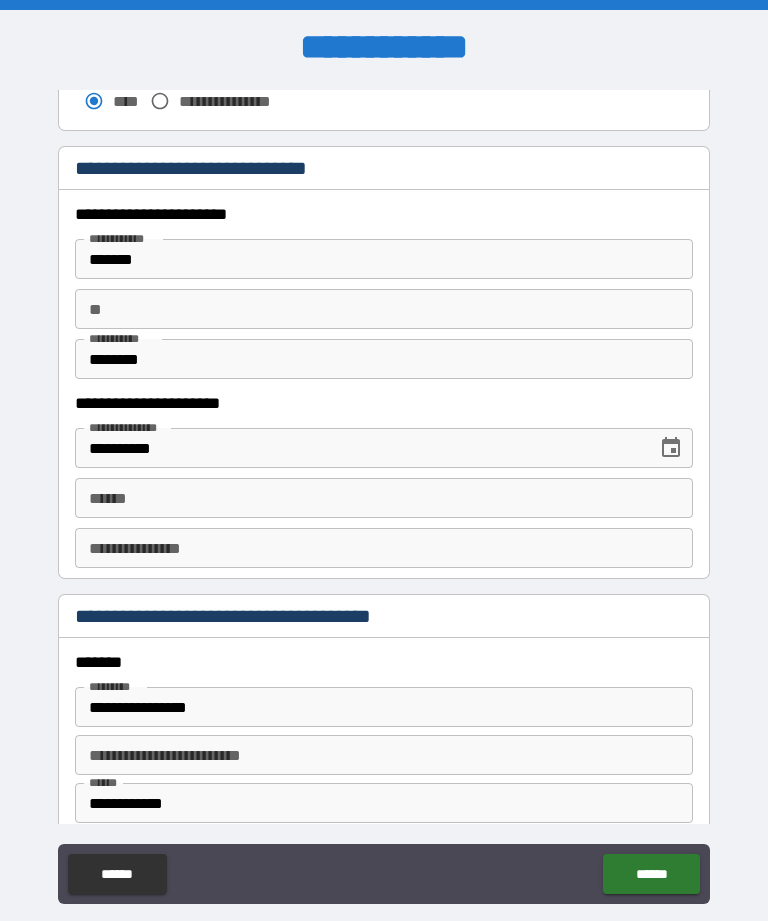 click on "****   *" at bounding box center [384, 498] 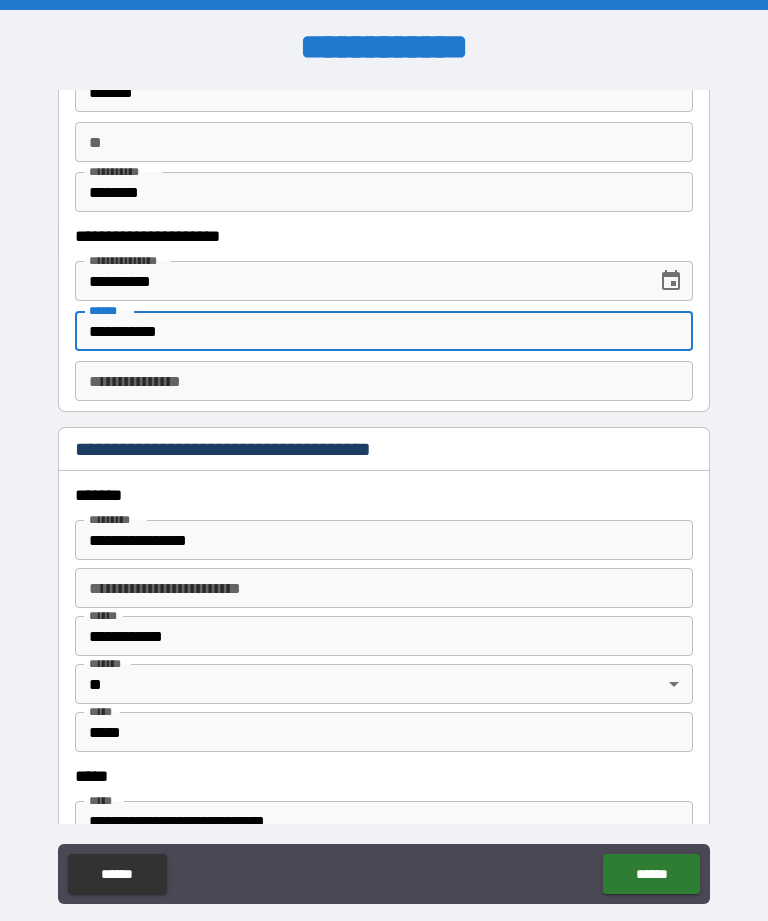 scroll, scrollTop: 2029, scrollLeft: 0, axis: vertical 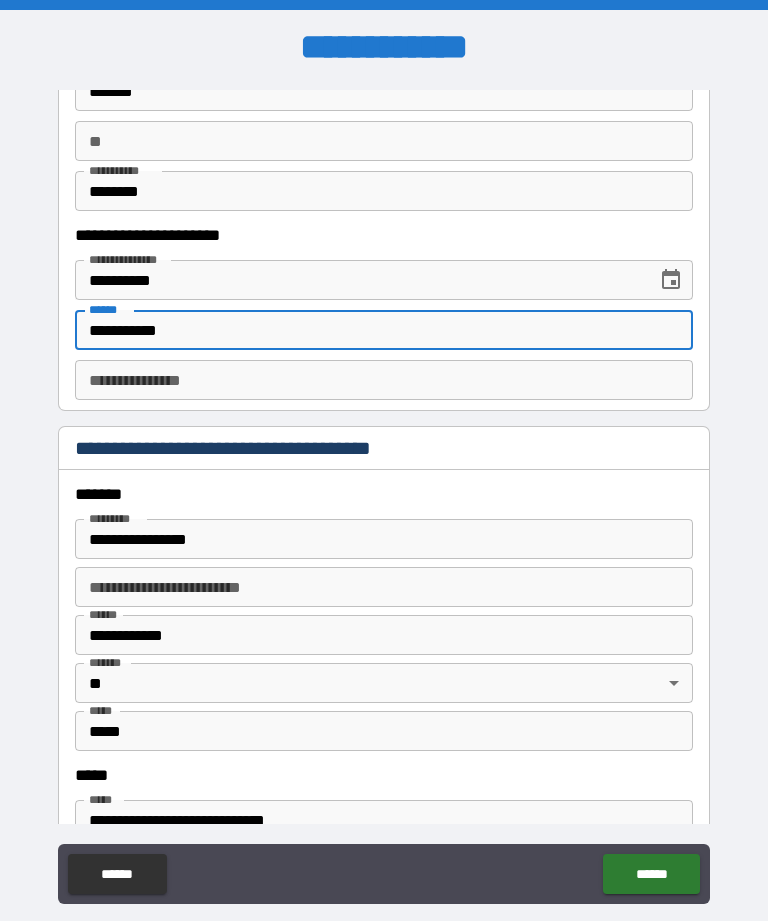 type on "**********" 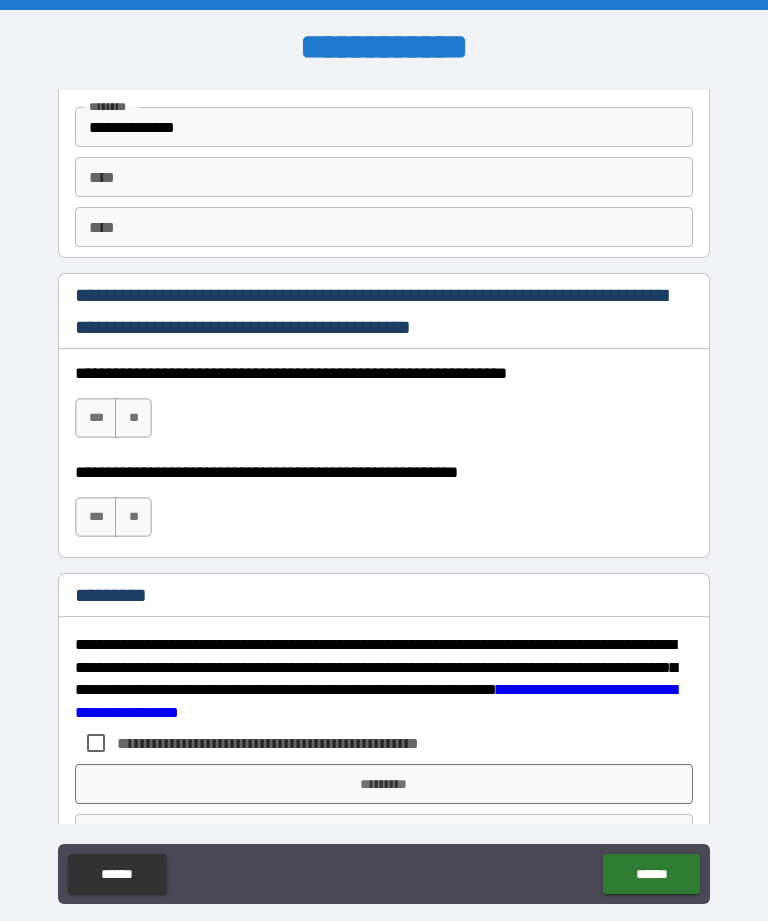 scroll, scrollTop: 2815, scrollLeft: 0, axis: vertical 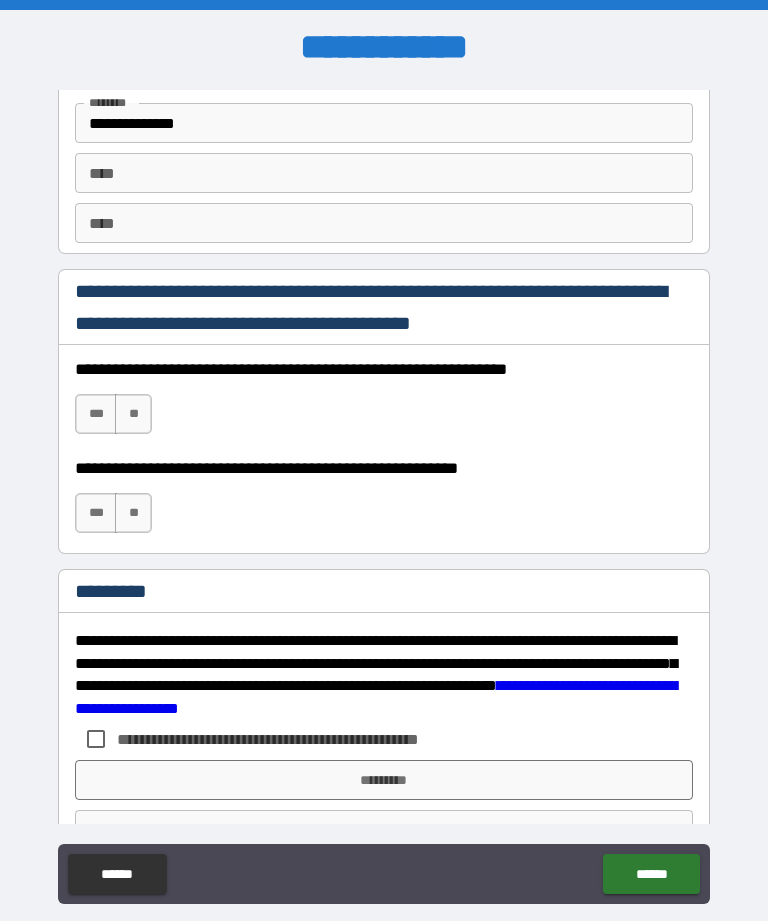 type on "**********" 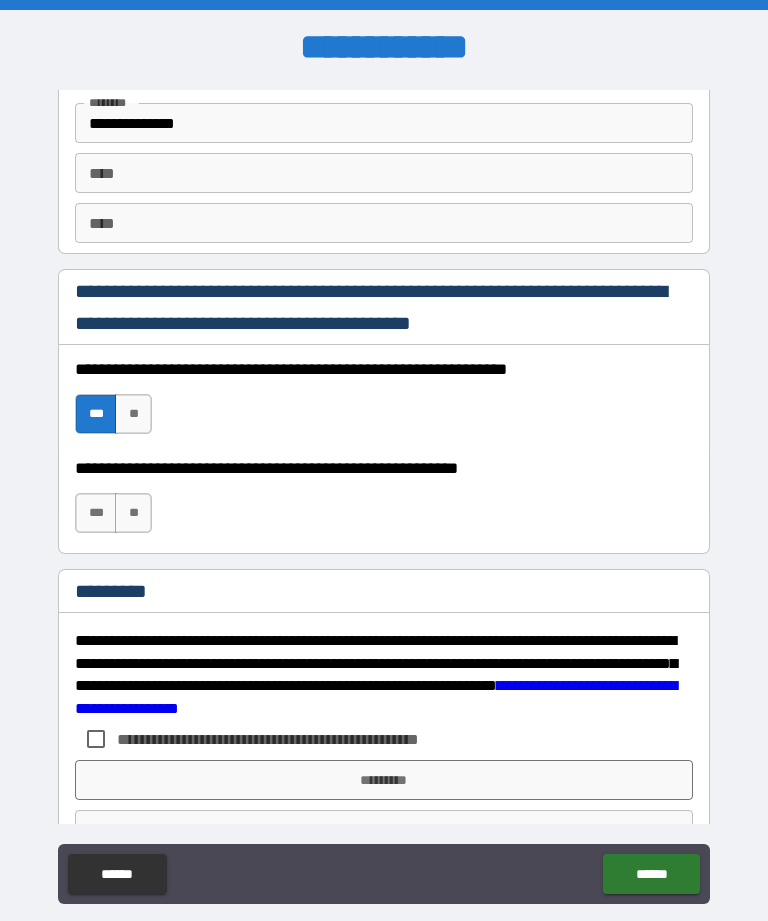 click on "***" at bounding box center (96, 513) 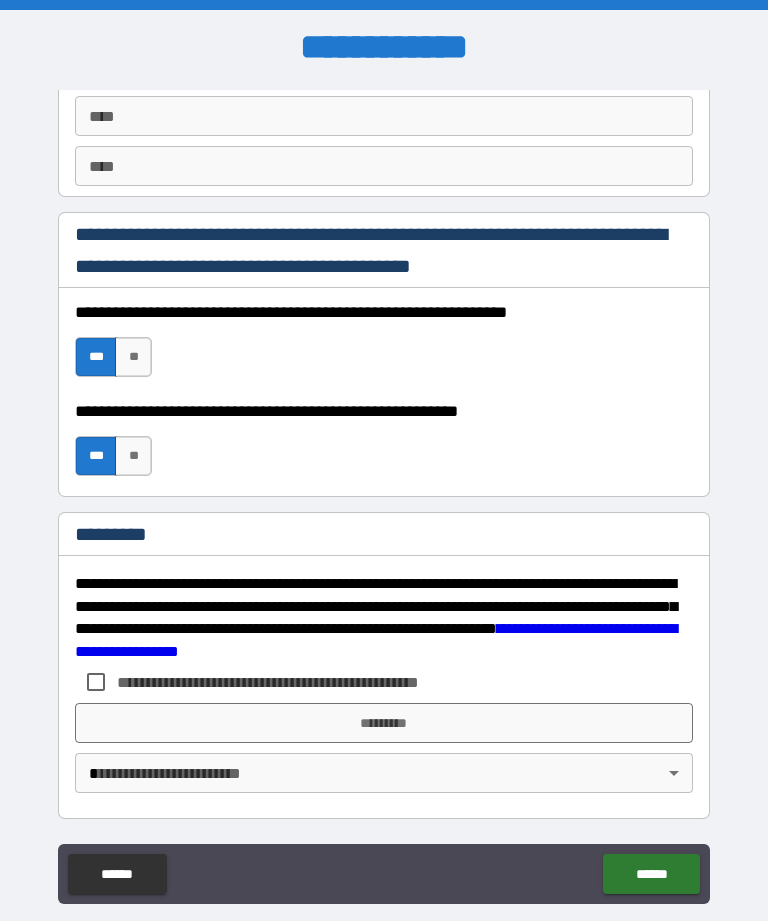 scroll, scrollTop: 2872, scrollLeft: 0, axis: vertical 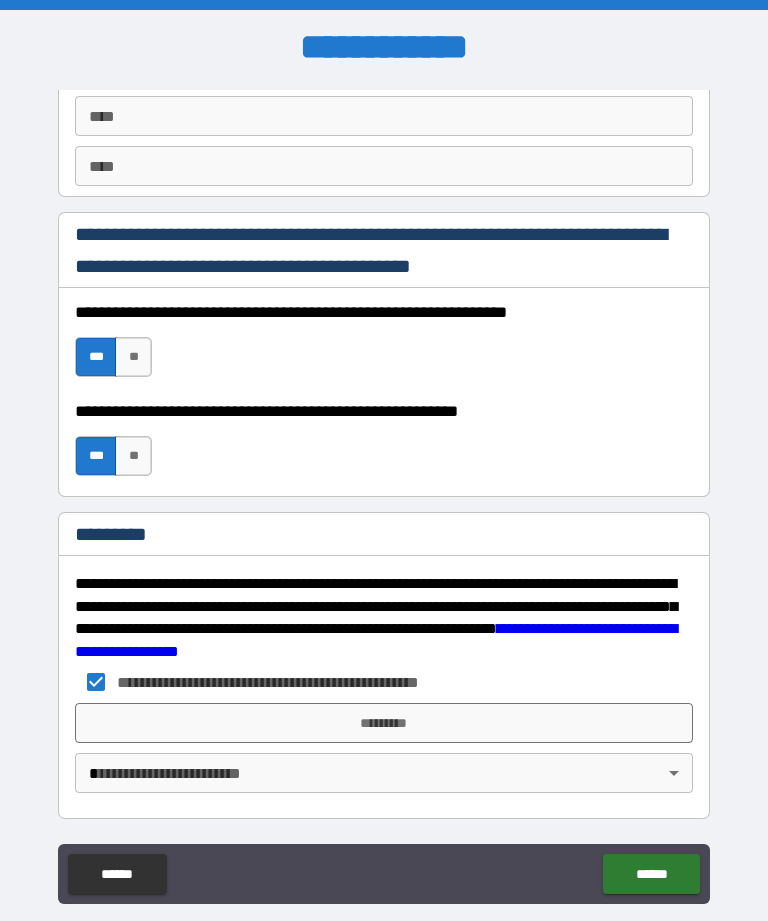 click on "*********" at bounding box center [384, 723] 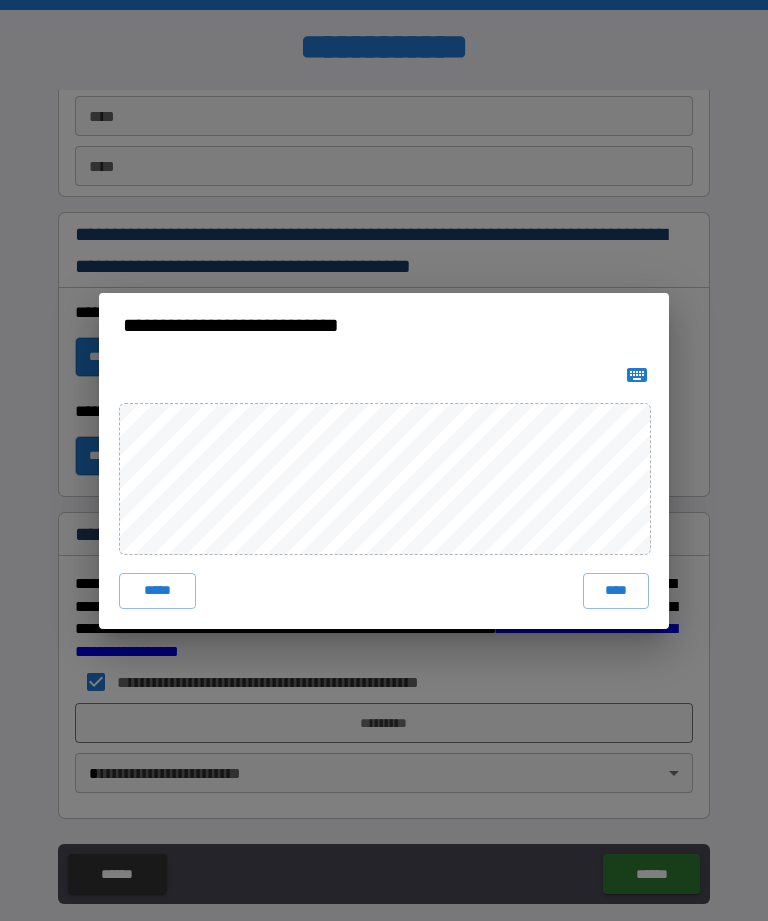 click on "****" at bounding box center [616, 591] 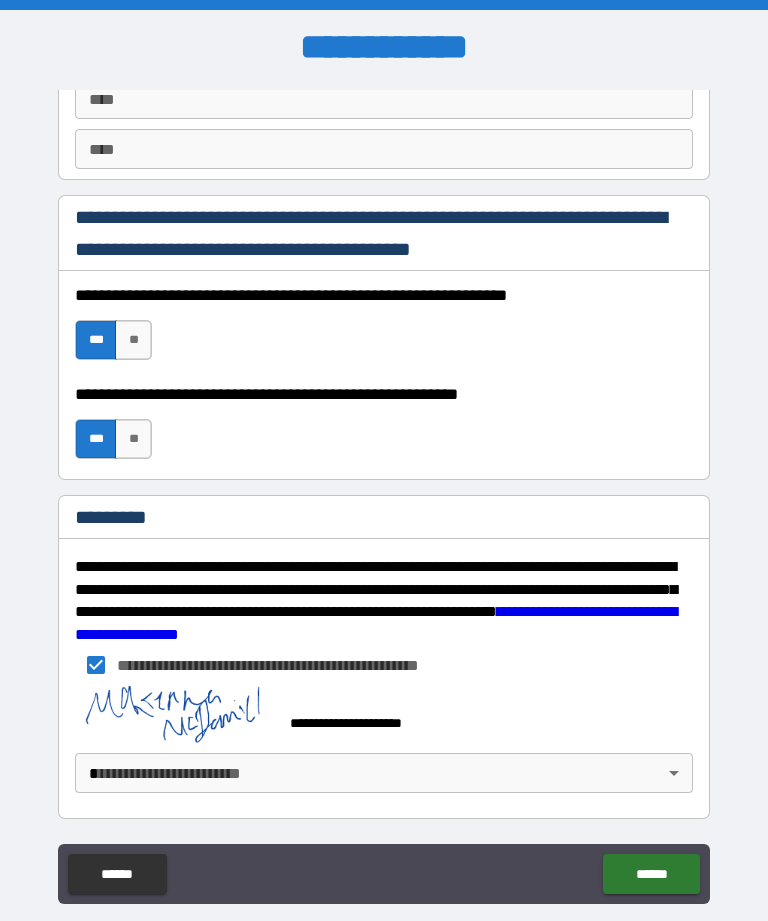 scroll, scrollTop: 2889, scrollLeft: 0, axis: vertical 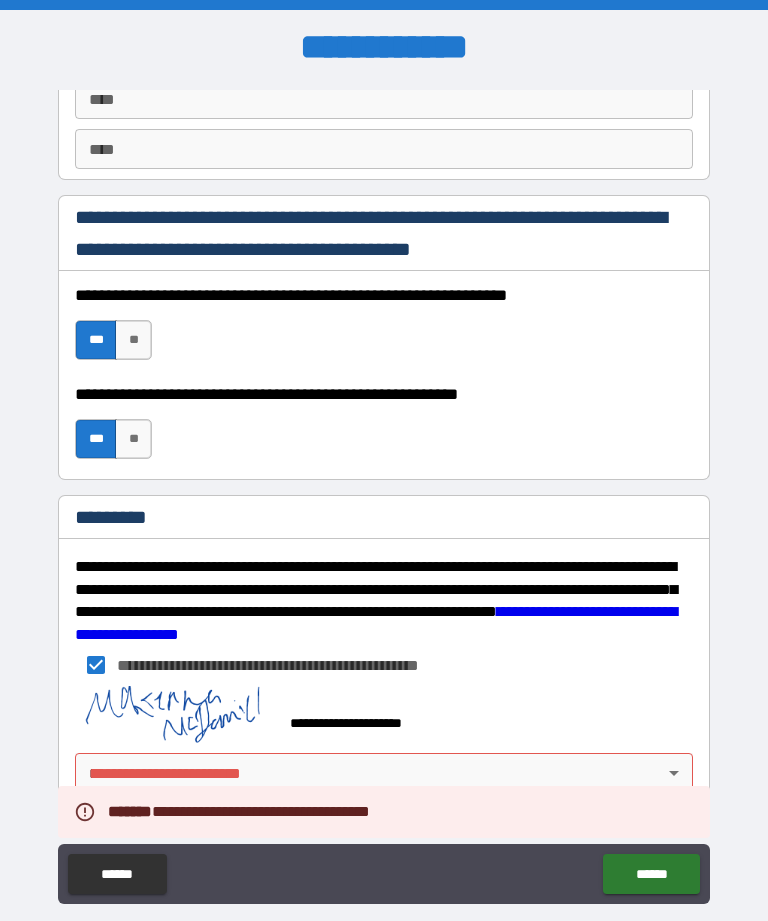 click on "**********" at bounding box center [384, 492] 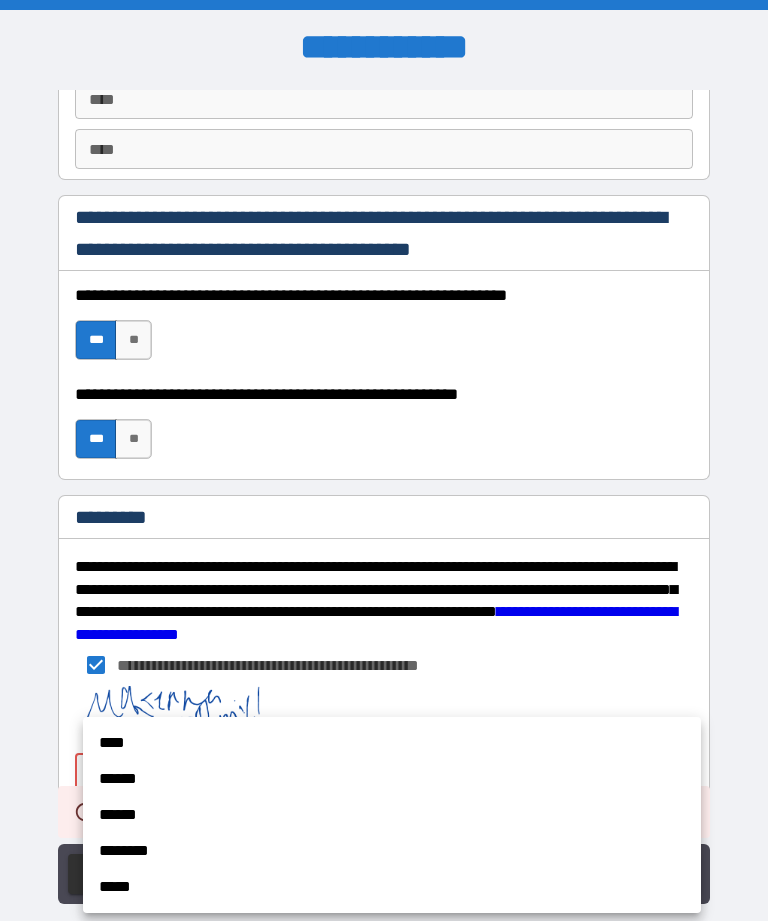 click on "****" at bounding box center [392, 743] 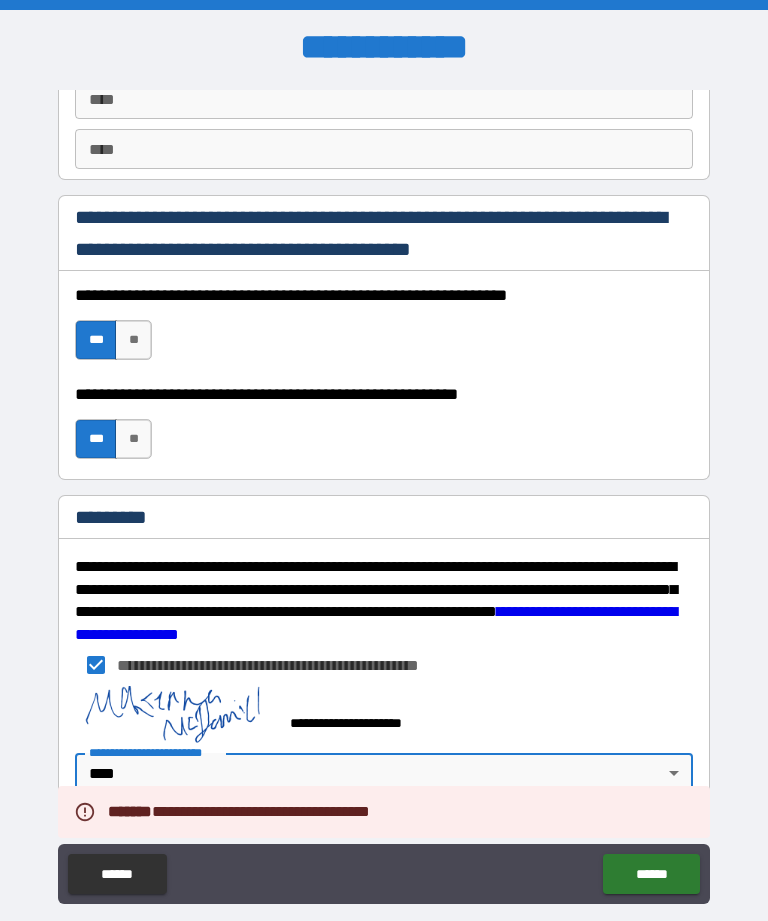 click on "******" at bounding box center [651, 874] 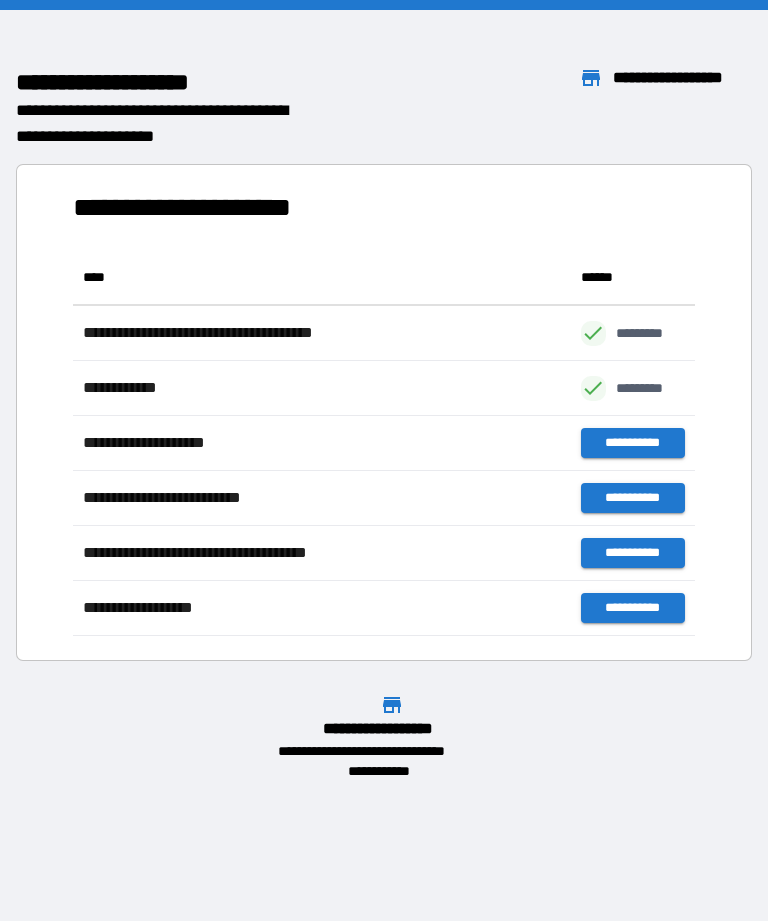 scroll, scrollTop: 1, scrollLeft: 1, axis: both 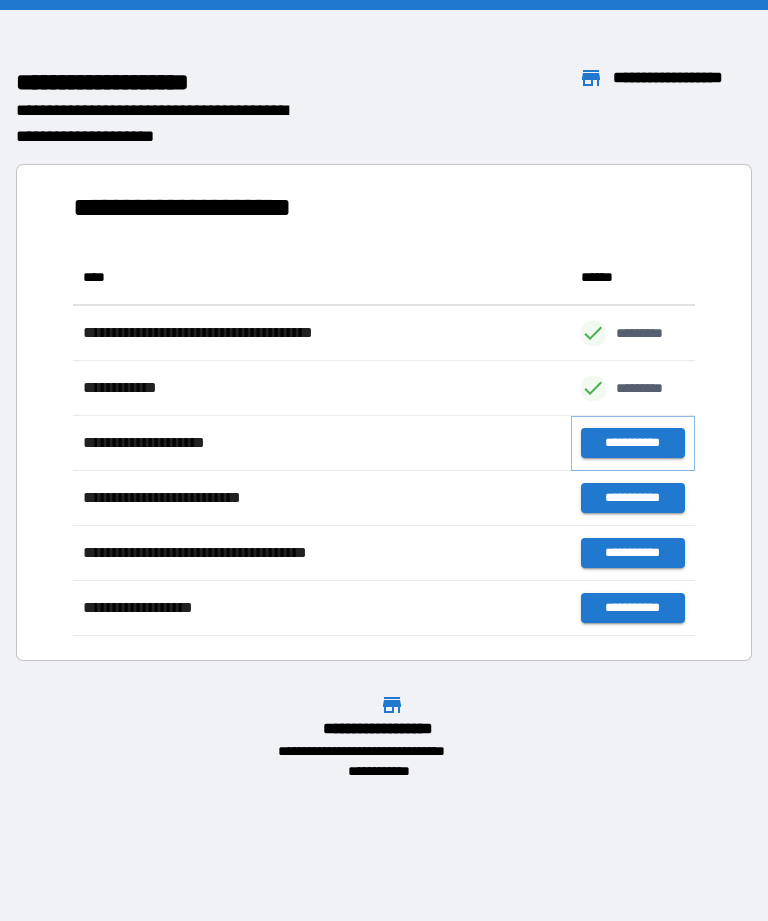 click on "**********" at bounding box center [633, 443] 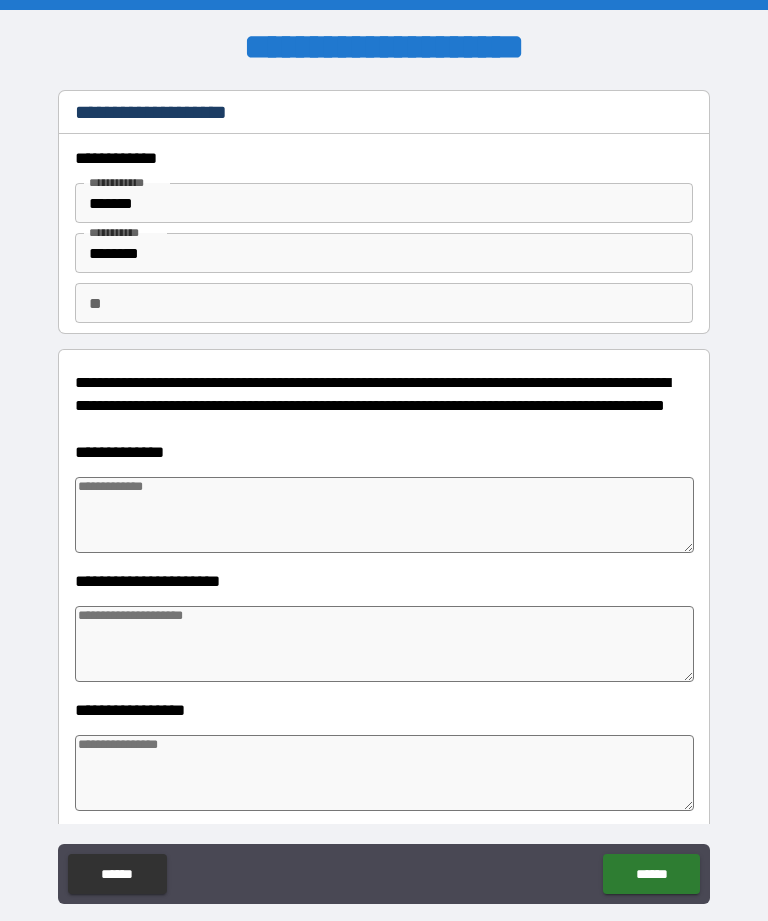 type on "*" 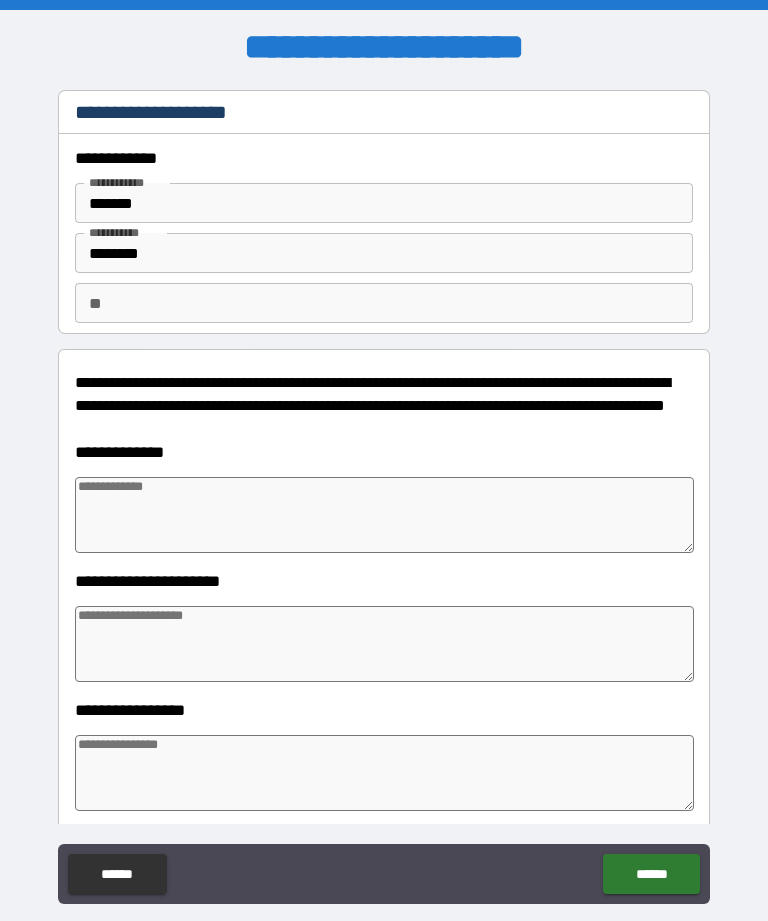 type on "*" 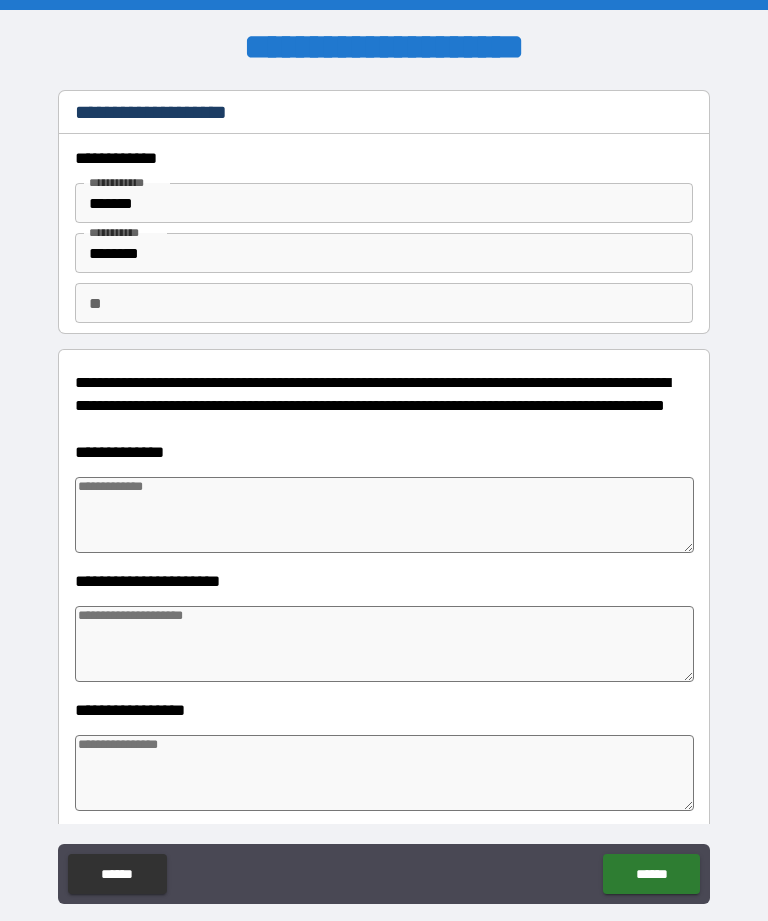 type on "*" 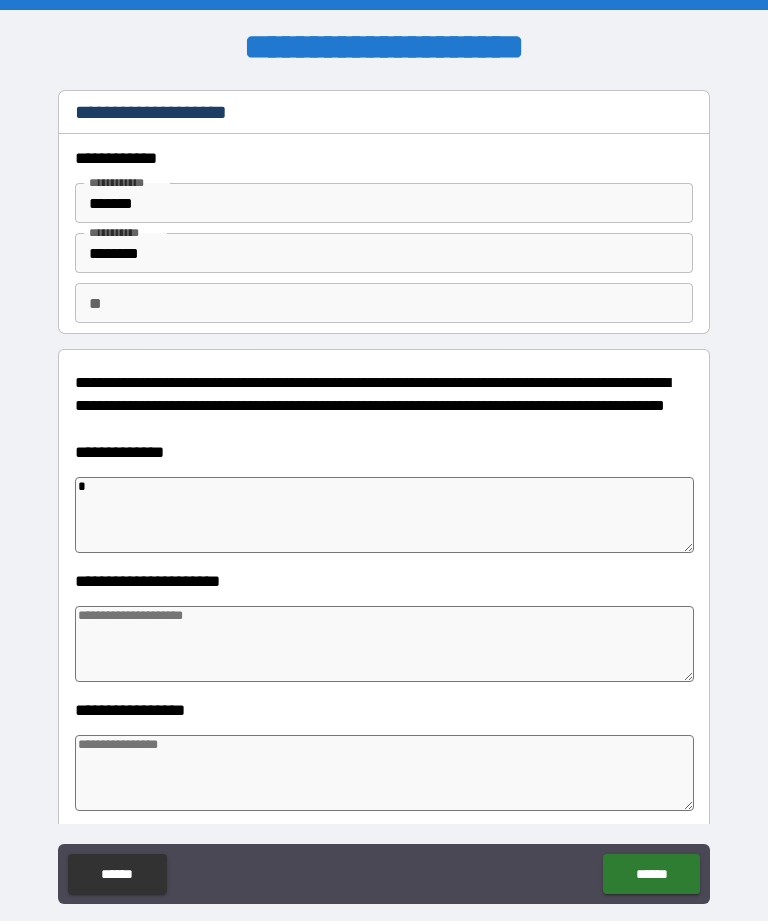 type on "*" 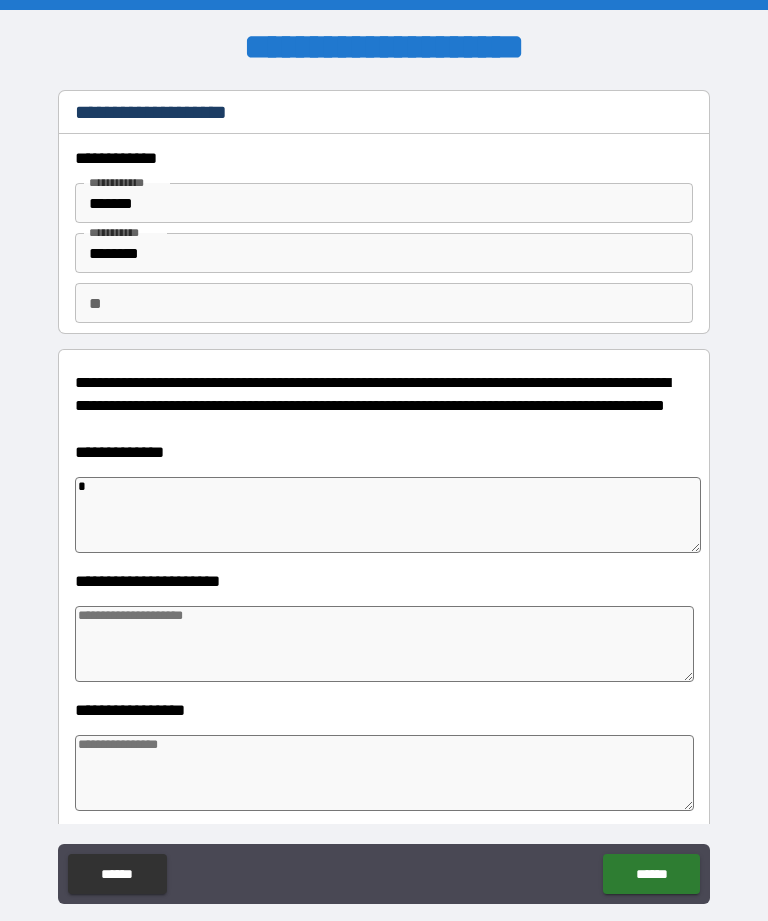 type on "**" 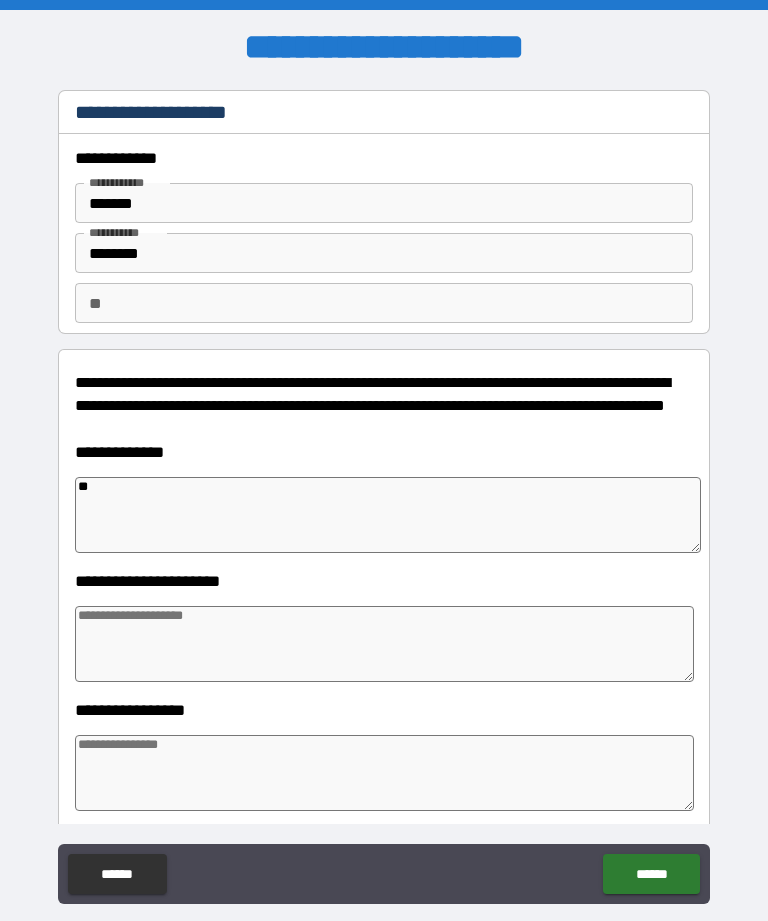 type on "*" 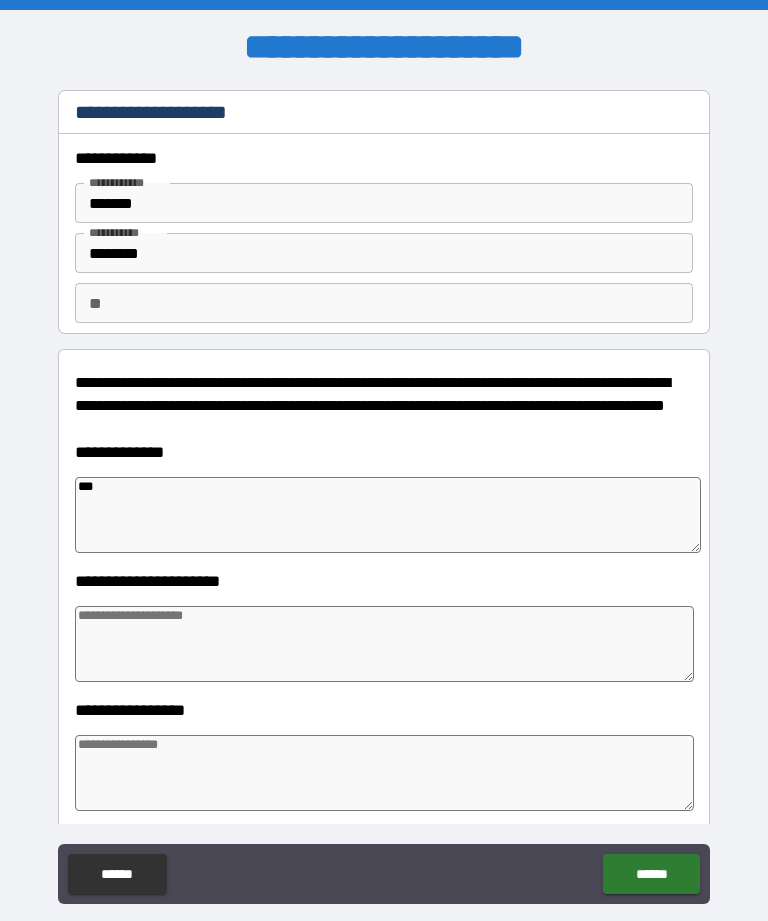 type on "*" 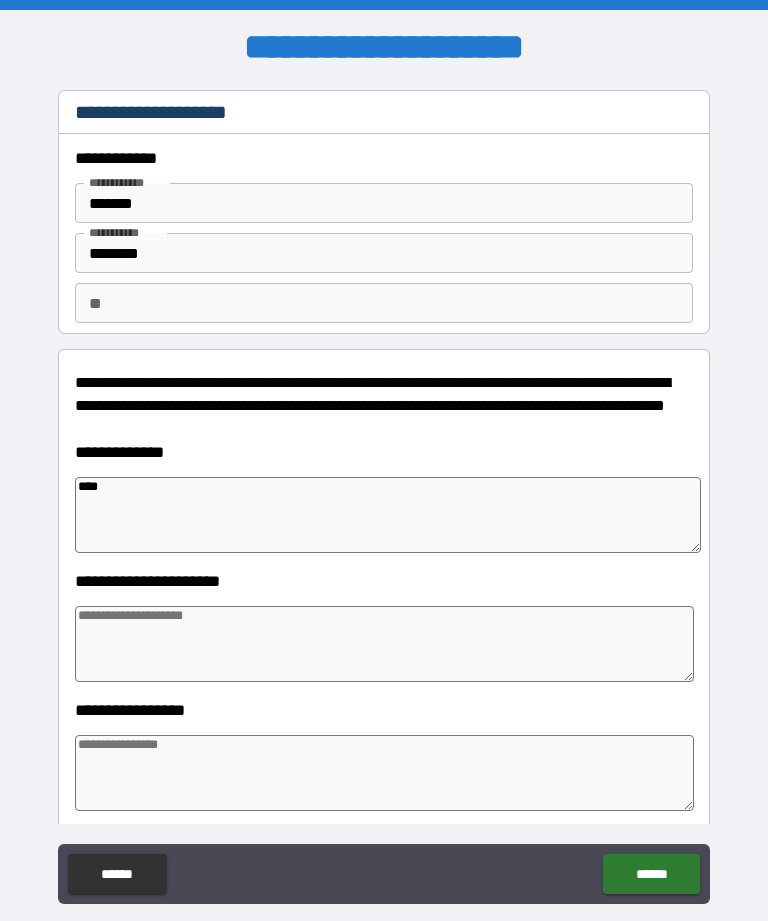 type on "*" 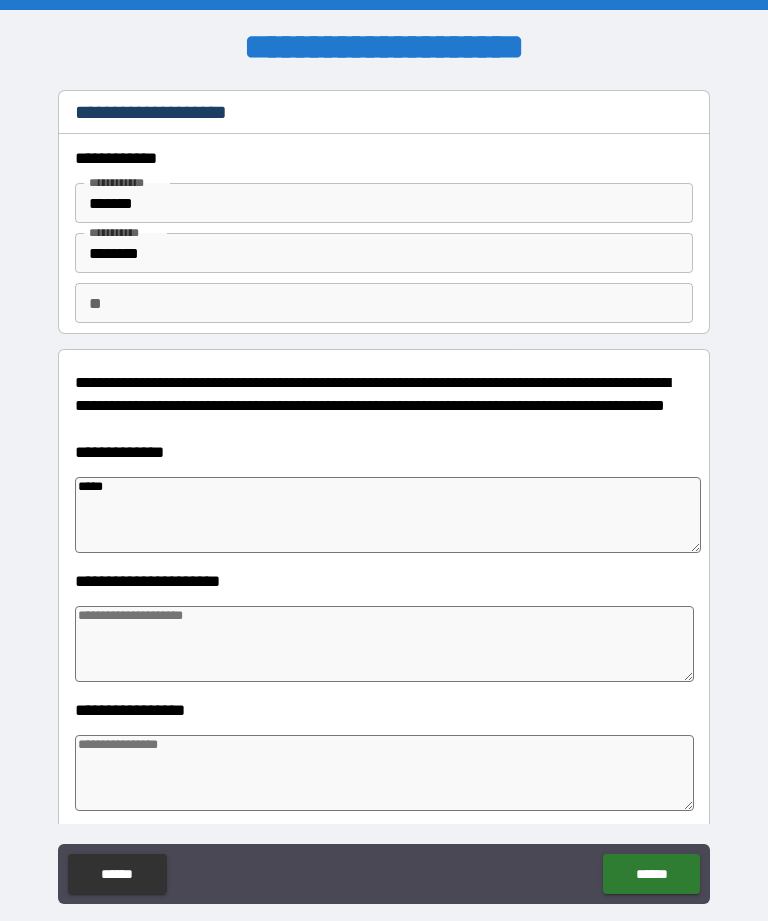 type on "*" 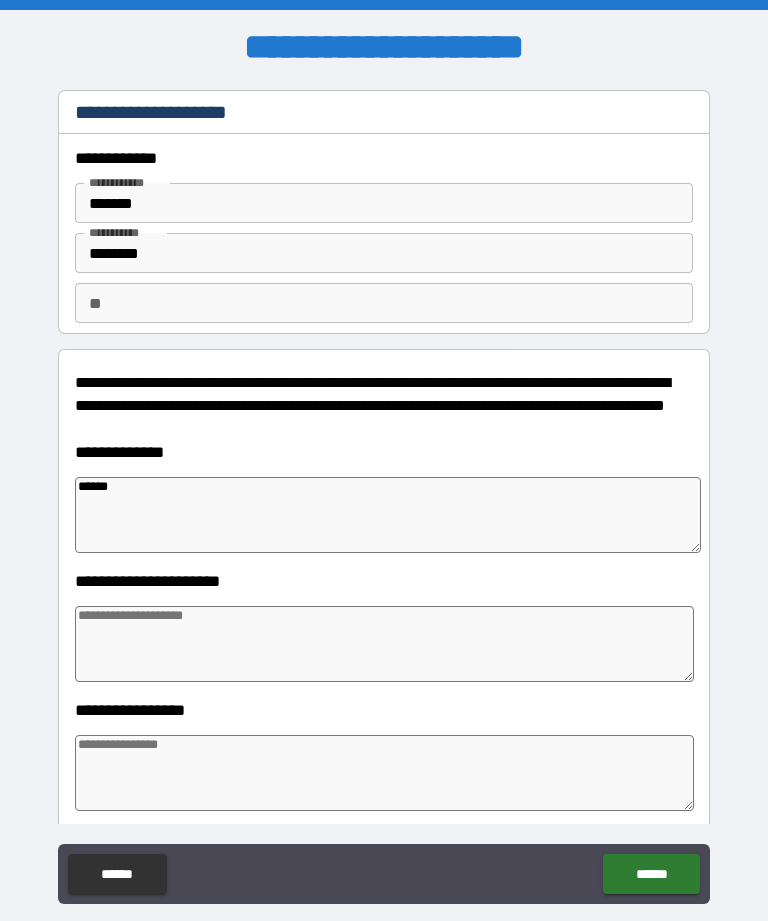 type on "*" 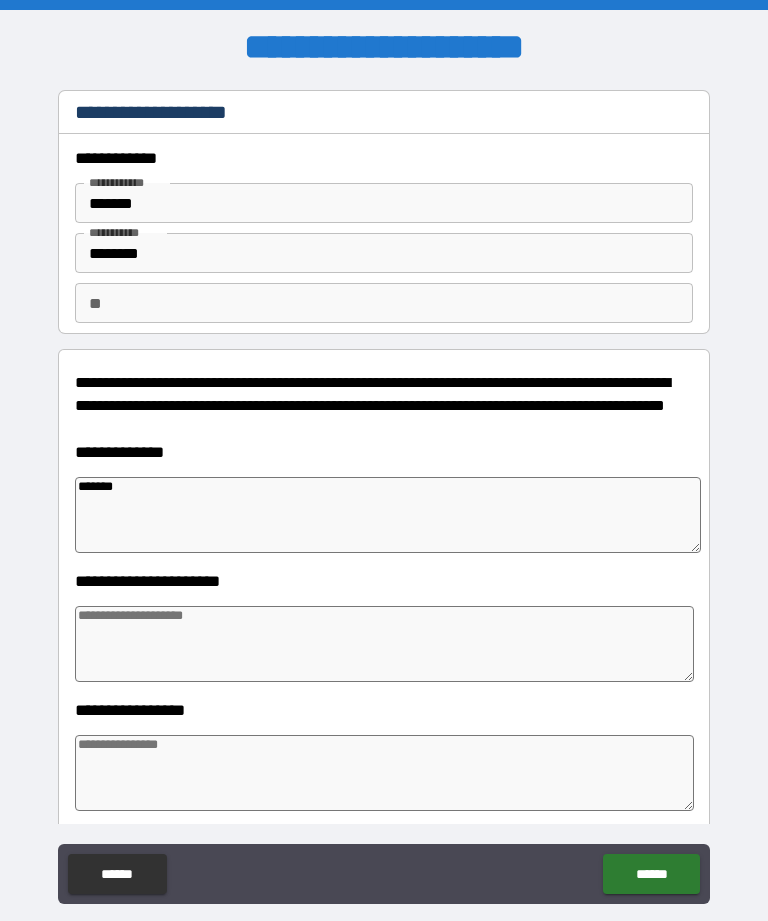 type on "*" 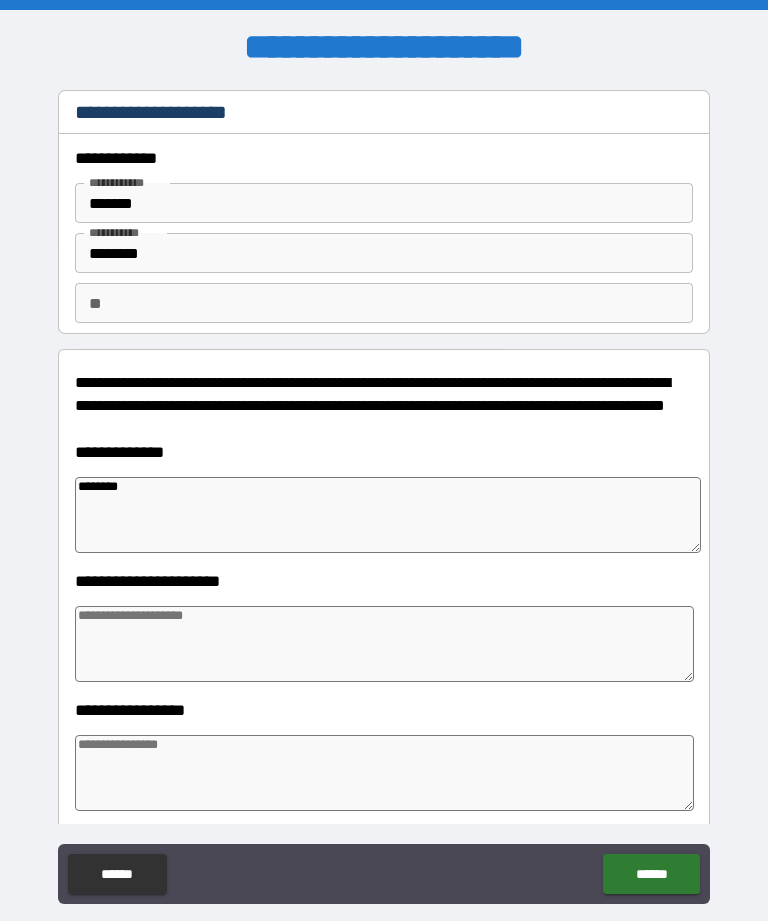 type on "*" 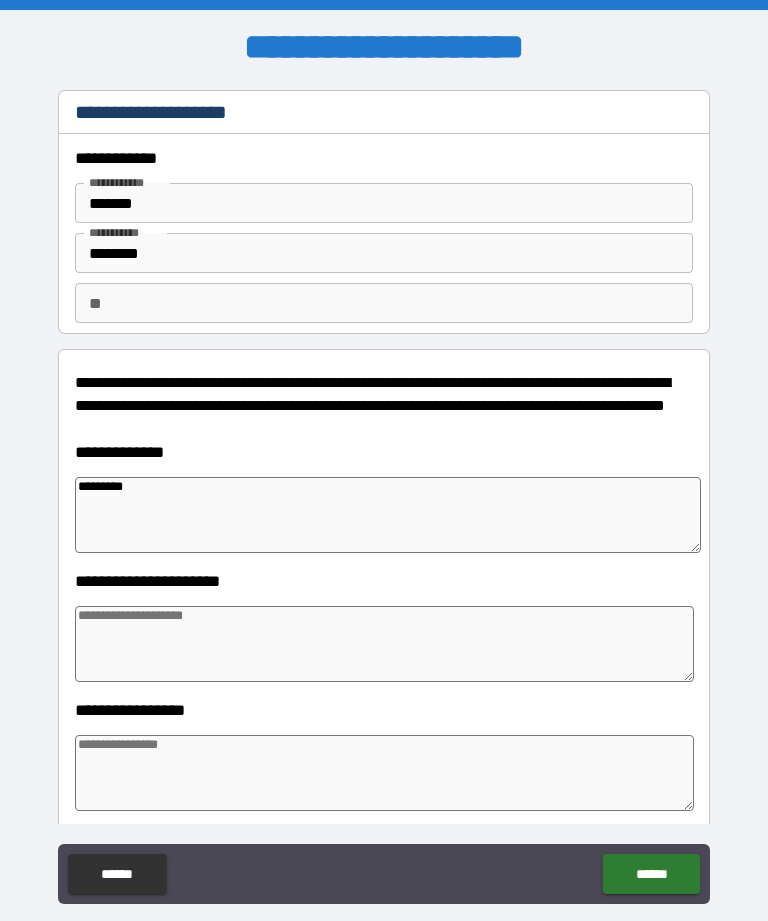 type on "*" 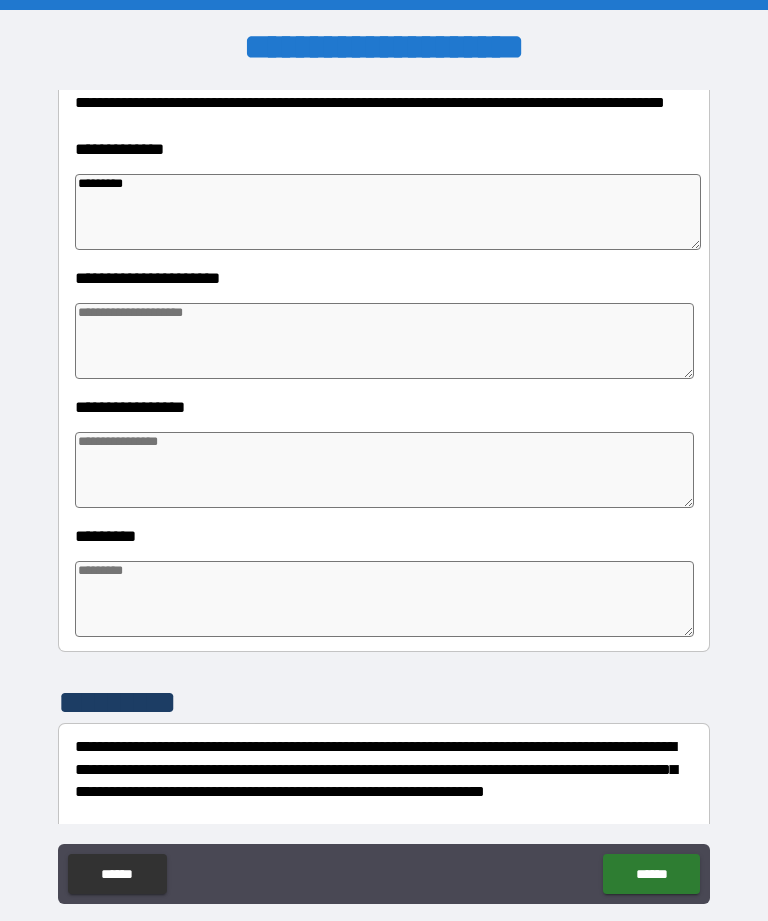 scroll, scrollTop: 306, scrollLeft: 0, axis: vertical 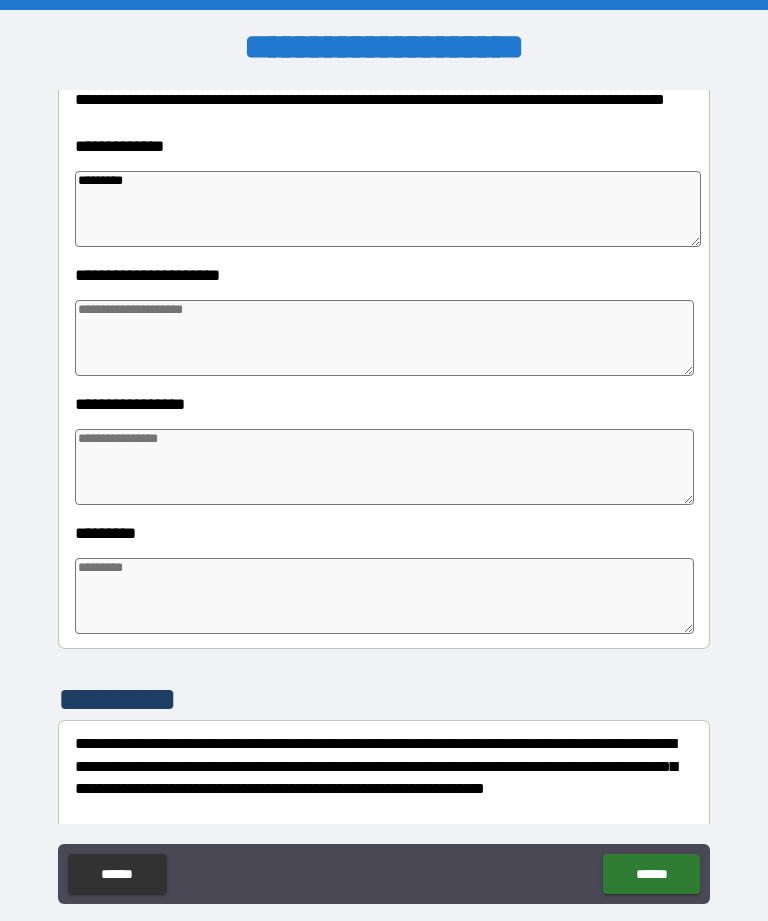 type on "*********" 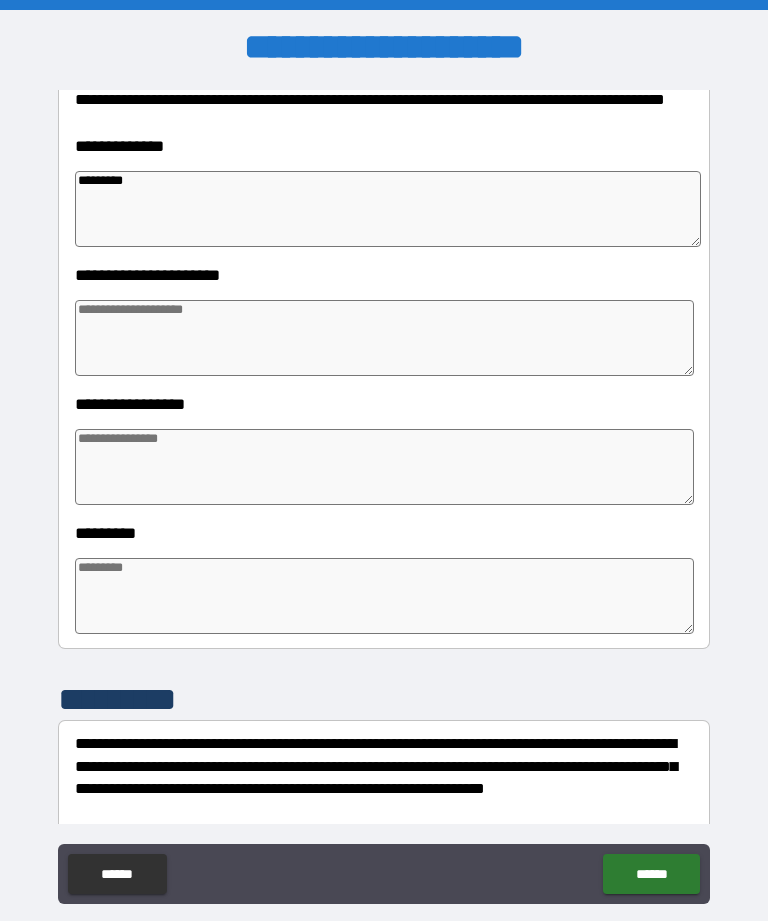 type on "*" 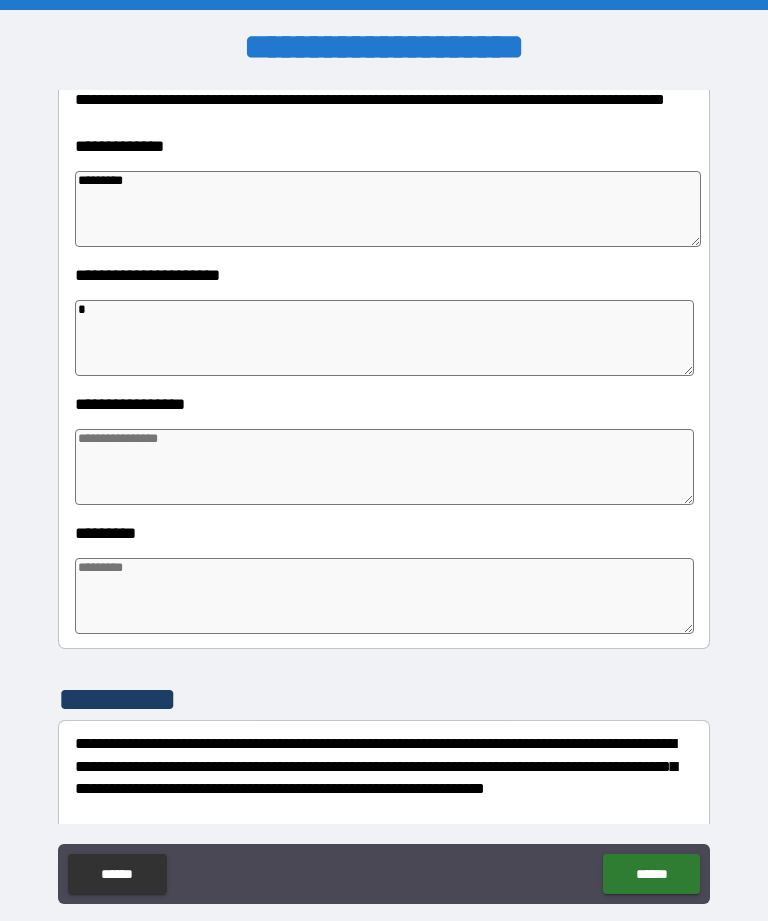 type on "*" 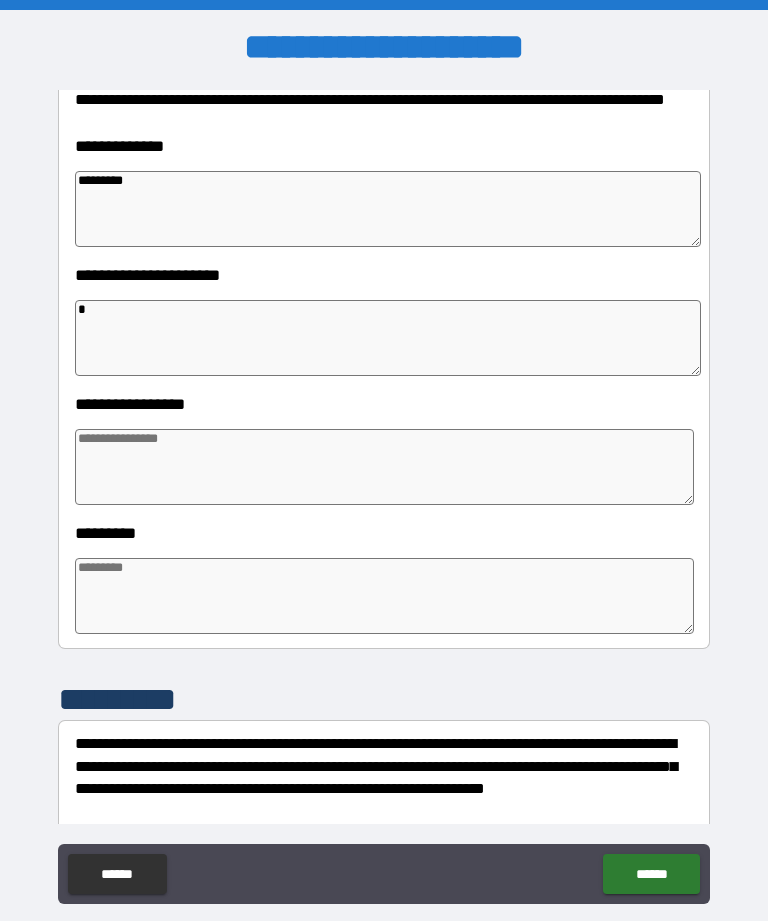 type on "*" 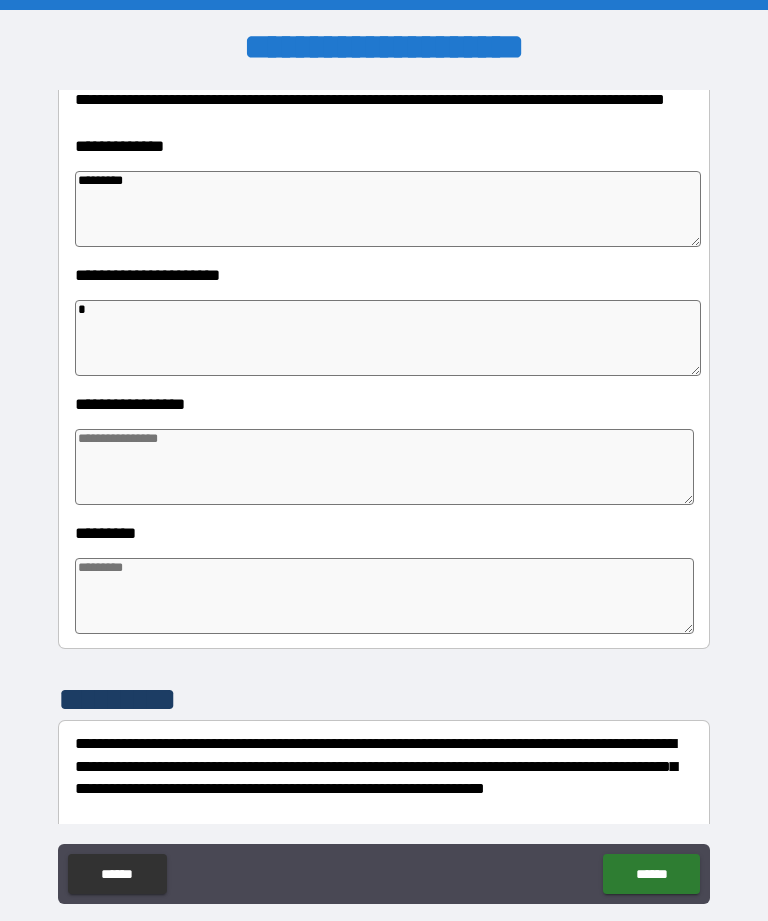 type on "*" 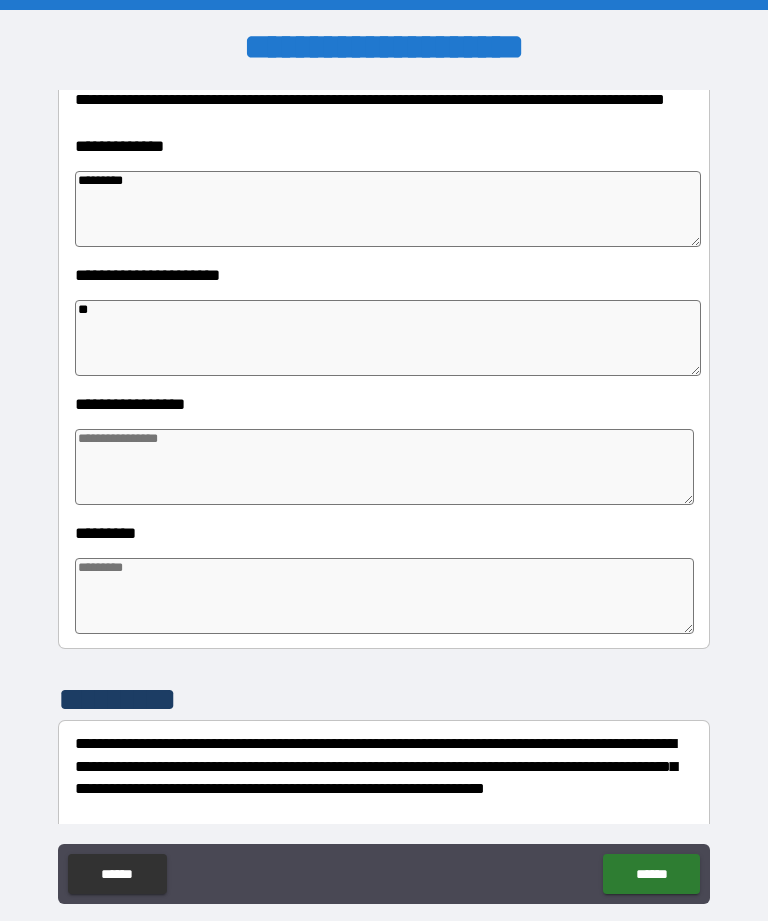 type on "*" 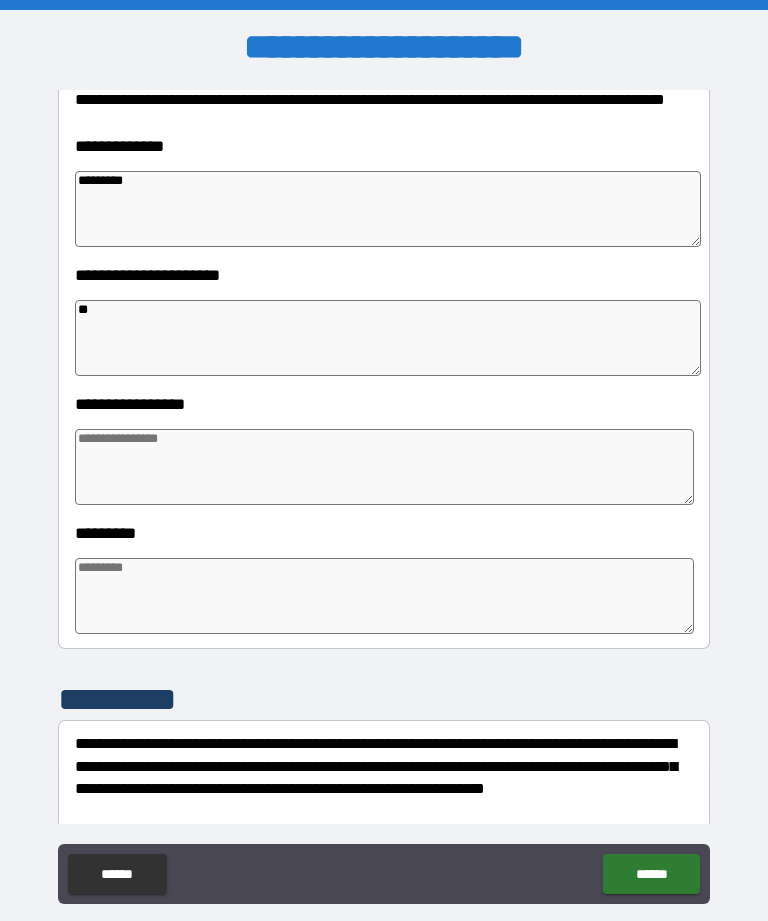 type on "*" 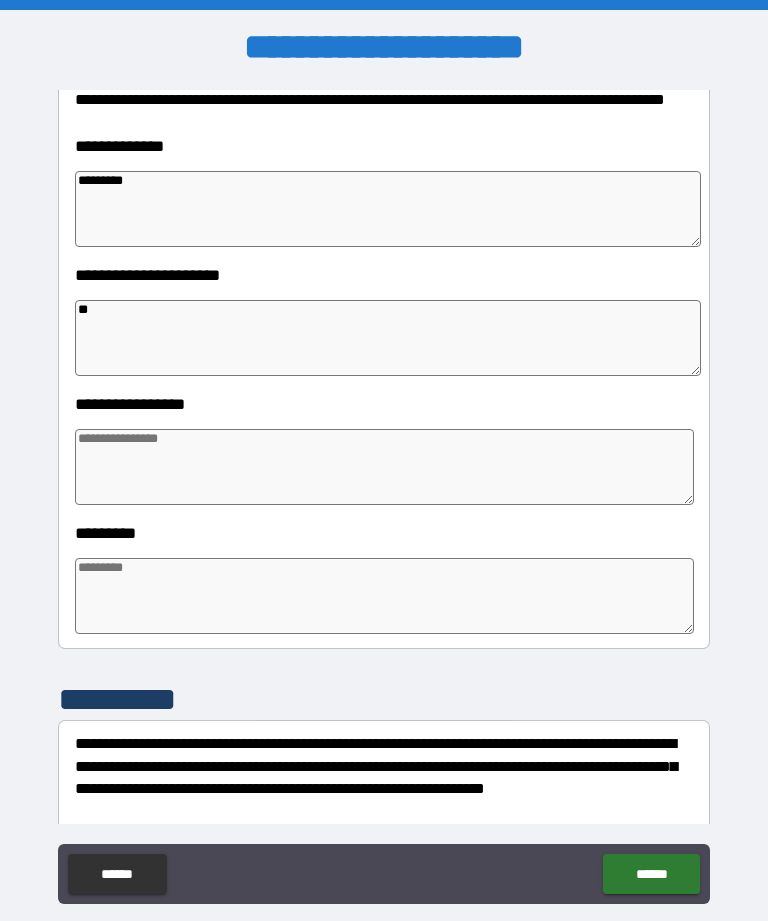 type on "*" 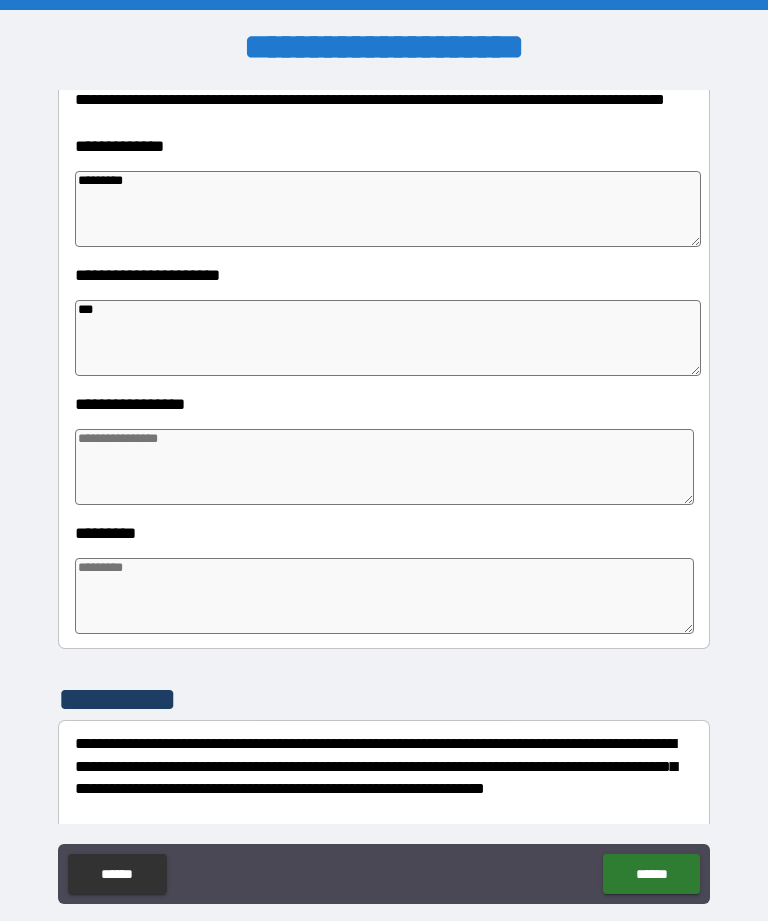 type on "*" 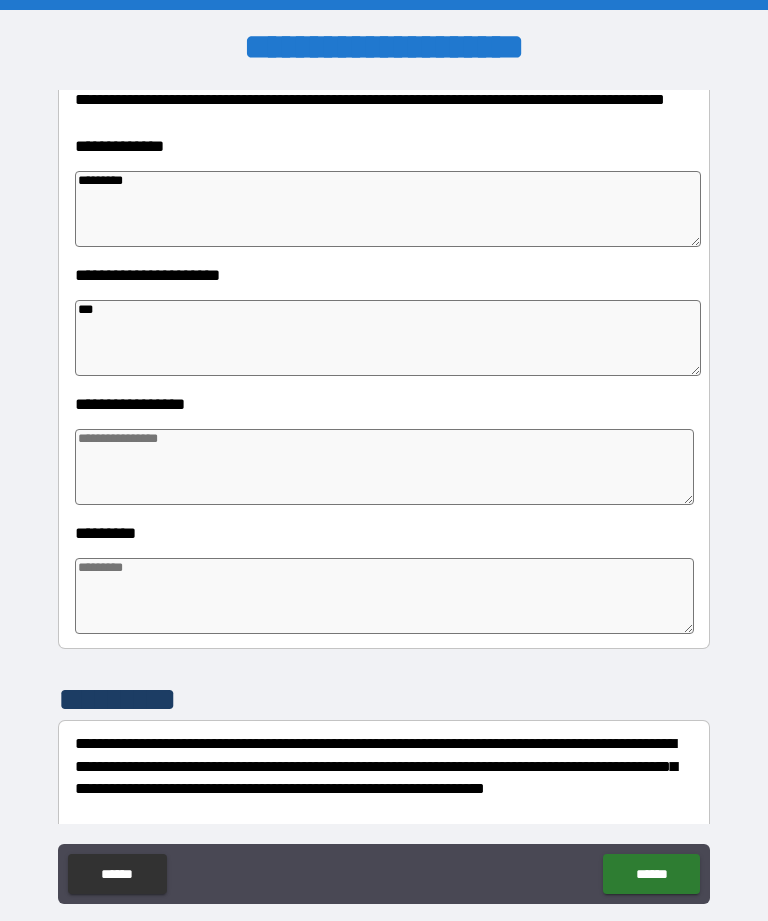 type on "*" 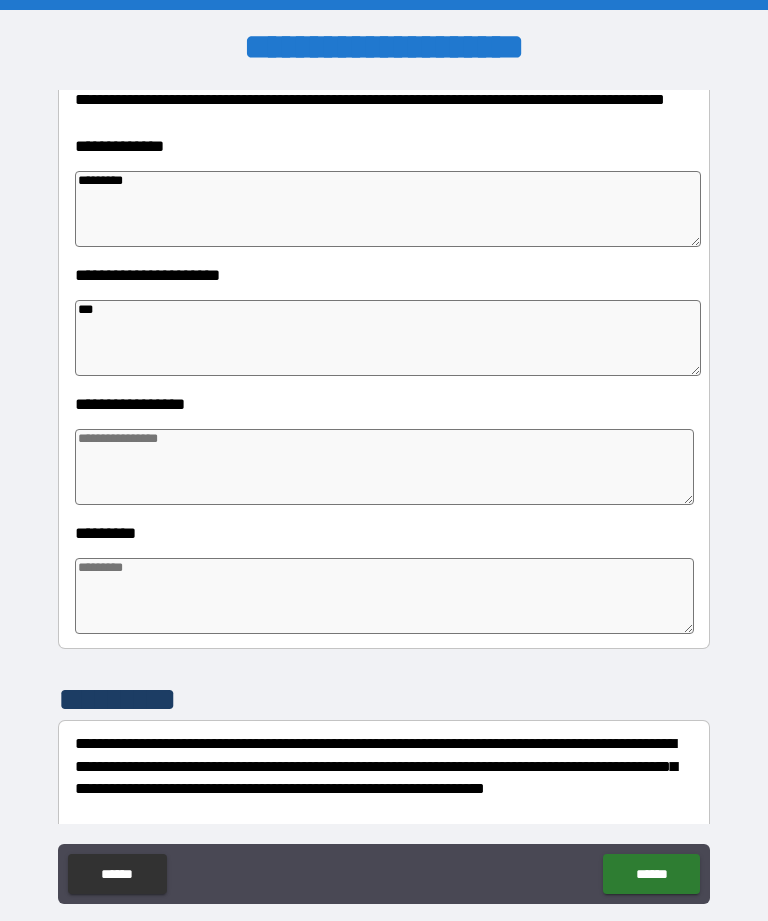 type on "*" 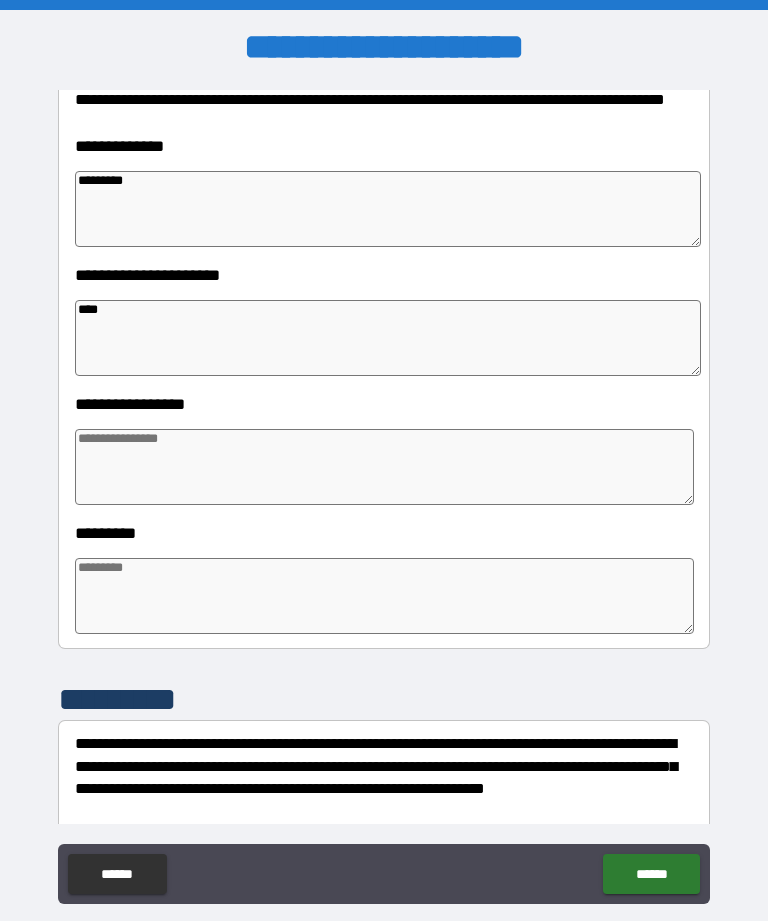 type on "*" 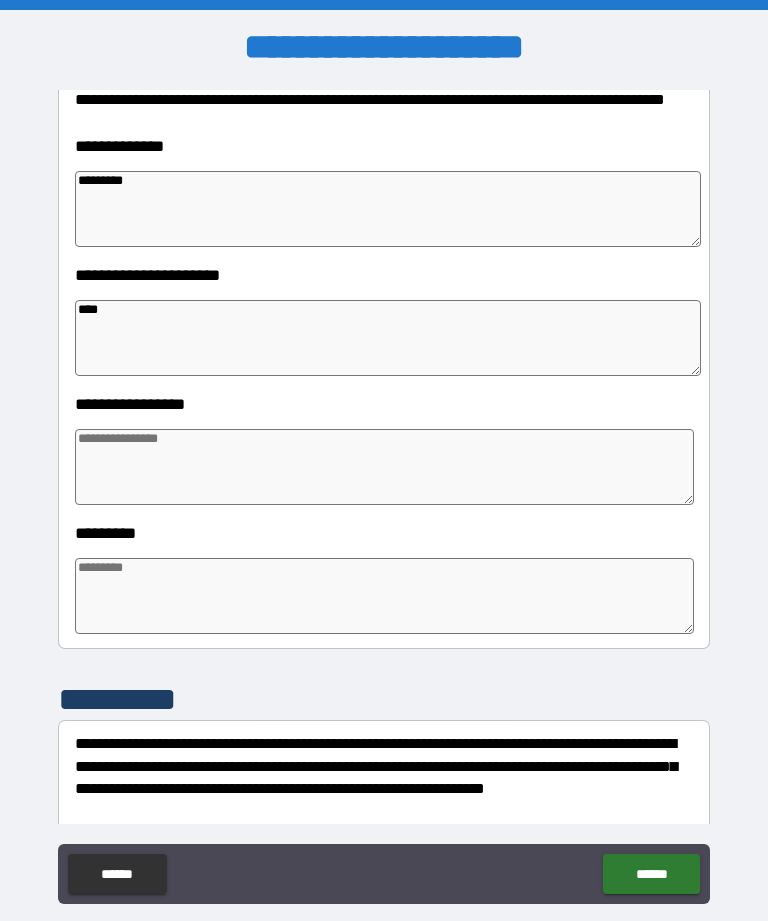 type on "*" 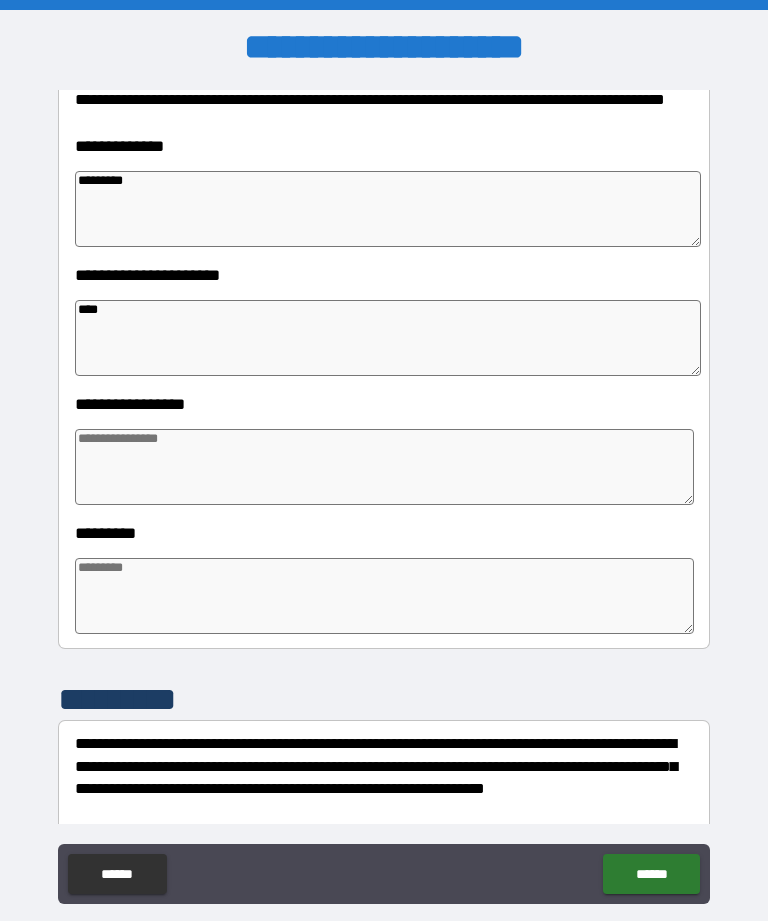 type on "*" 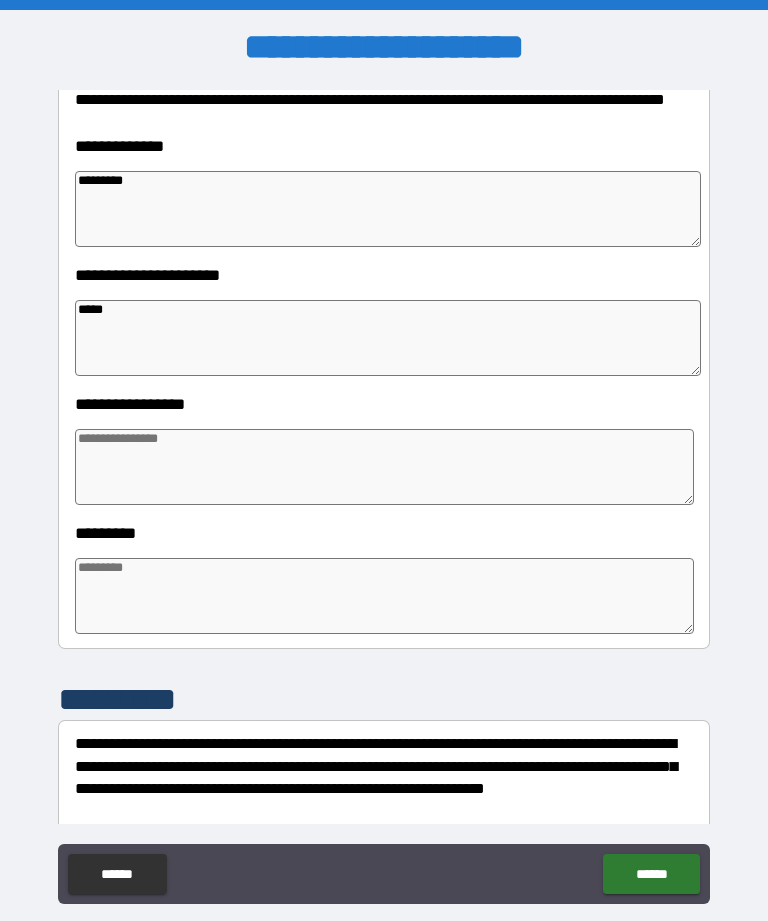 type on "*" 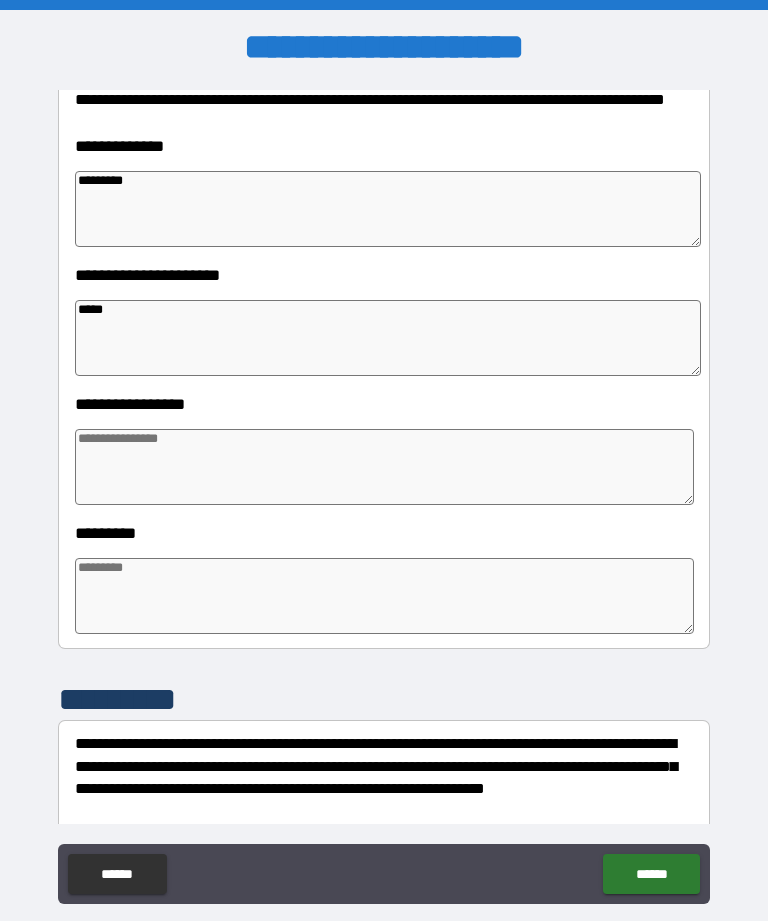 type on "*" 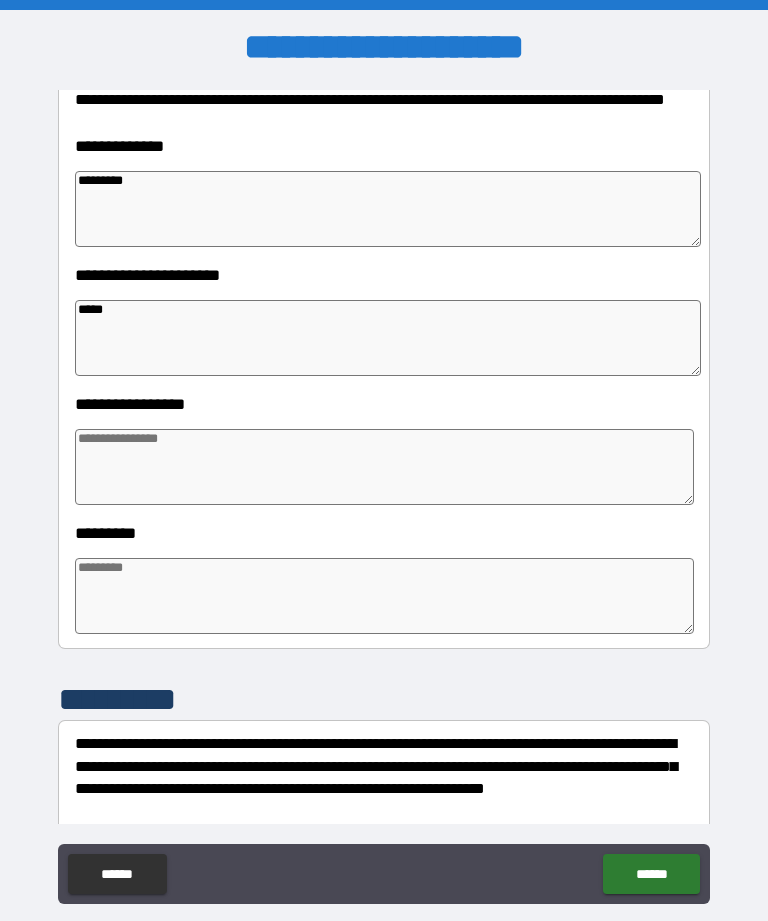 type on "*" 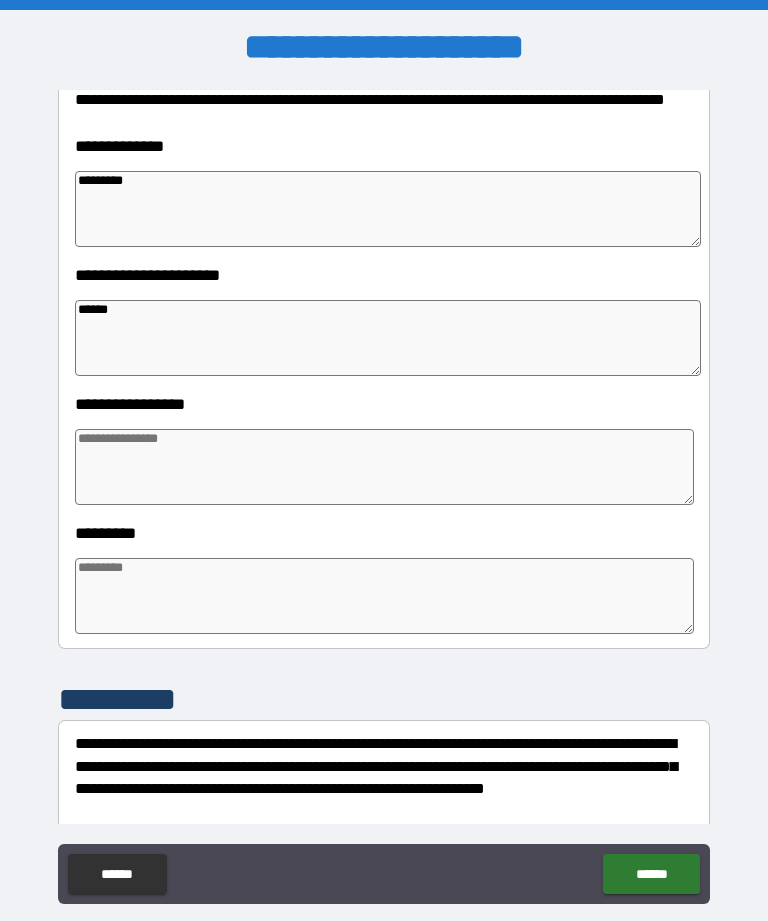 type on "*" 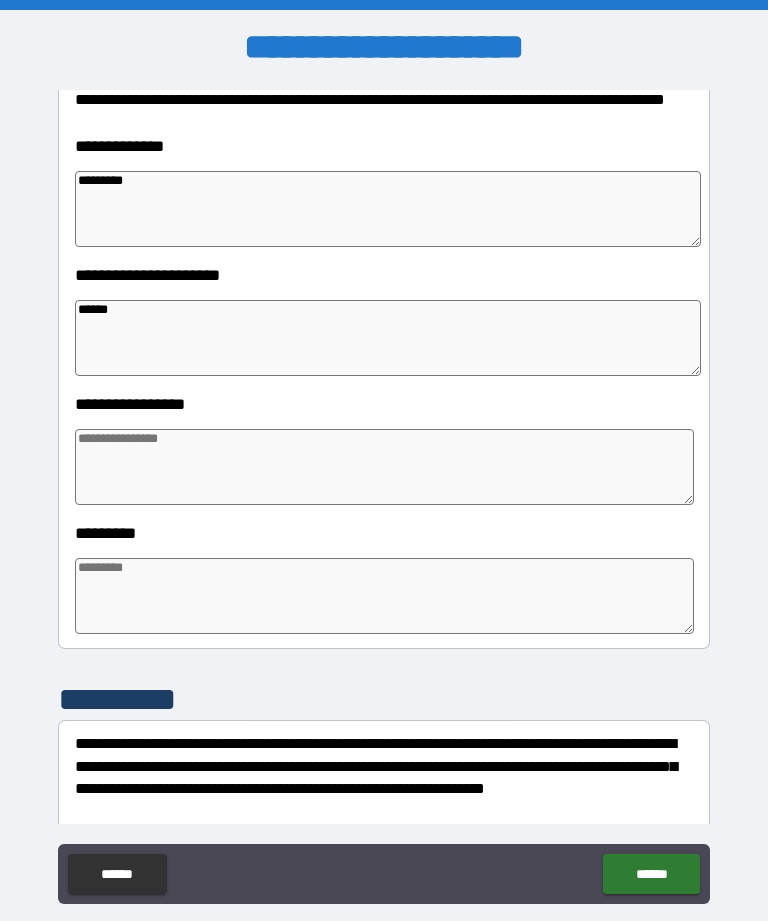 type on "*" 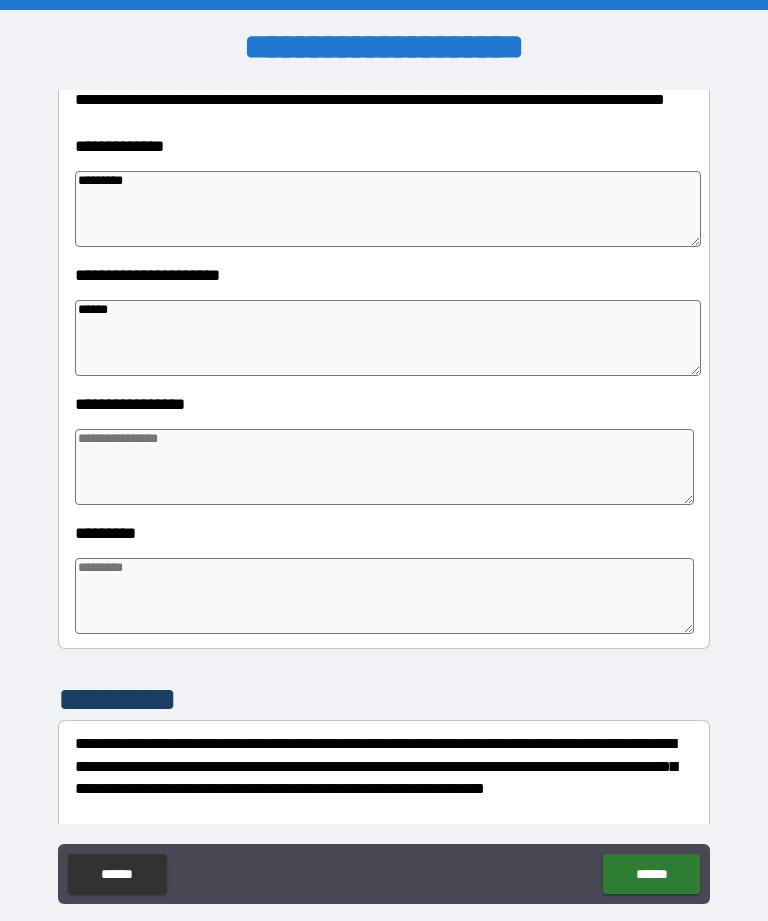 type on "*" 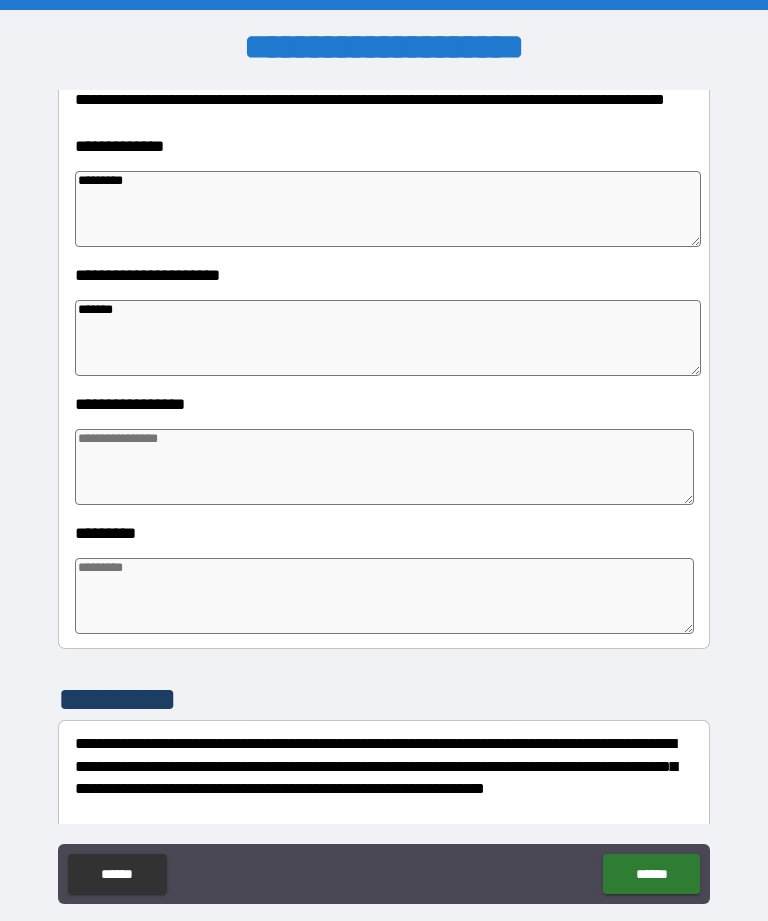 type on "*" 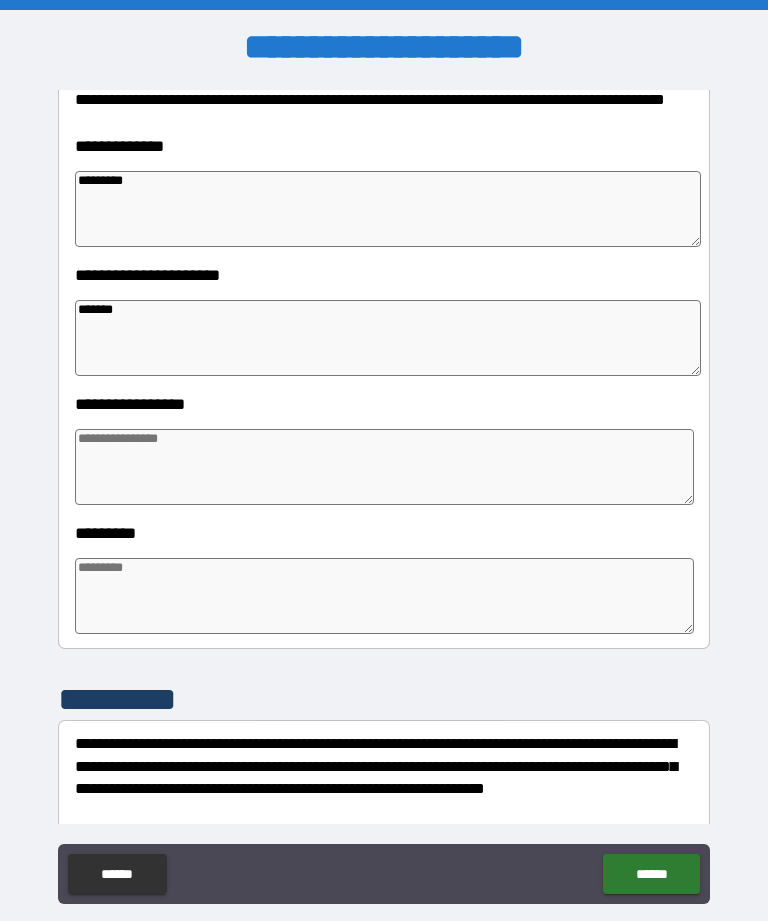 type on "*" 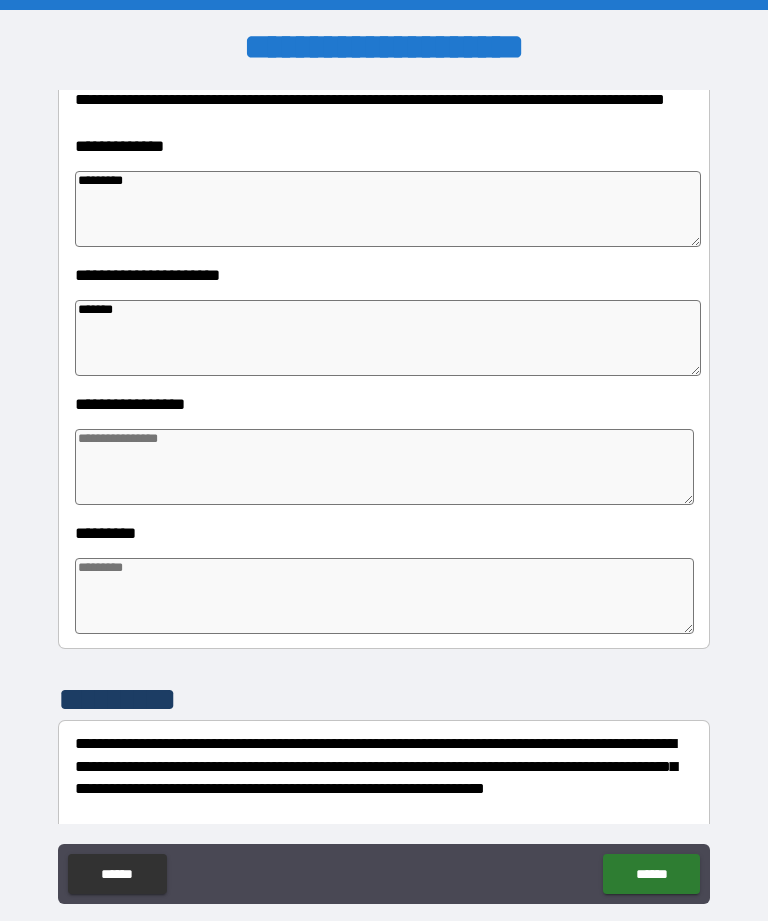 type on "*" 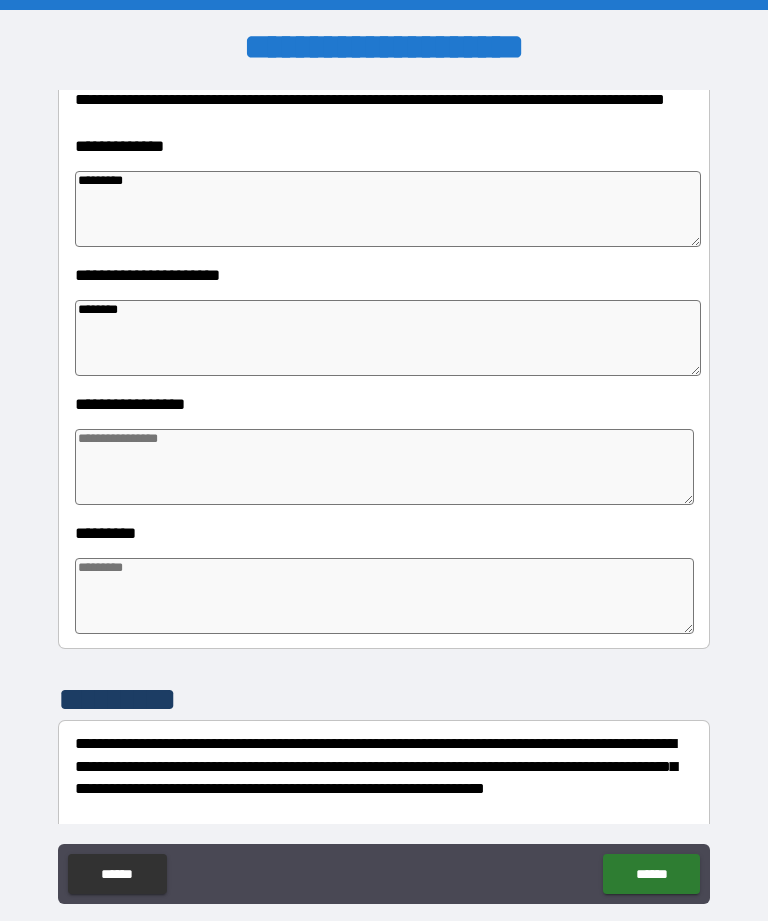 type on "*" 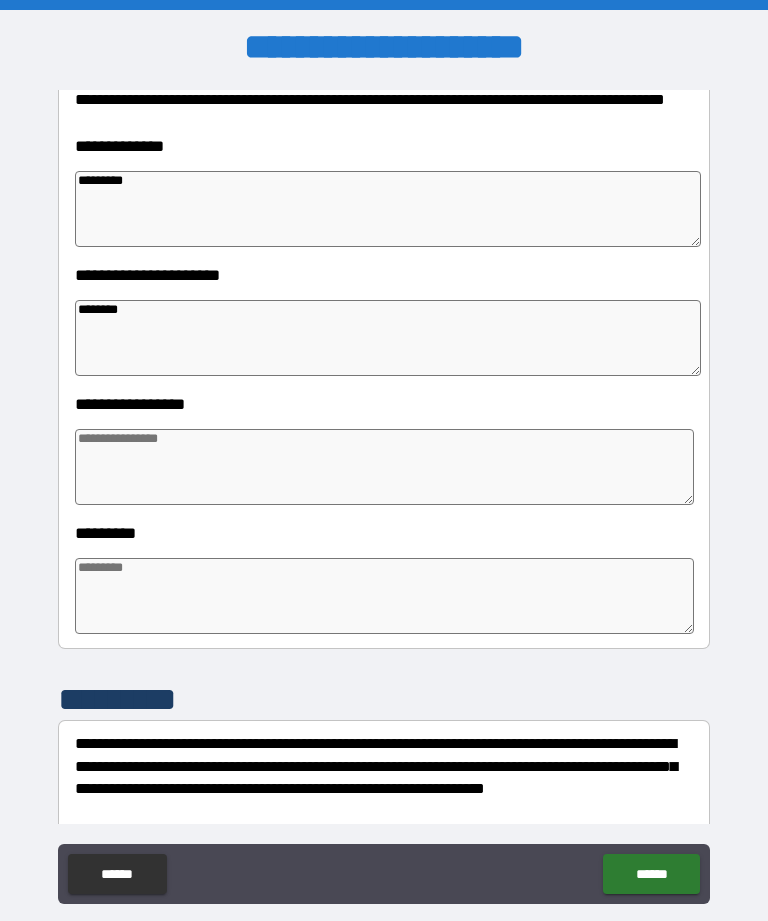 type on "*" 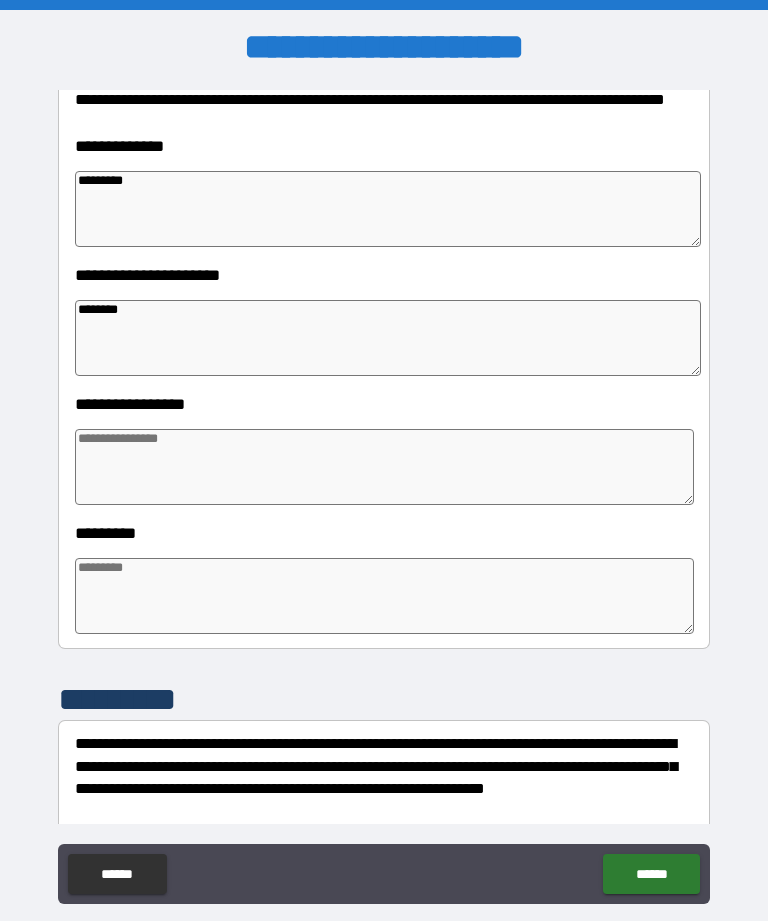 type on "*" 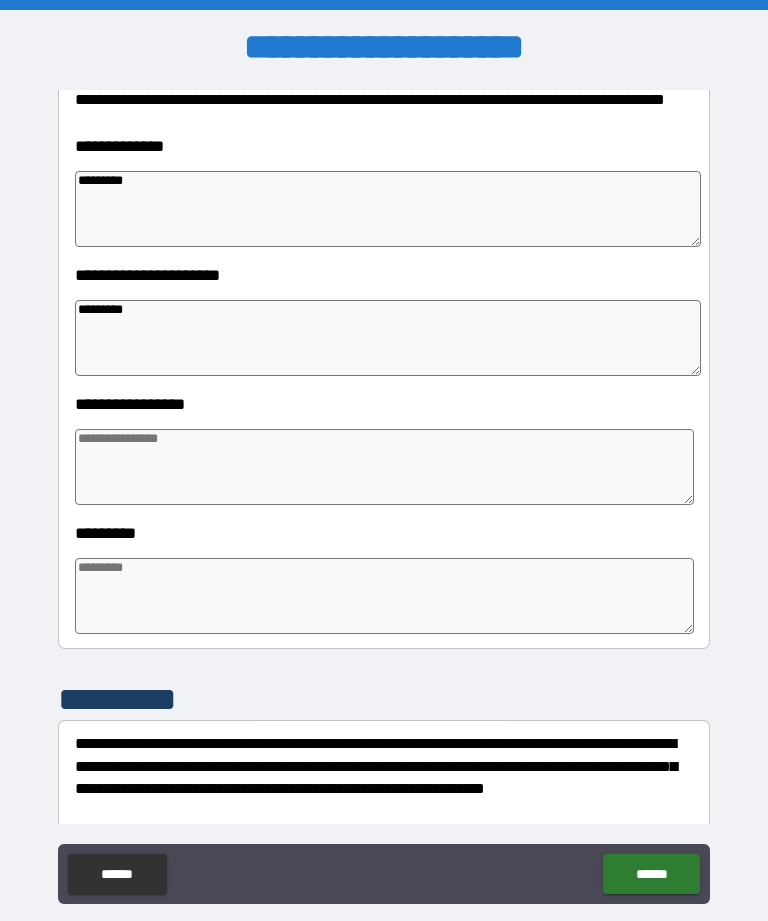 type on "*" 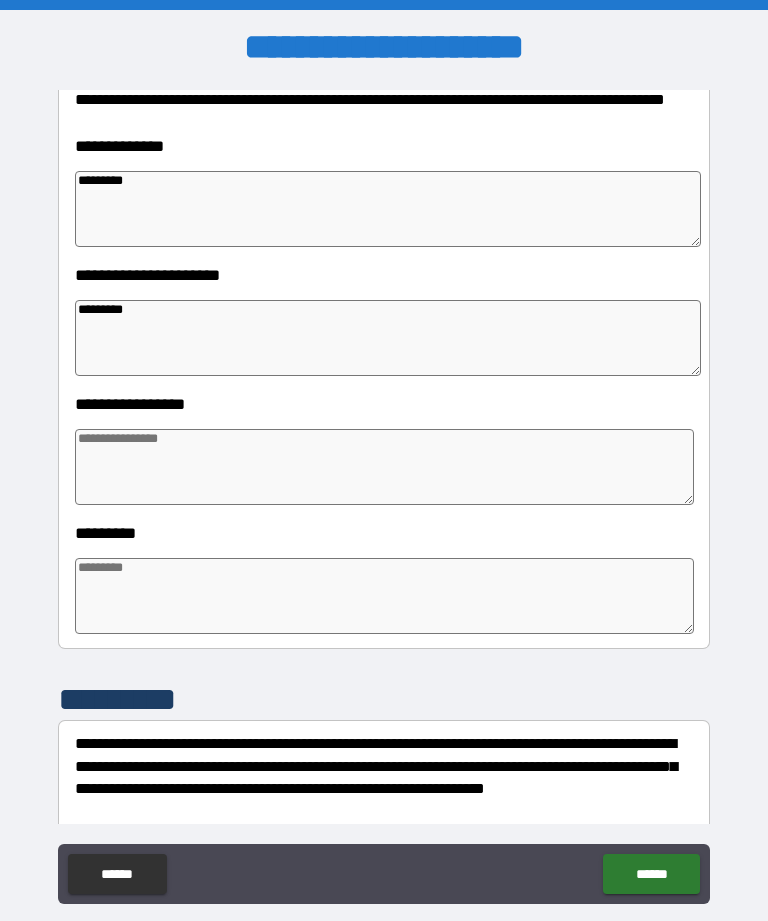 type on "*" 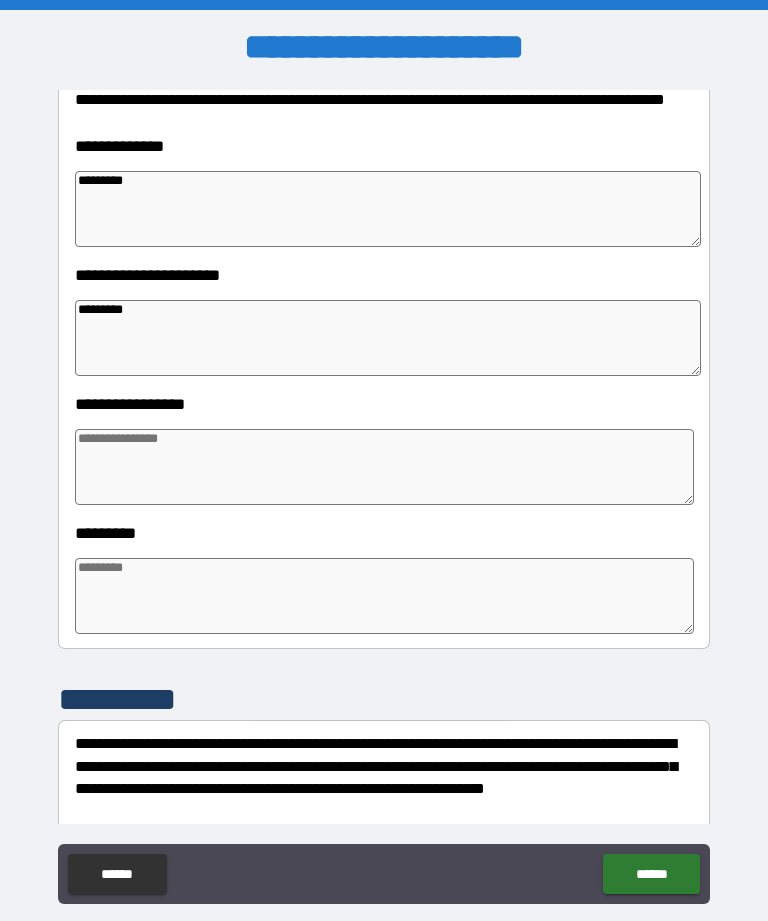 type on "*" 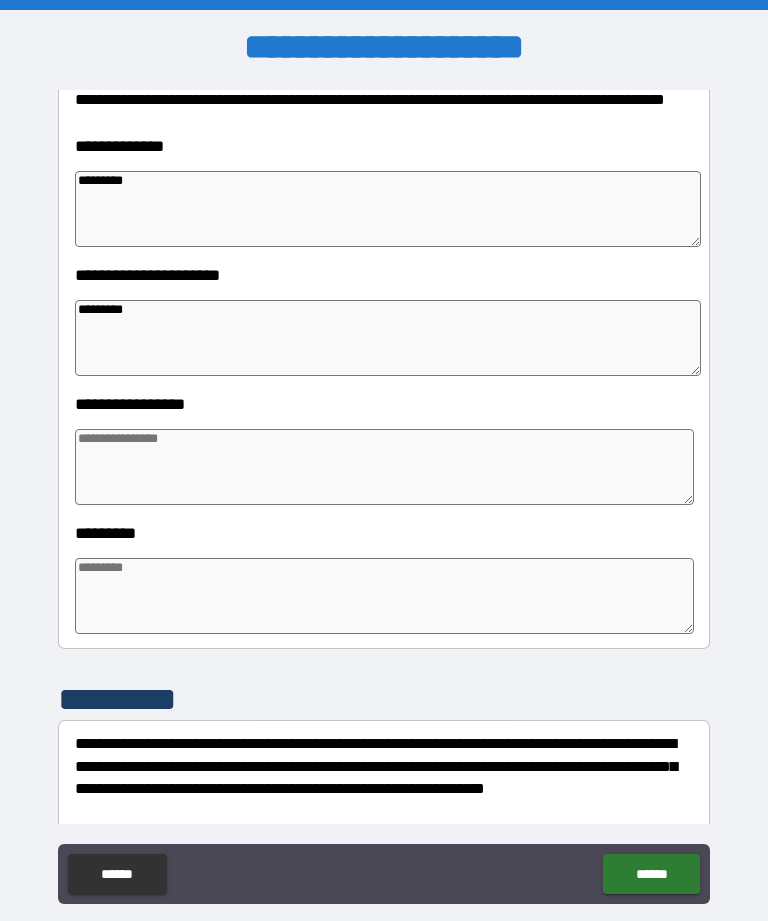 type on "*" 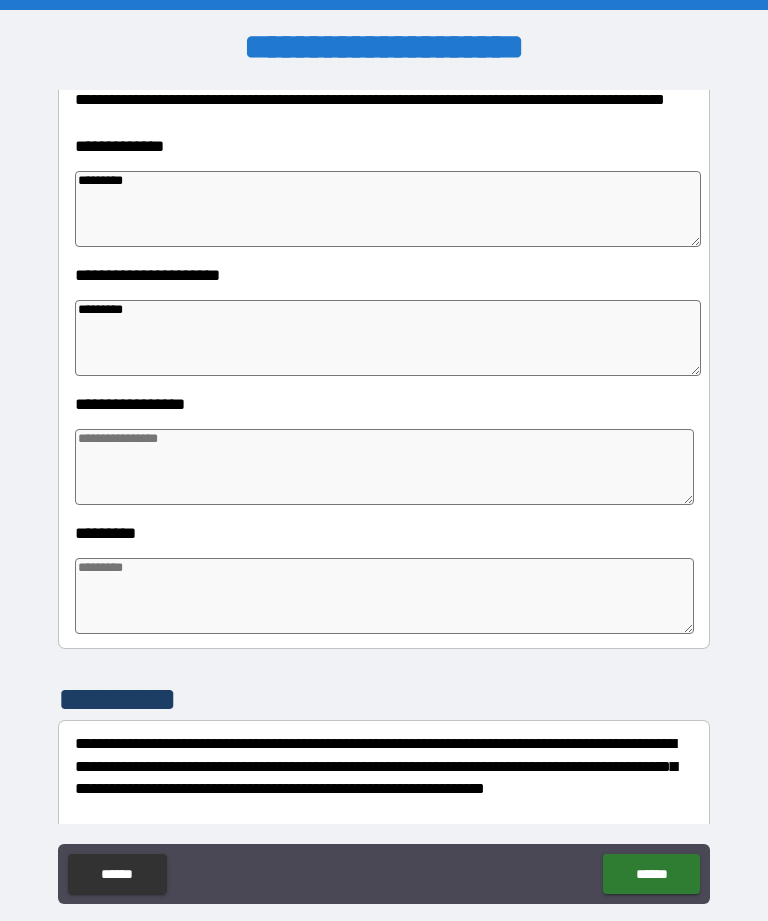 type on "********" 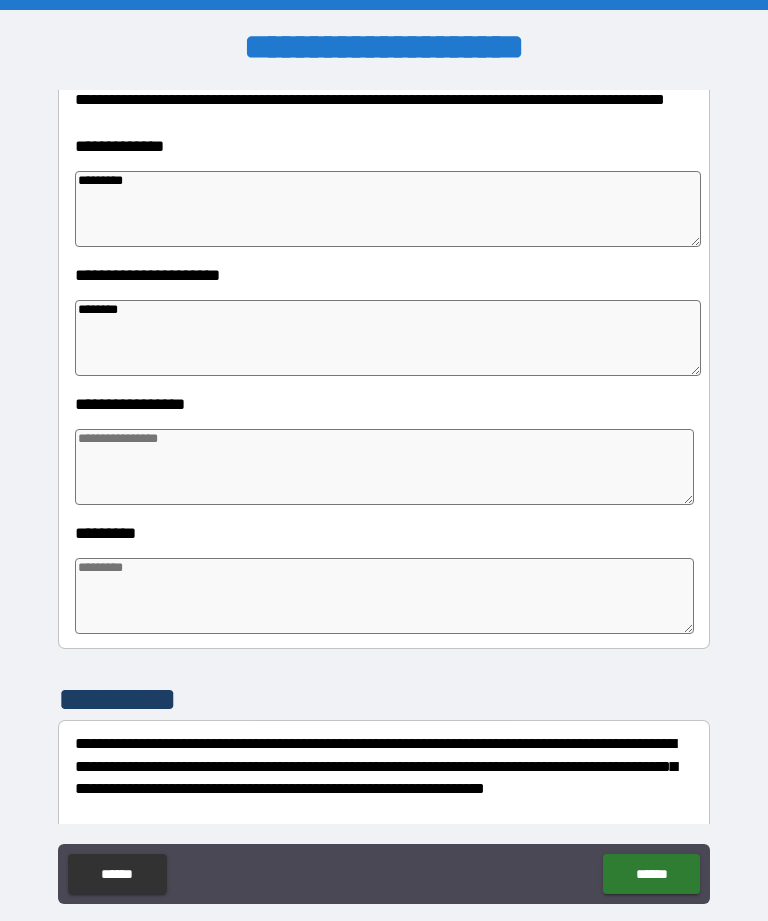 type on "*" 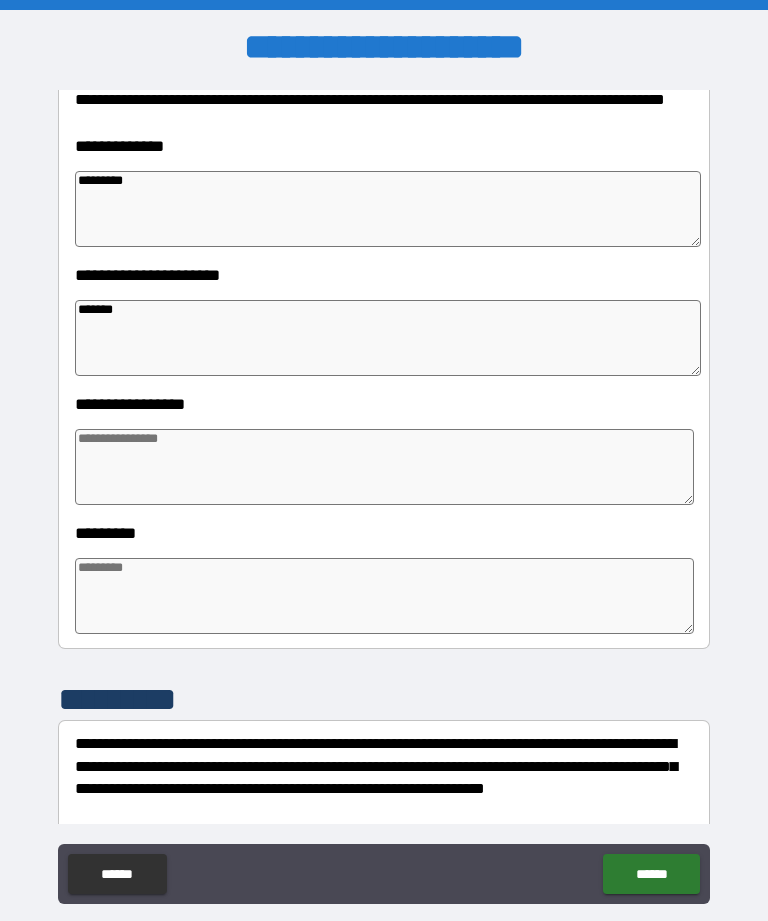 type on "*" 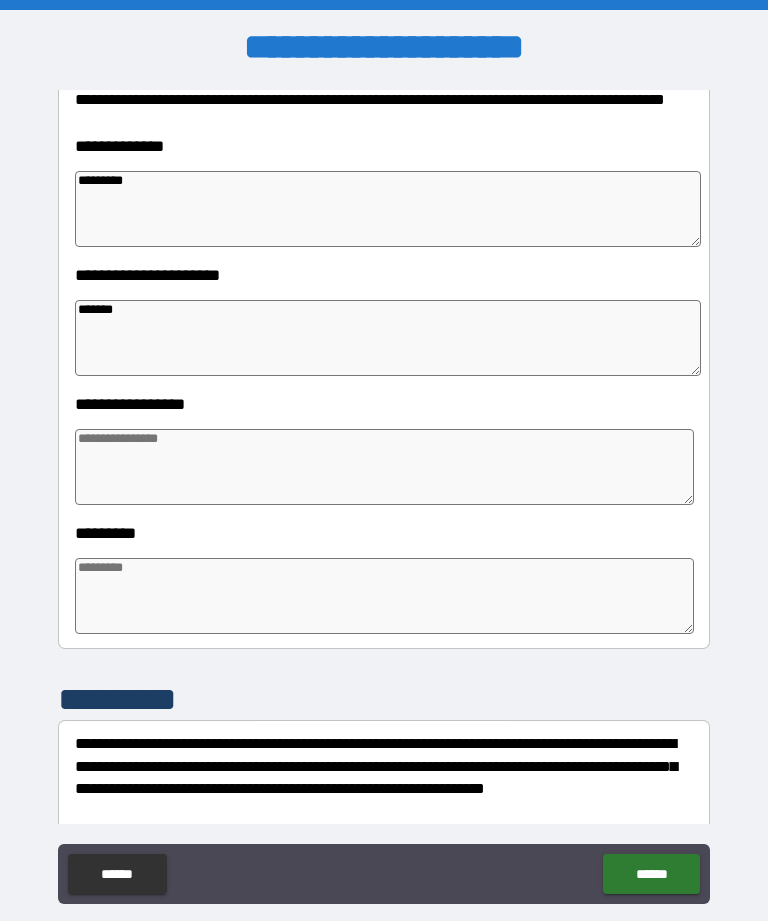 type on "*" 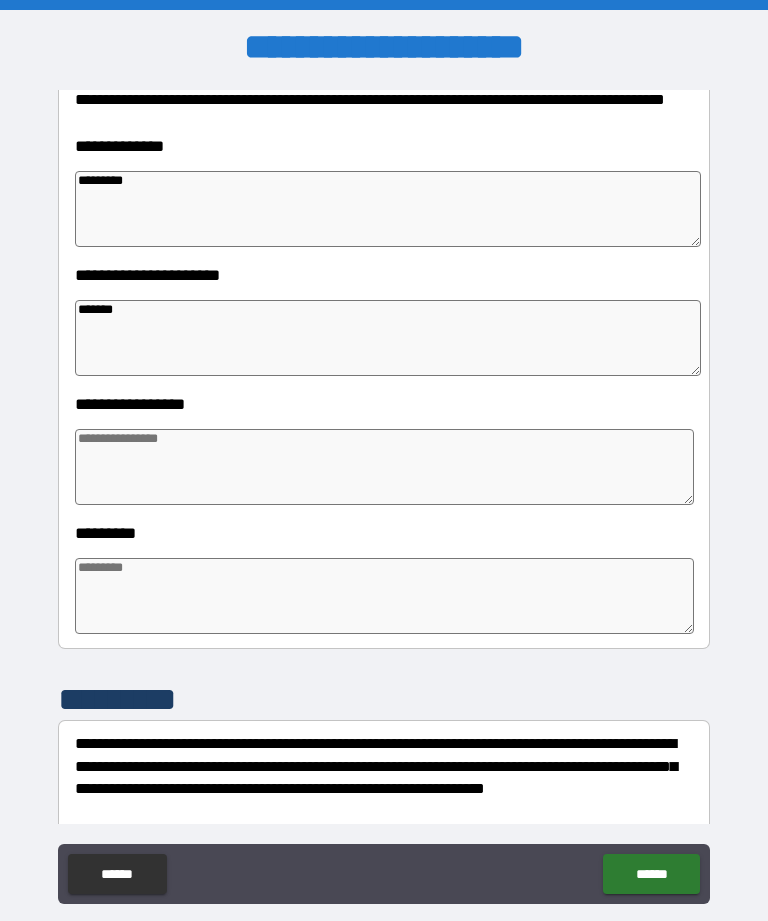 type on "******" 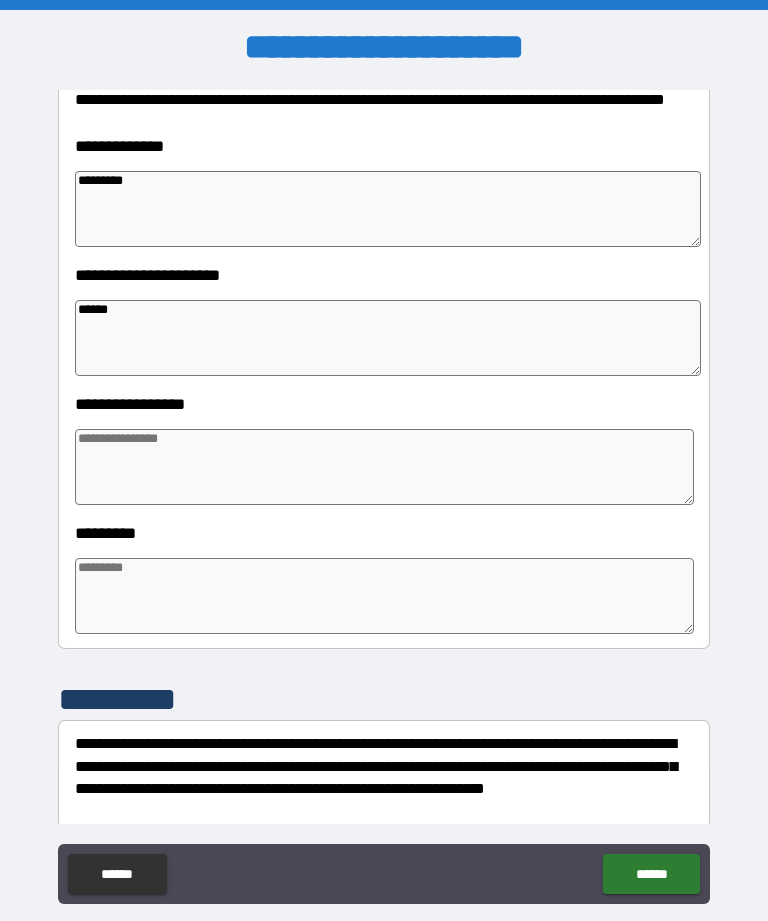 type on "*" 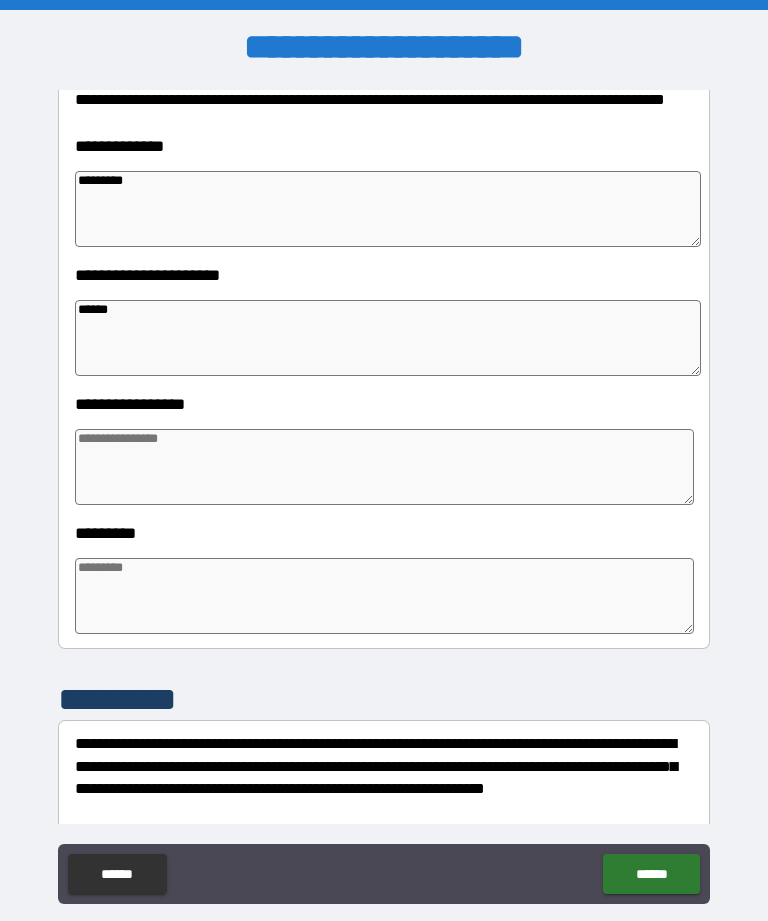 type on "*" 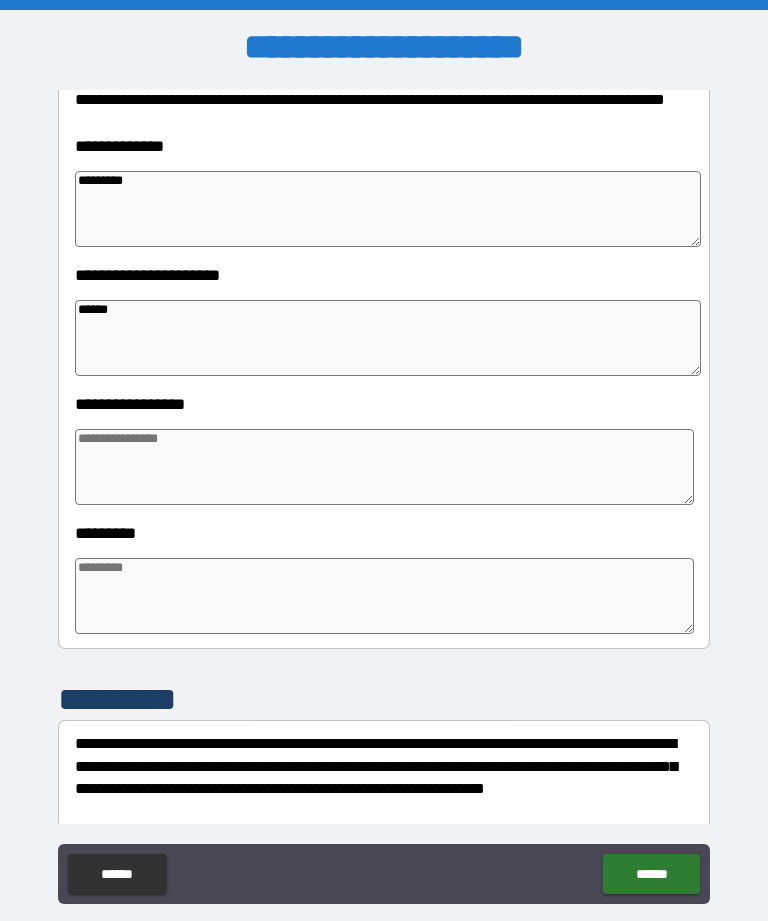 type on "*" 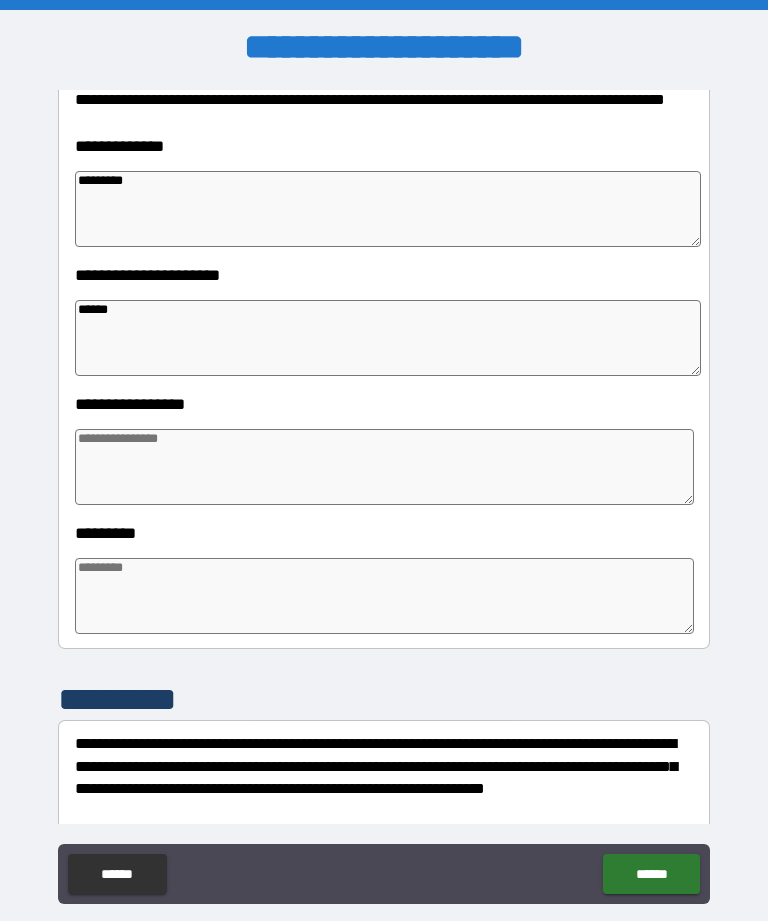 type on "*******" 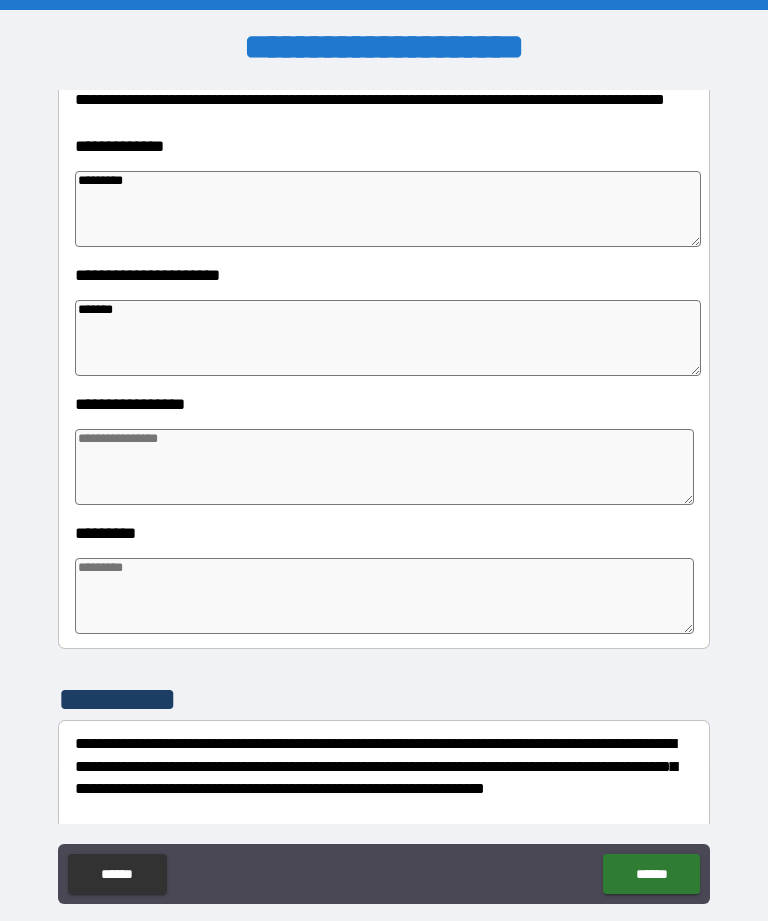 type on "*" 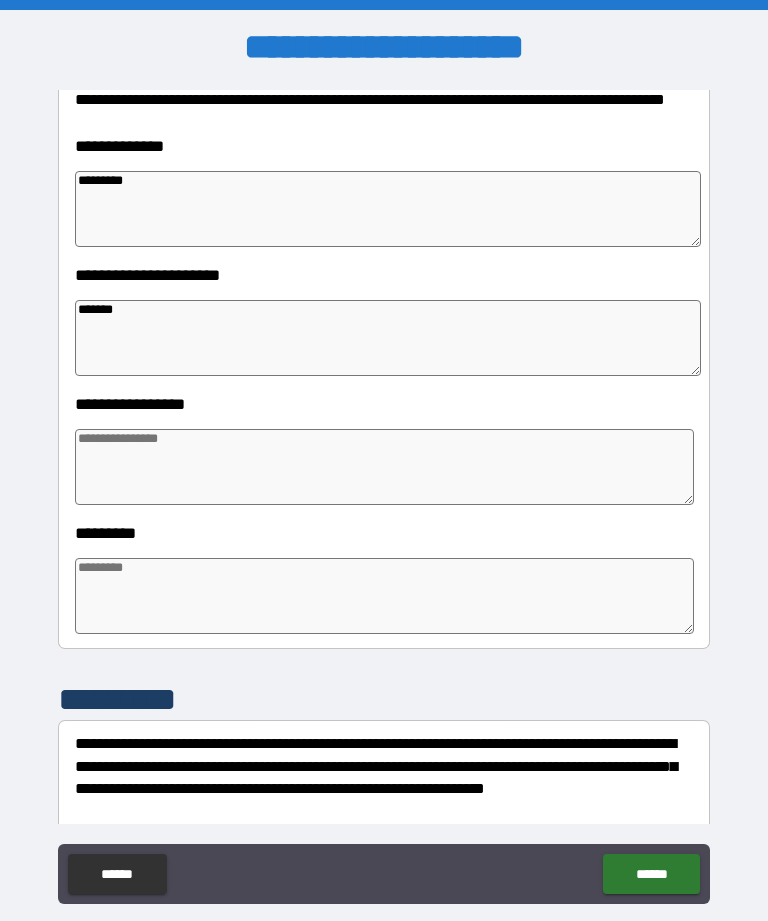 type on "*" 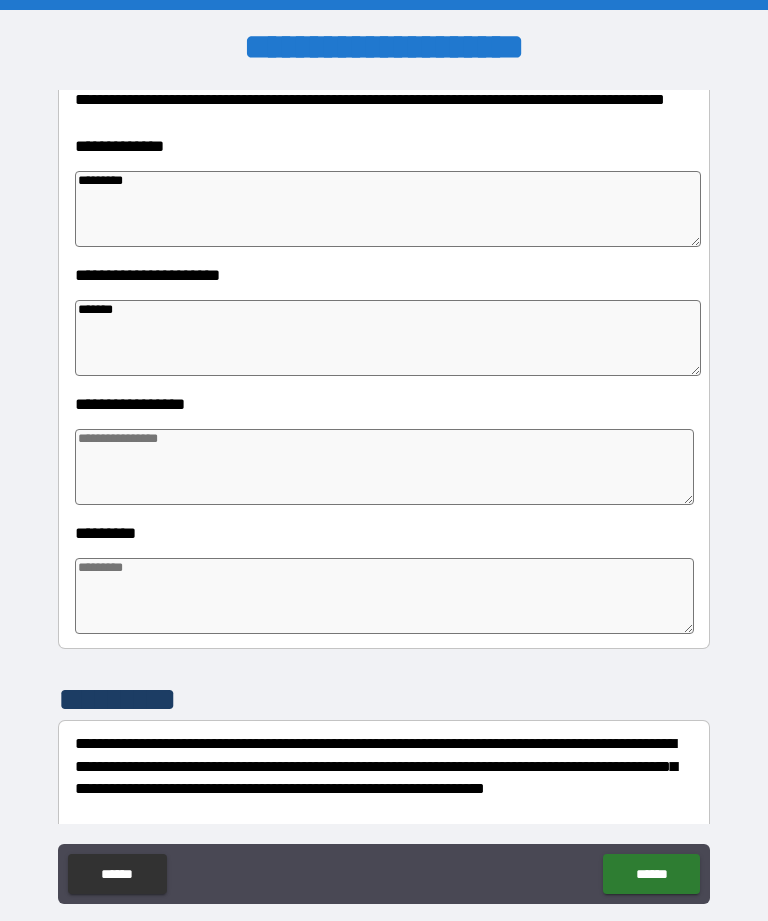 type on "*" 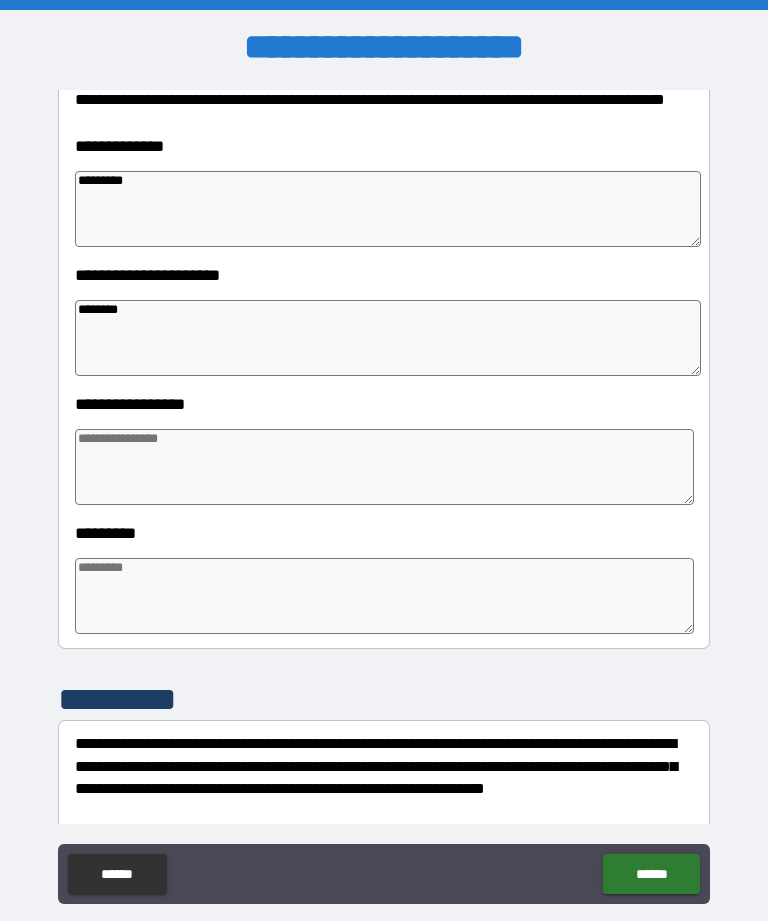 type on "*" 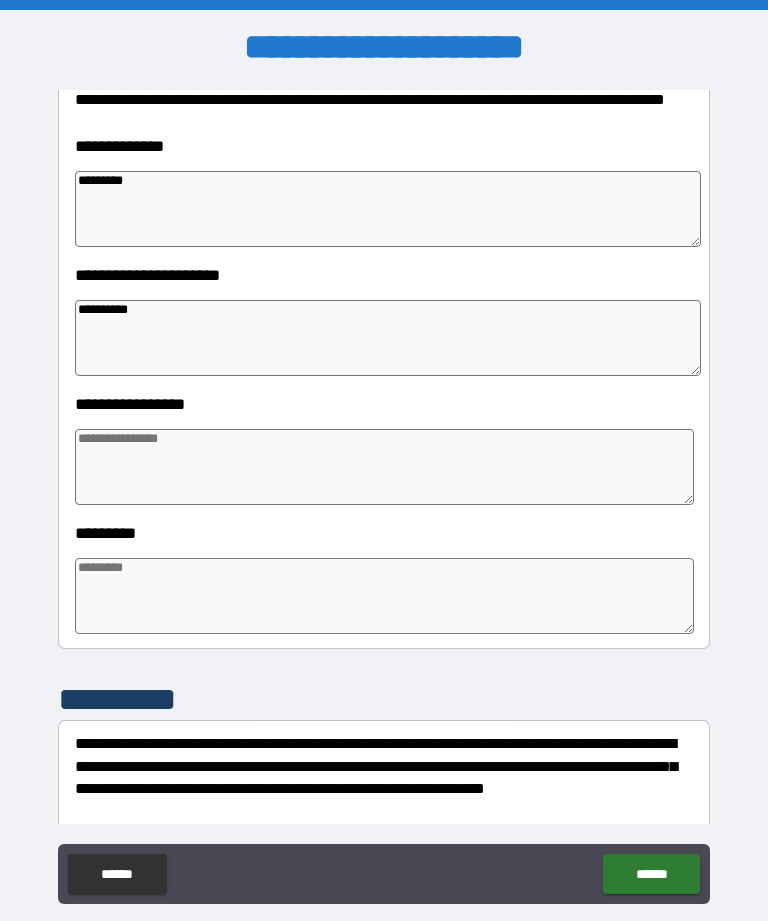 click at bounding box center (384, 467) 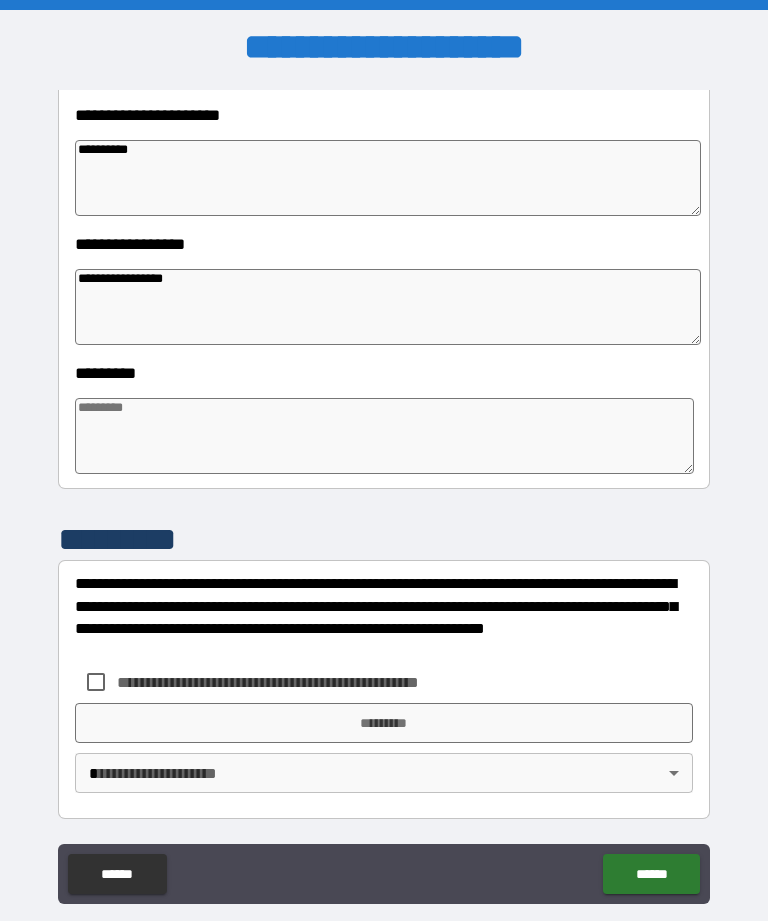 scroll, scrollTop: 466, scrollLeft: 0, axis: vertical 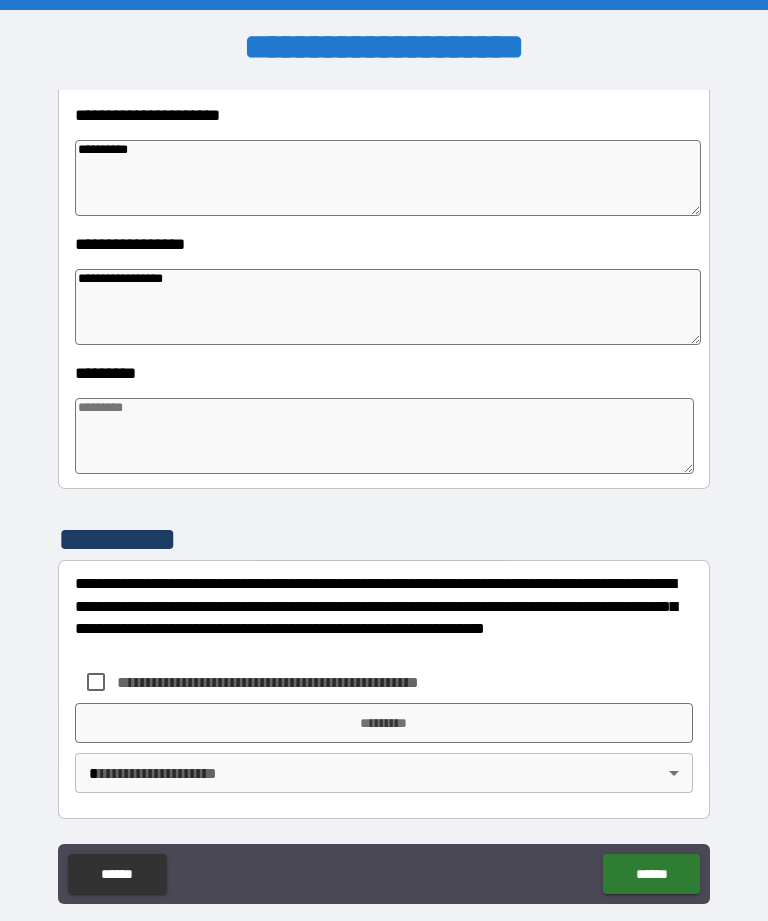 click at bounding box center [384, 436] 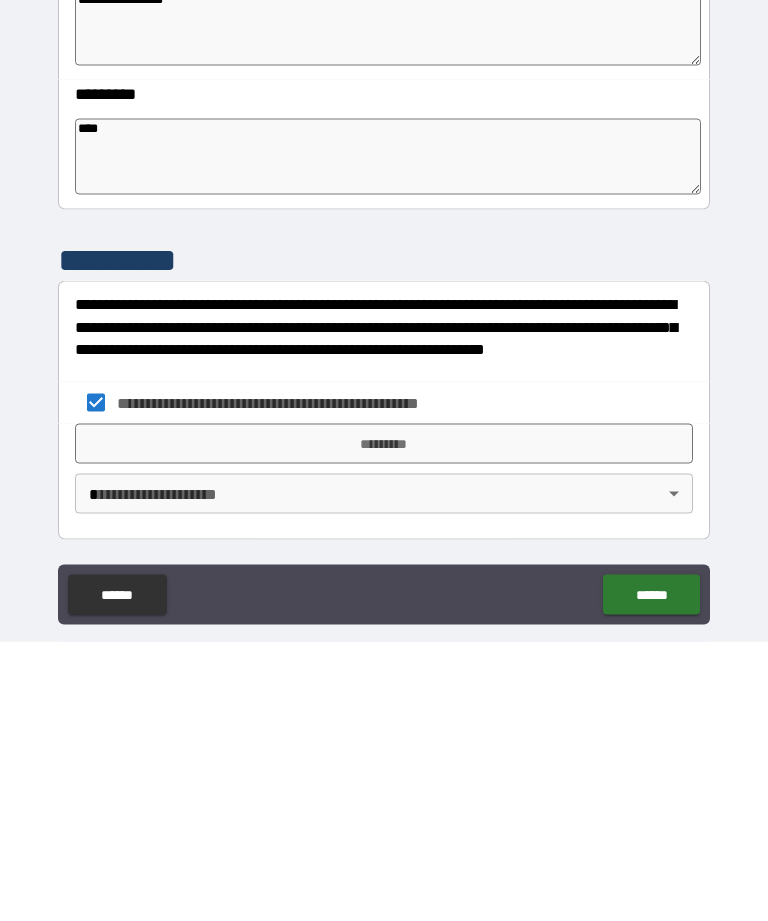 scroll, scrollTop: 64, scrollLeft: 0, axis: vertical 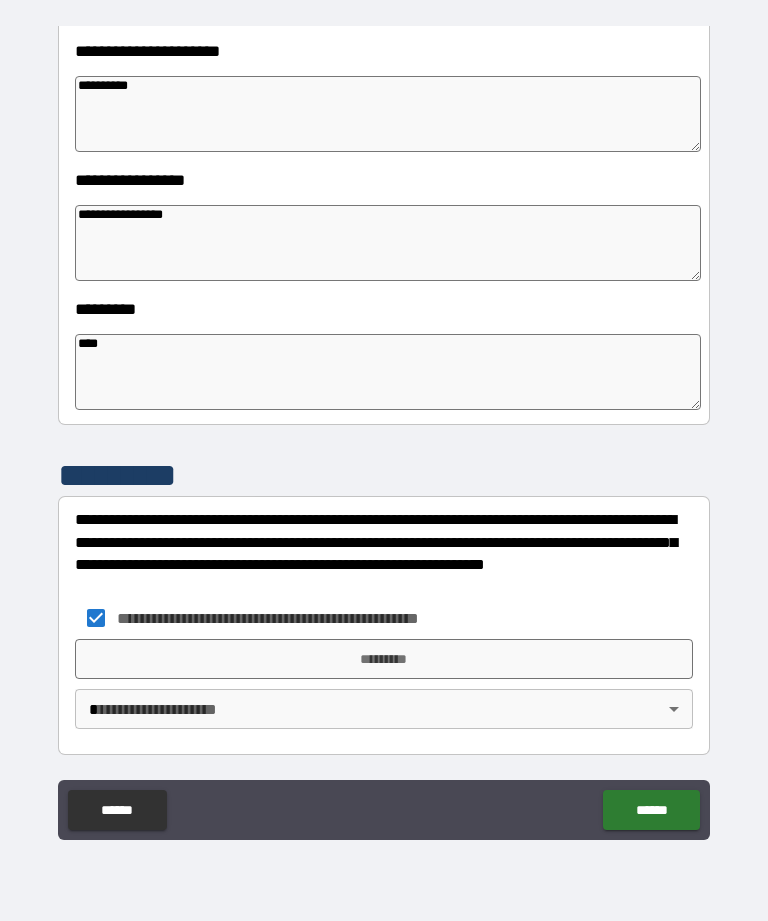 click on "*********" at bounding box center [384, 659] 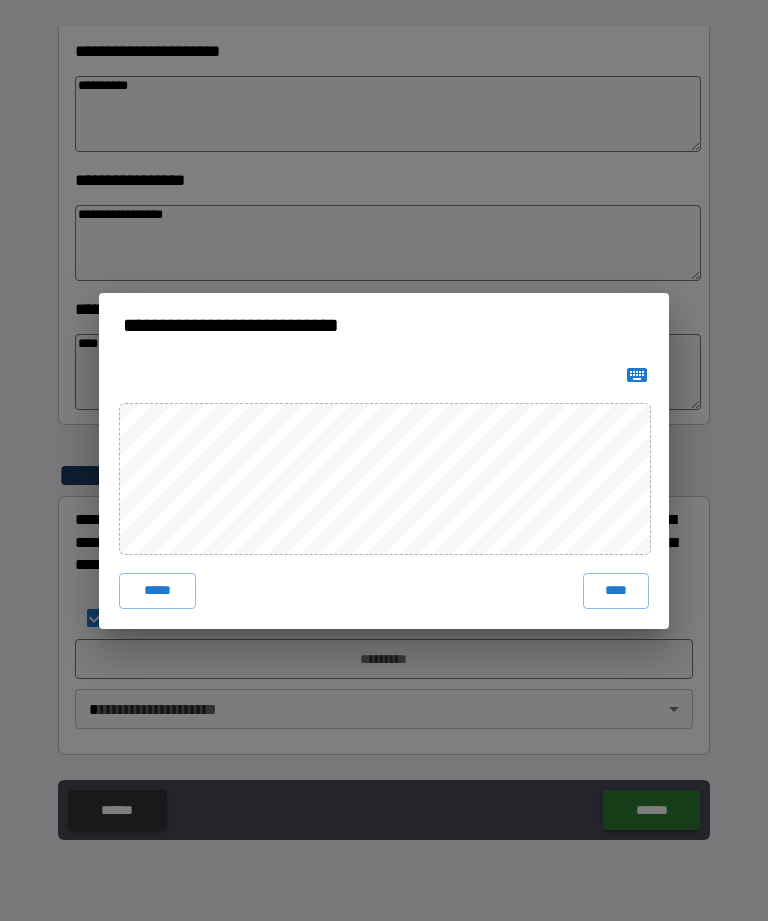 click on "****" at bounding box center (616, 591) 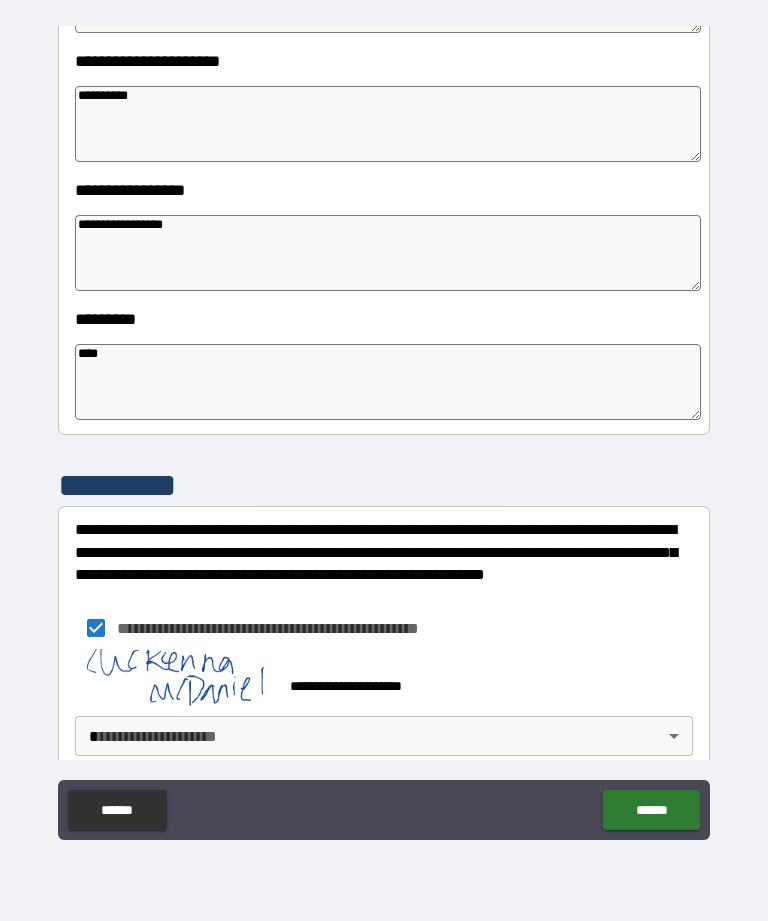 click on "******" at bounding box center (651, 810) 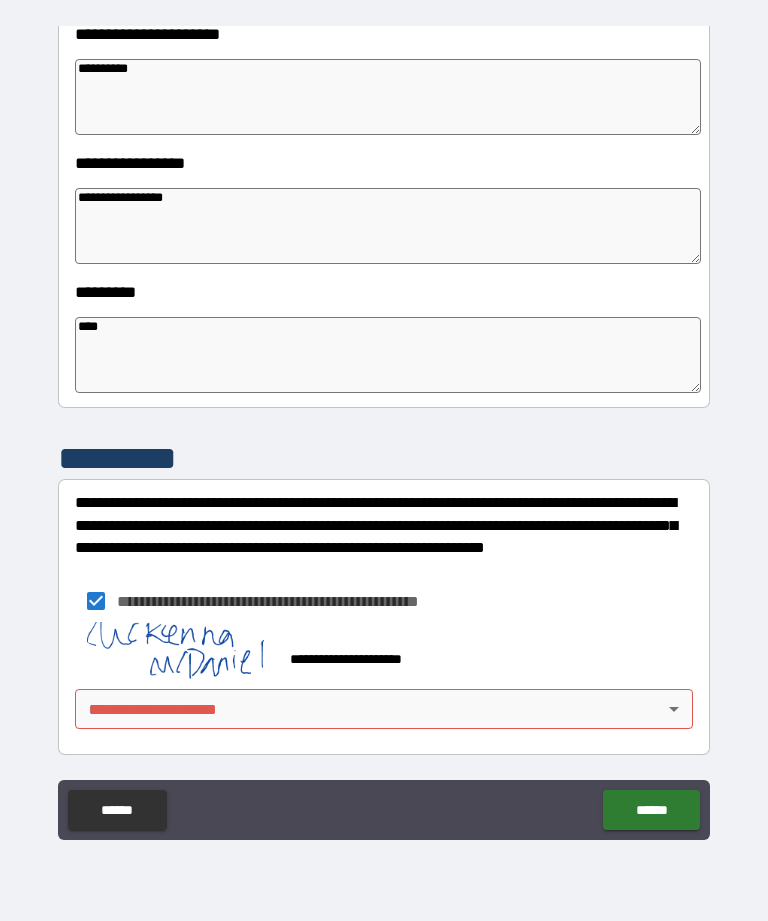 scroll, scrollTop: 483, scrollLeft: 0, axis: vertical 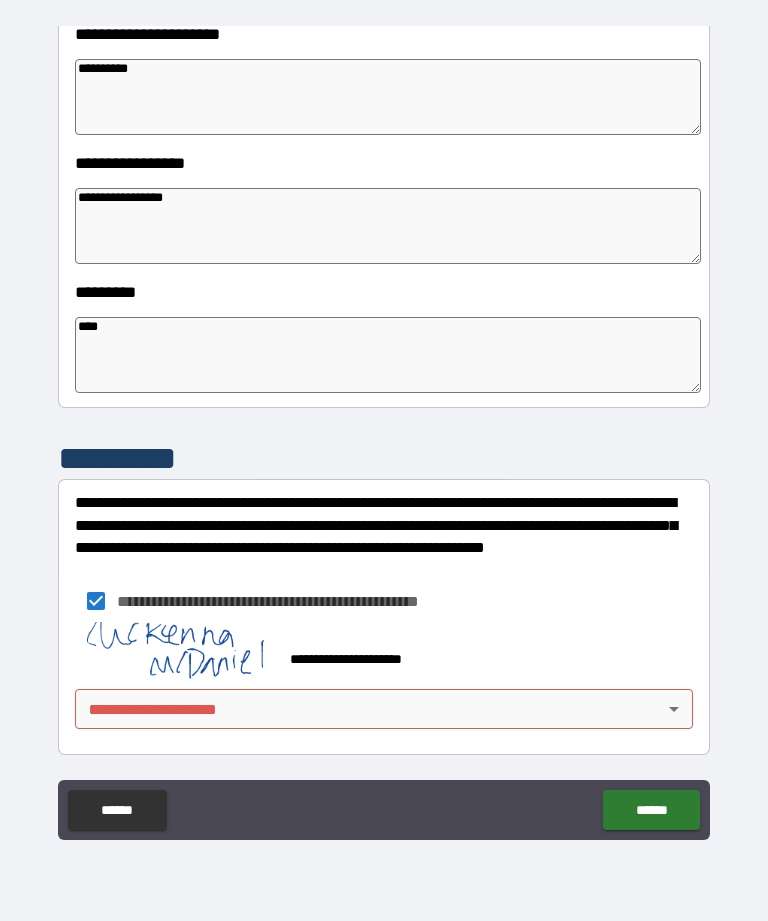 click on "**********" at bounding box center [384, 428] 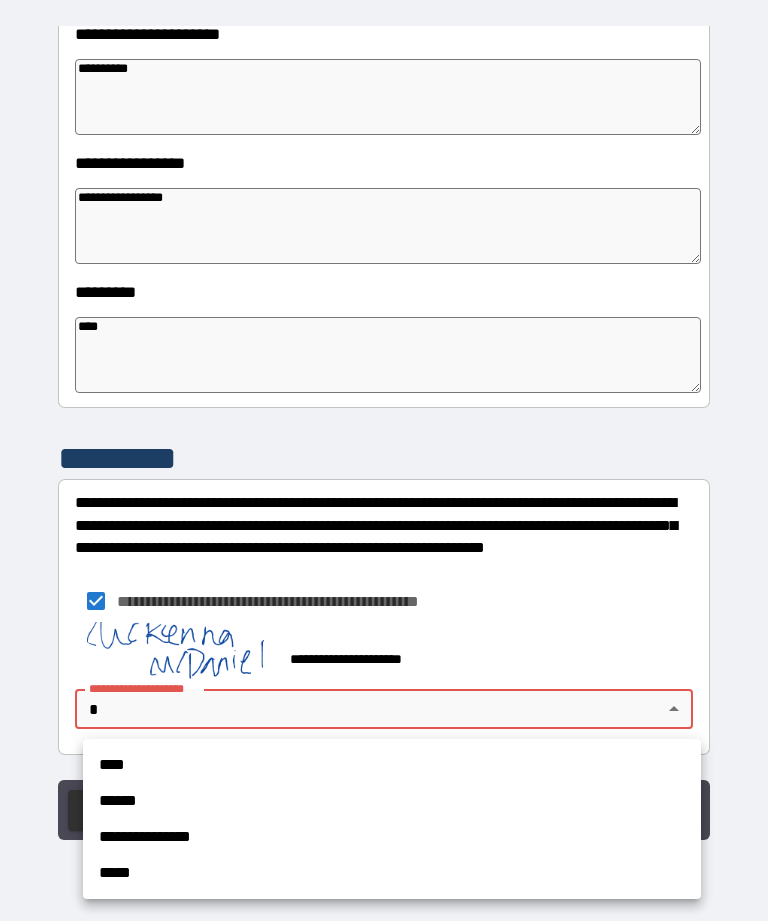 click on "**********" at bounding box center (392, 819) 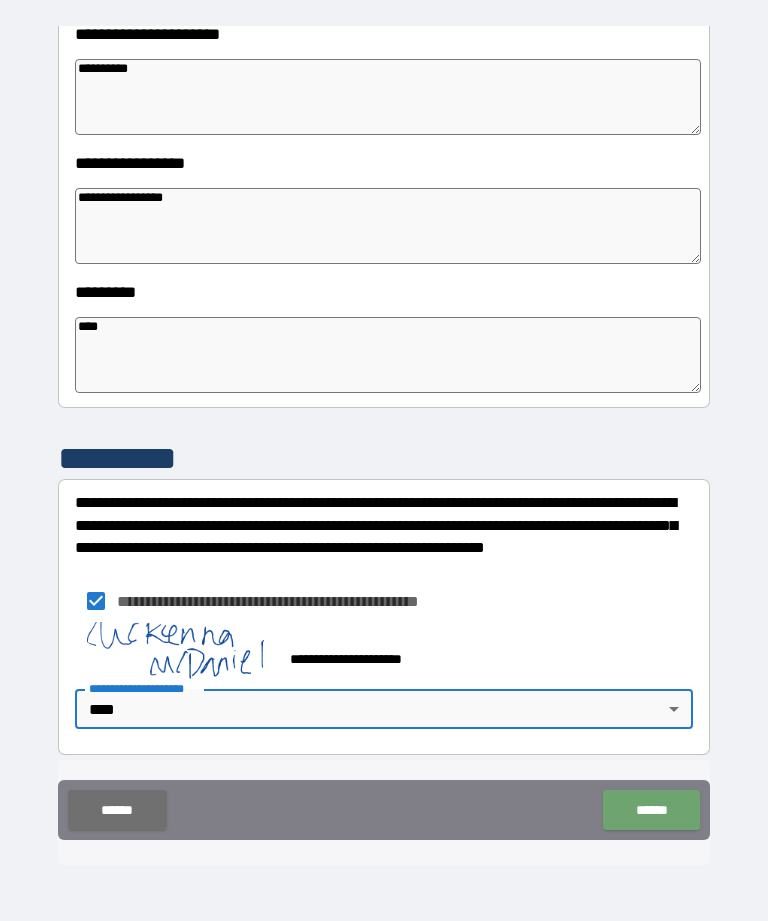 click on "******" at bounding box center (651, 810) 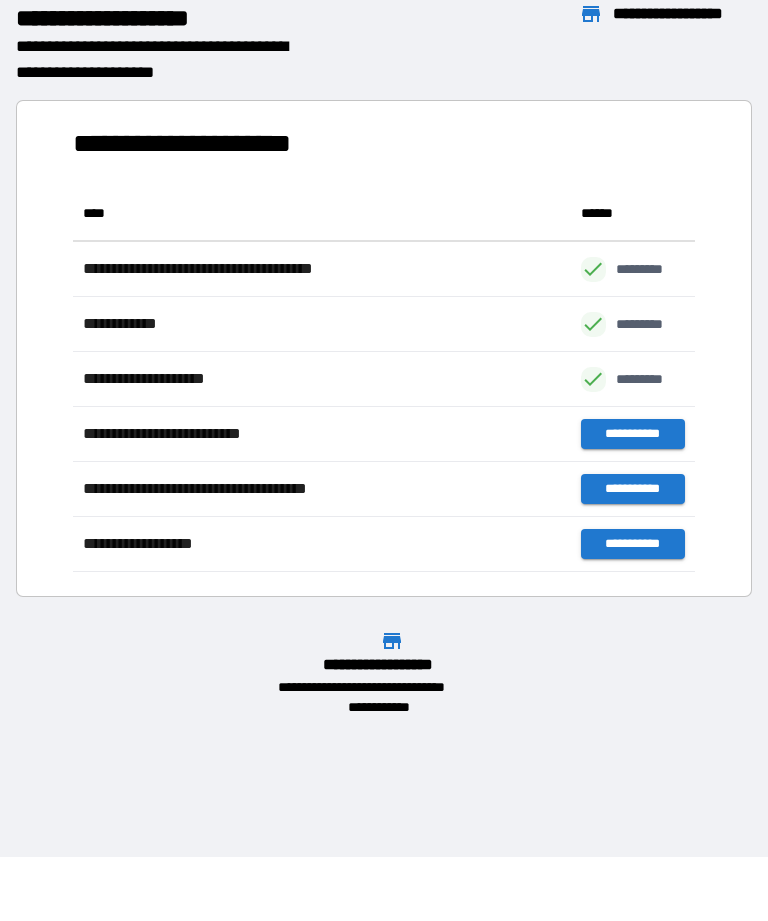 scroll, scrollTop: 386, scrollLeft: 622, axis: both 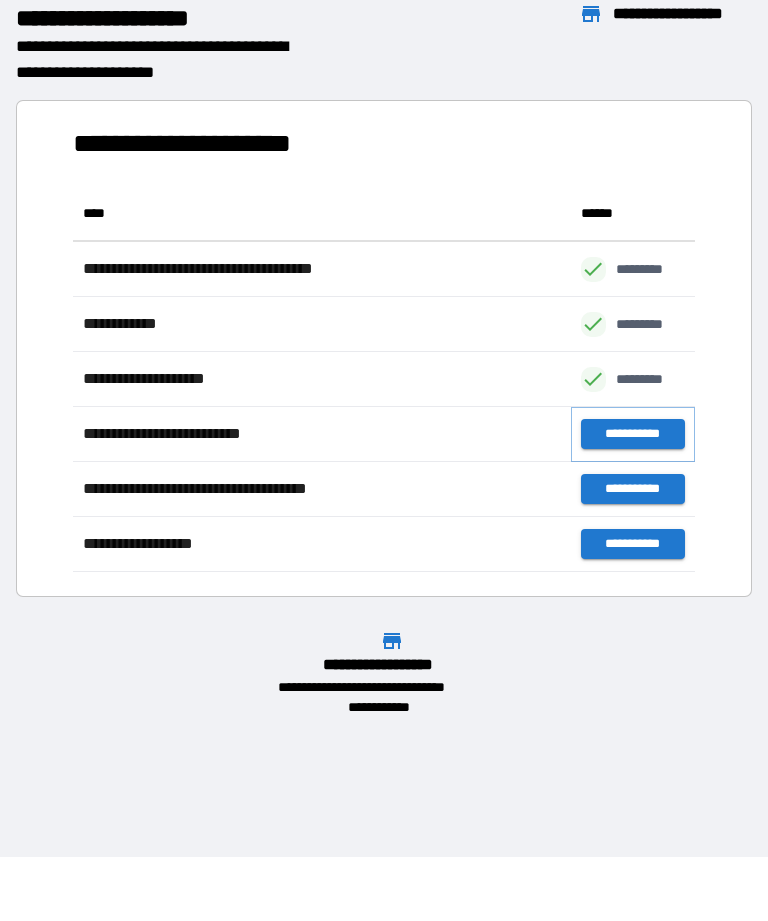 click on "**********" at bounding box center [633, 434] 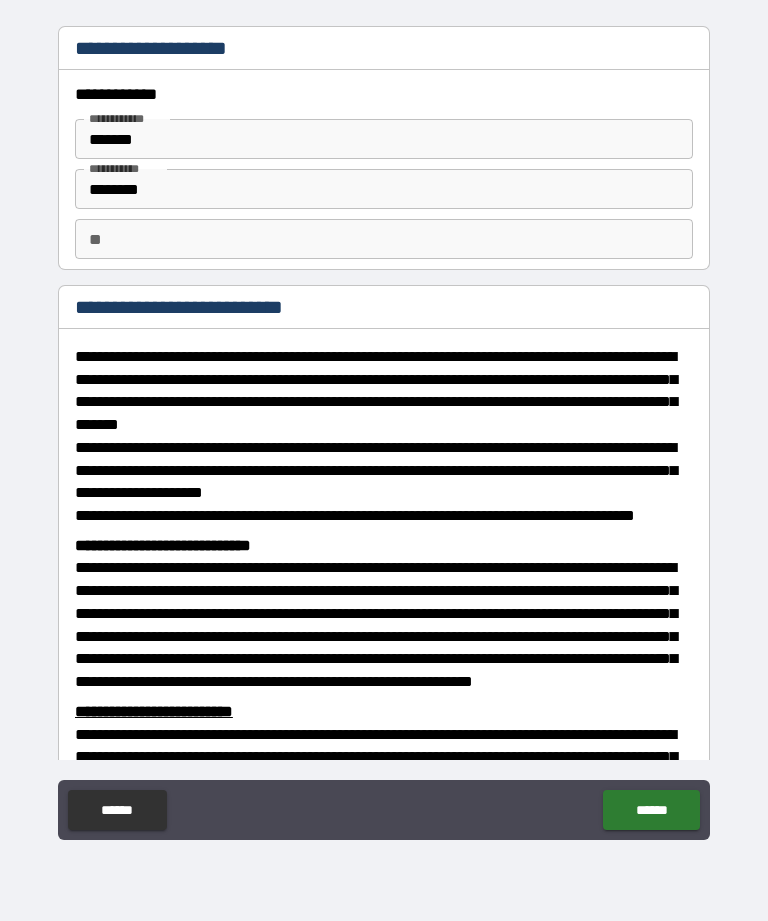 click on "**" at bounding box center [384, 239] 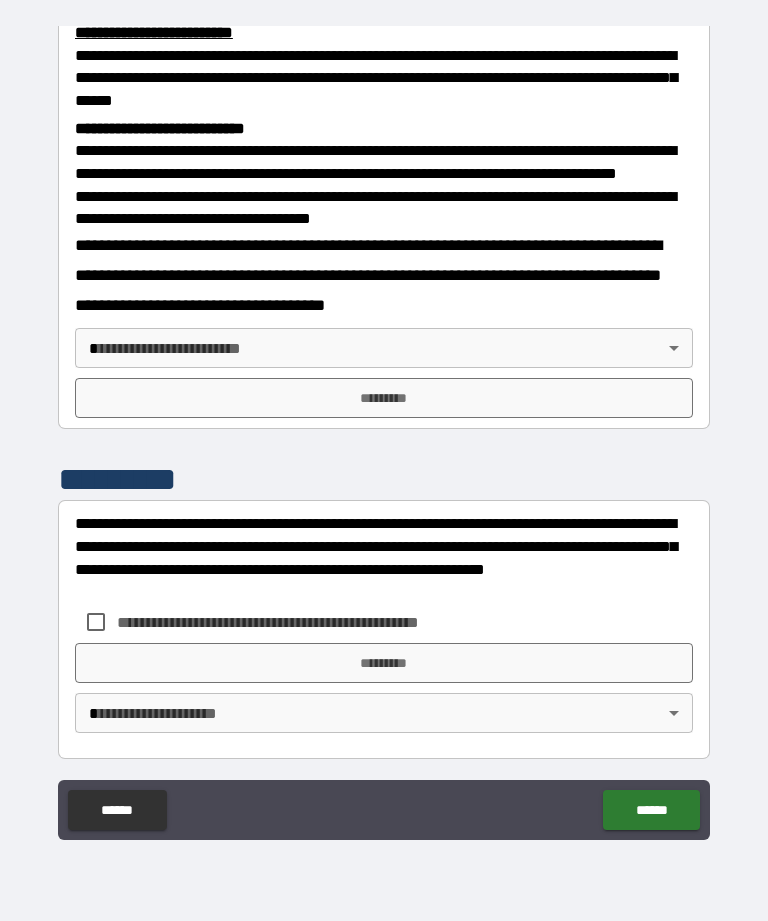 scroll, scrollTop: 691, scrollLeft: 0, axis: vertical 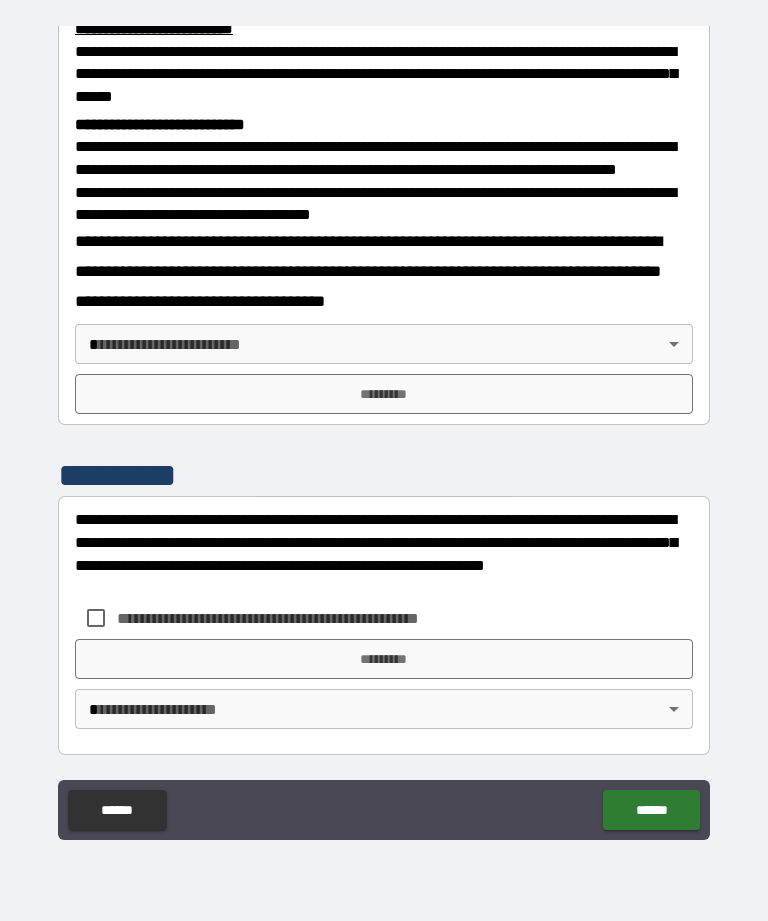 click on "**********" at bounding box center (384, 428) 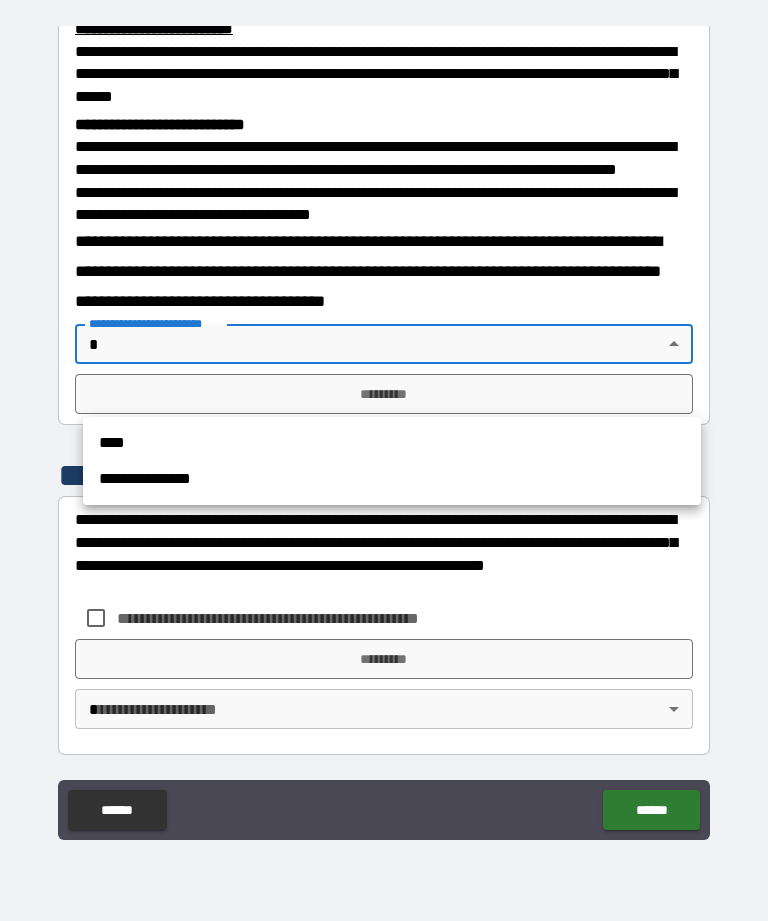 click on "****" at bounding box center (392, 443) 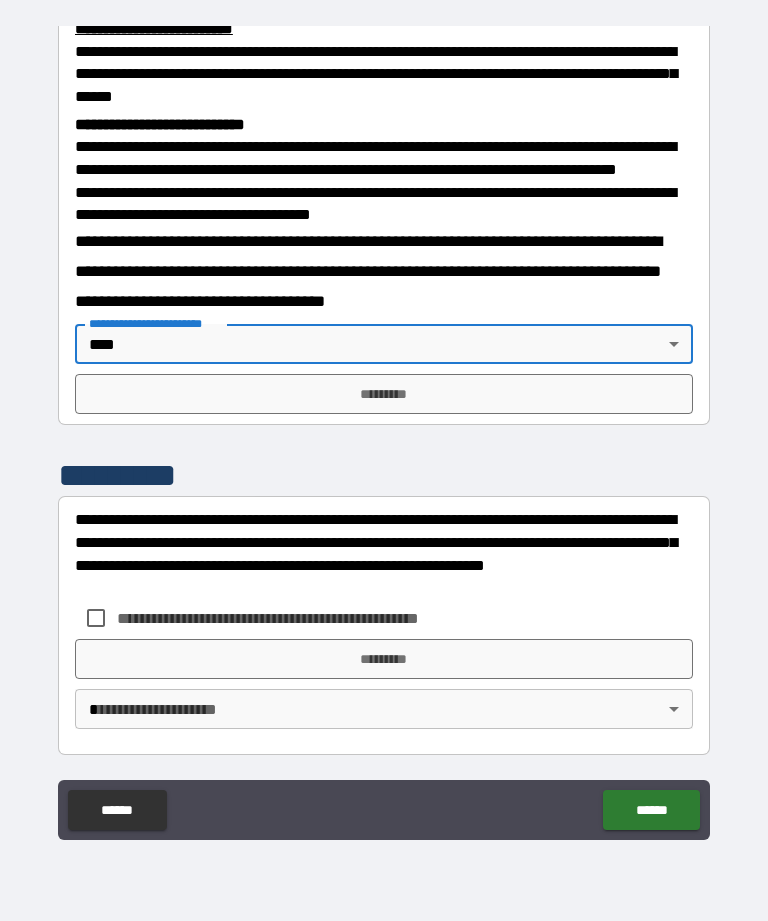 click on "*********" at bounding box center [384, 394] 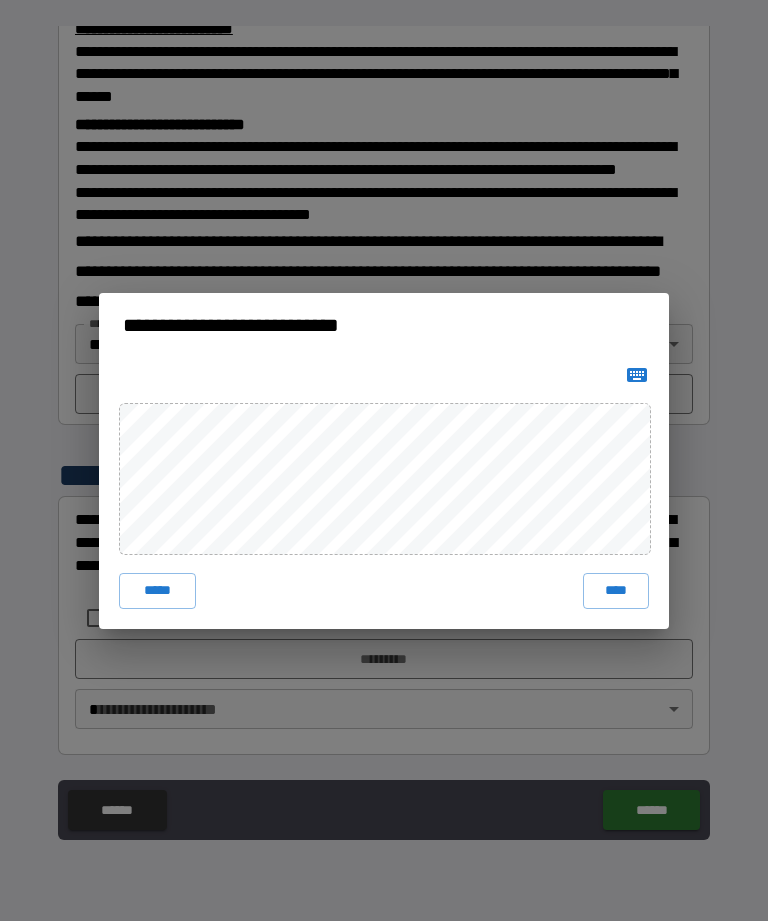 click on "****" at bounding box center [616, 591] 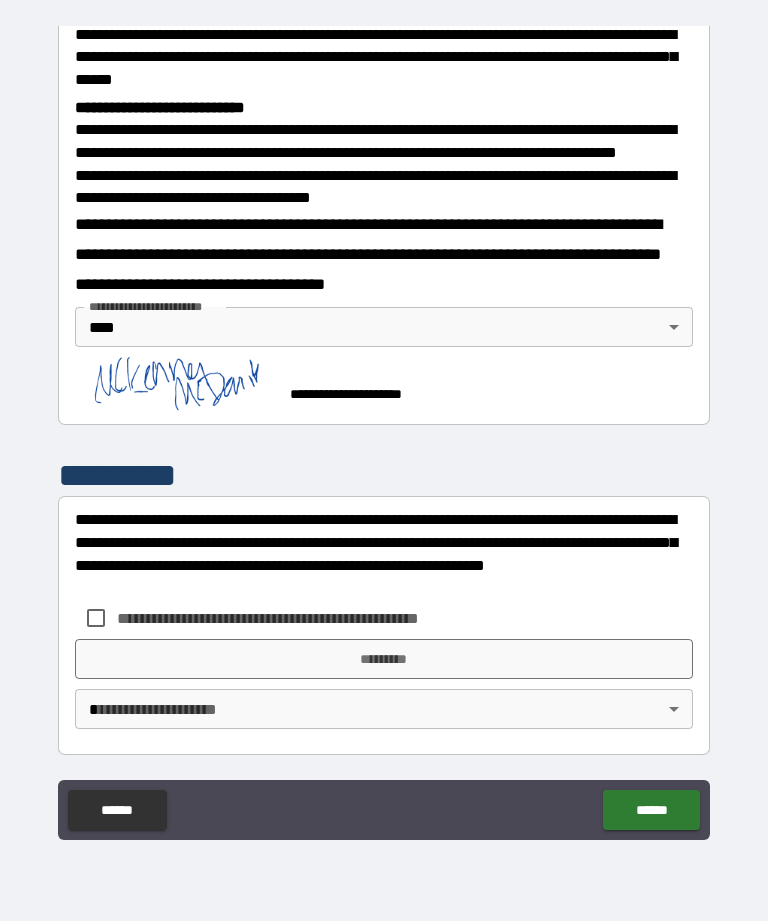 scroll, scrollTop: 751, scrollLeft: 0, axis: vertical 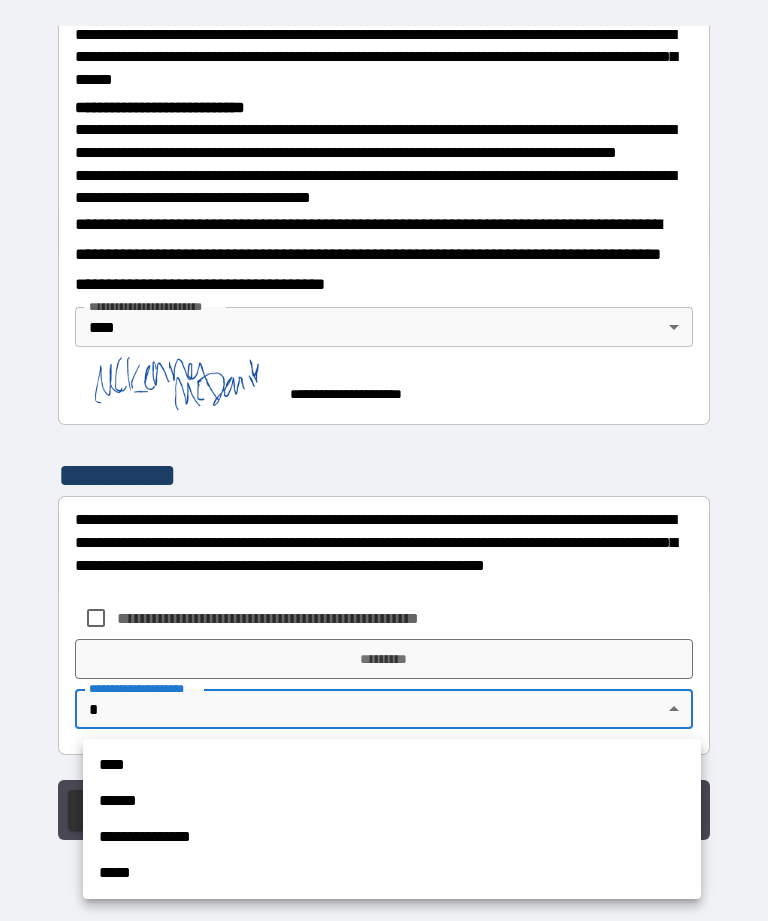 click on "****" at bounding box center (392, 765) 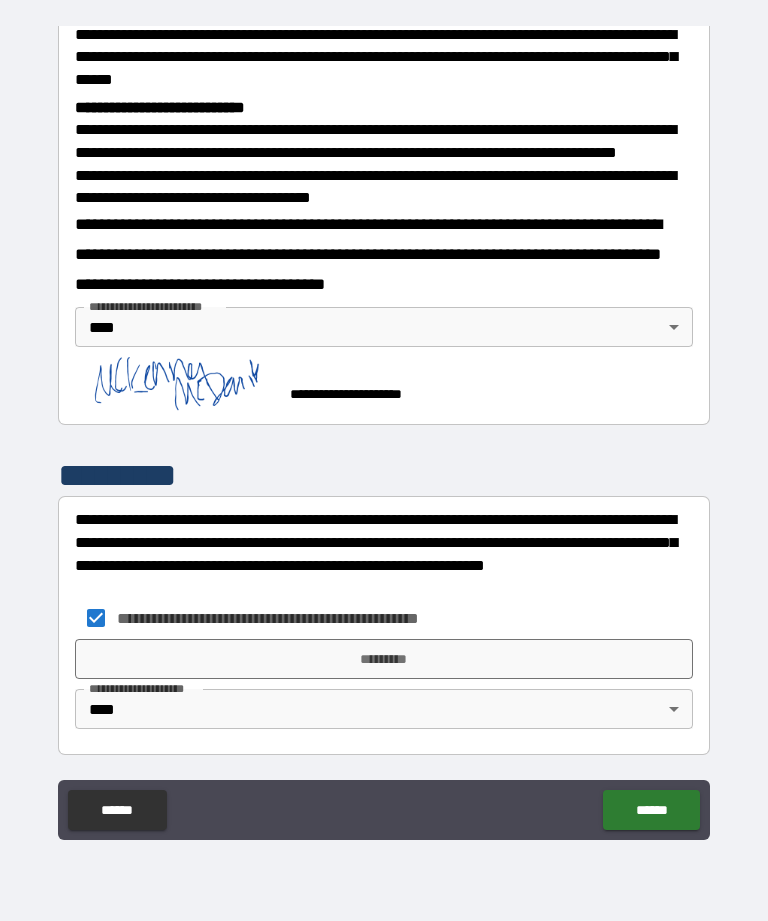 click on "*********" at bounding box center [384, 659] 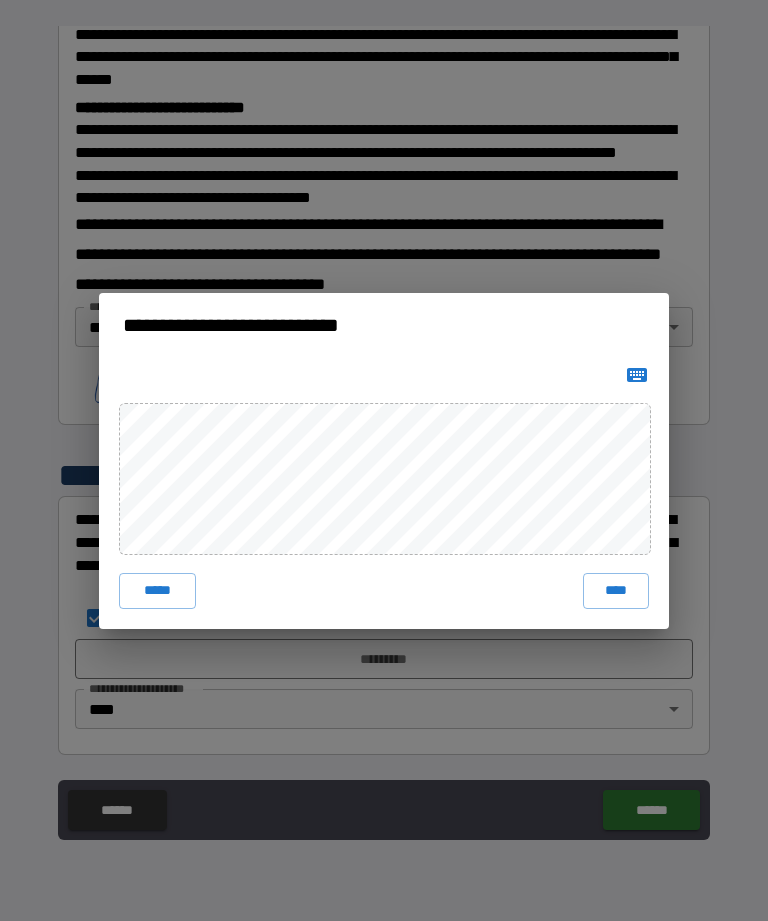 click on "****" at bounding box center [616, 591] 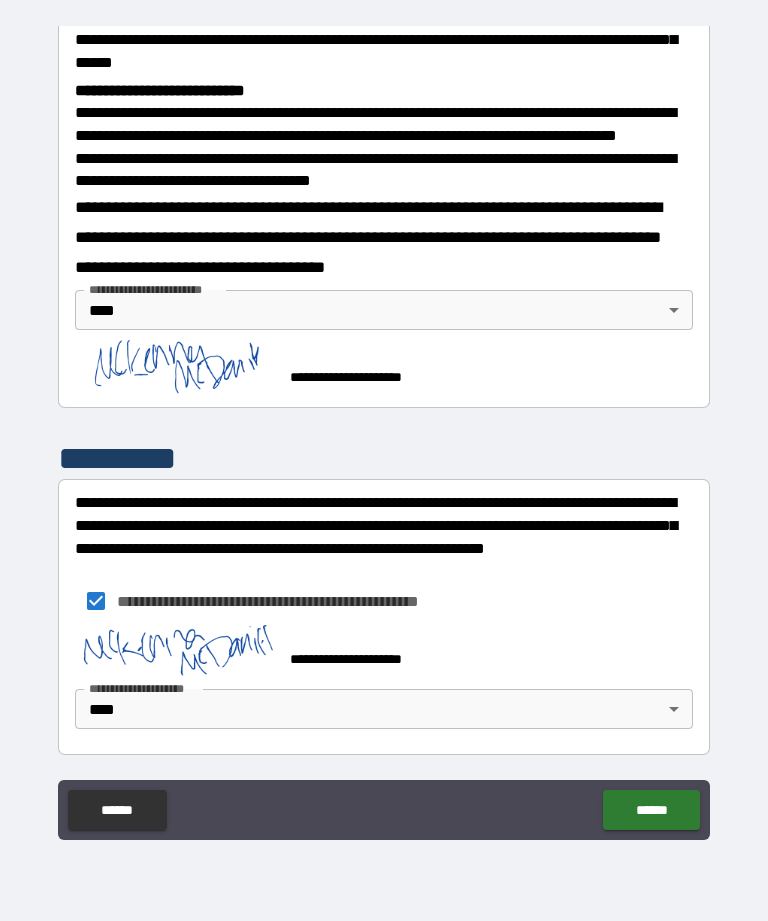 scroll, scrollTop: 779, scrollLeft: 0, axis: vertical 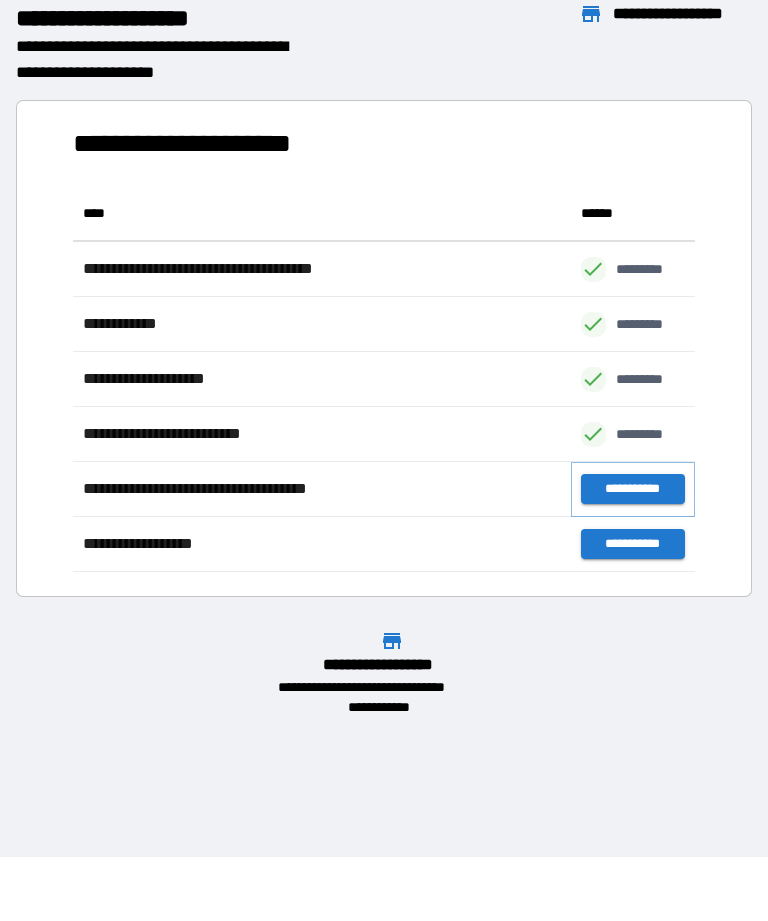 click on "**********" at bounding box center (633, 489) 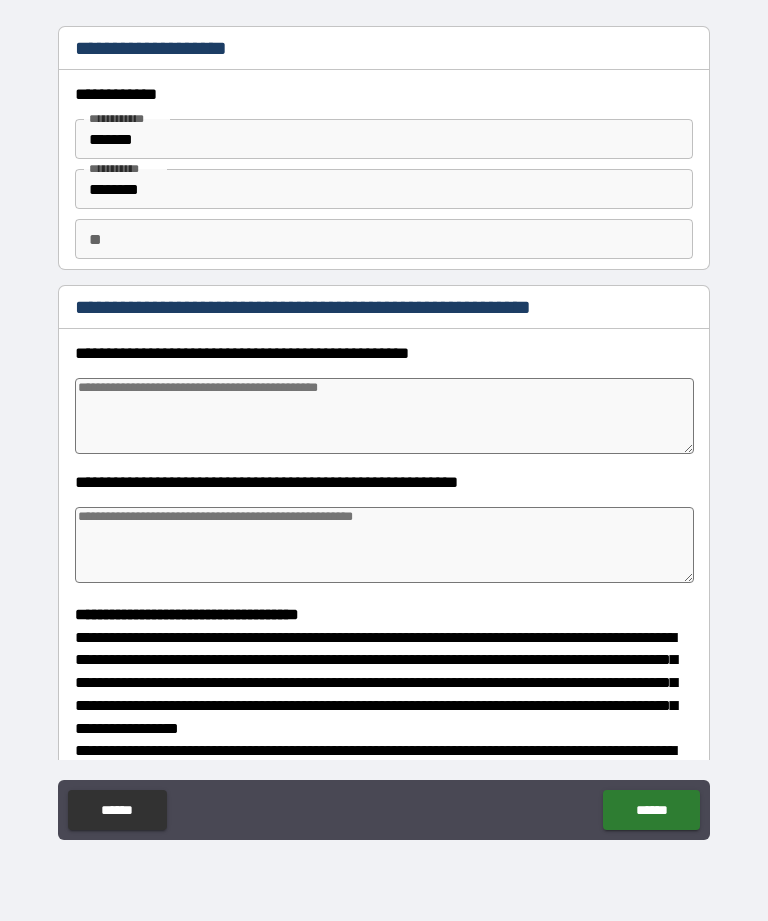 click at bounding box center (384, 416) 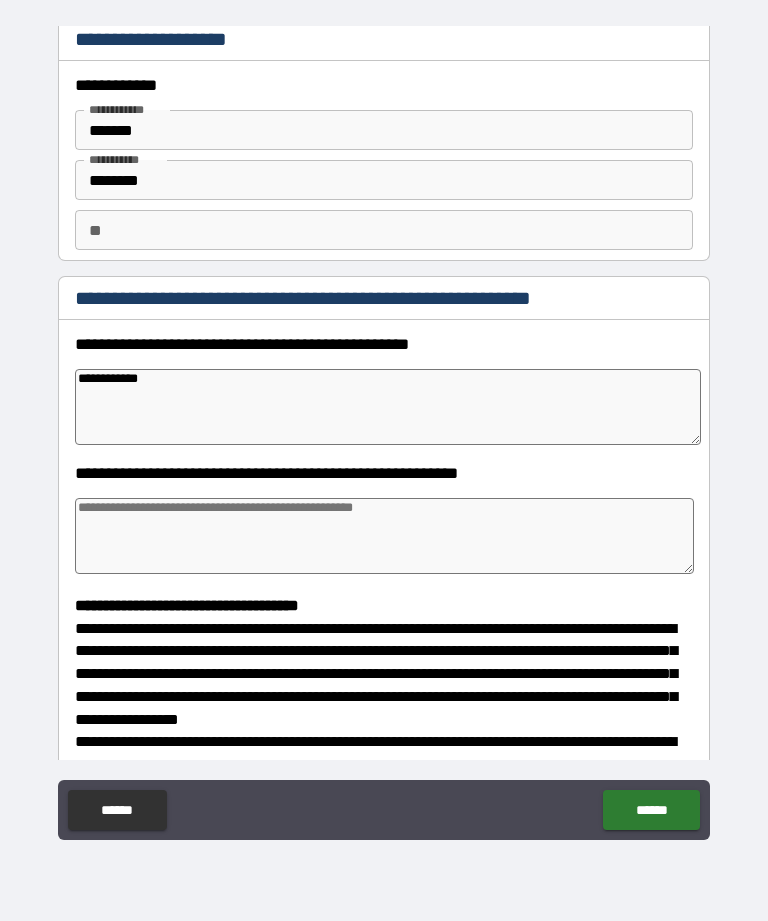 scroll, scrollTop: 10, scrollLeft: 0, axis: vertical 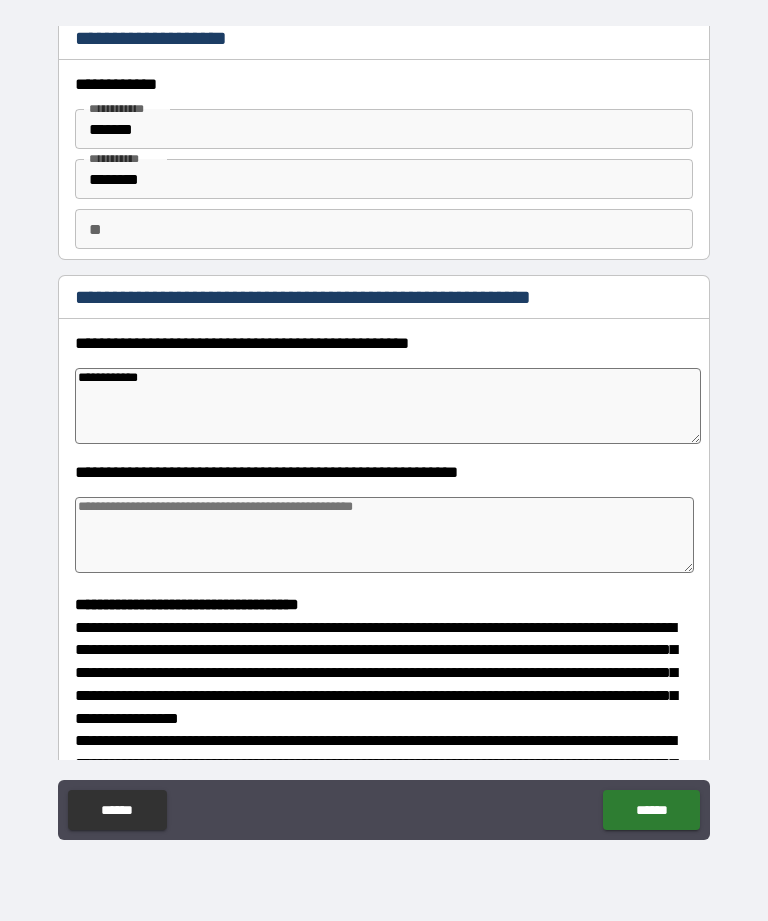 click at bounding box center [384, 535] 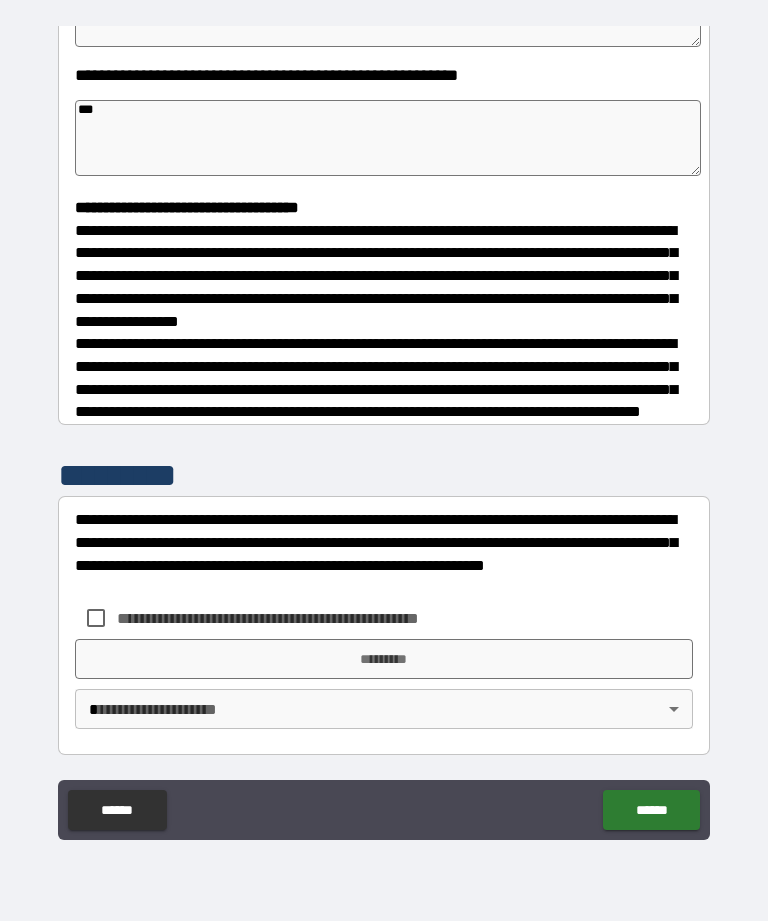 scroll, scrollTop: 422, scrollLeft: 0, axis: vertical 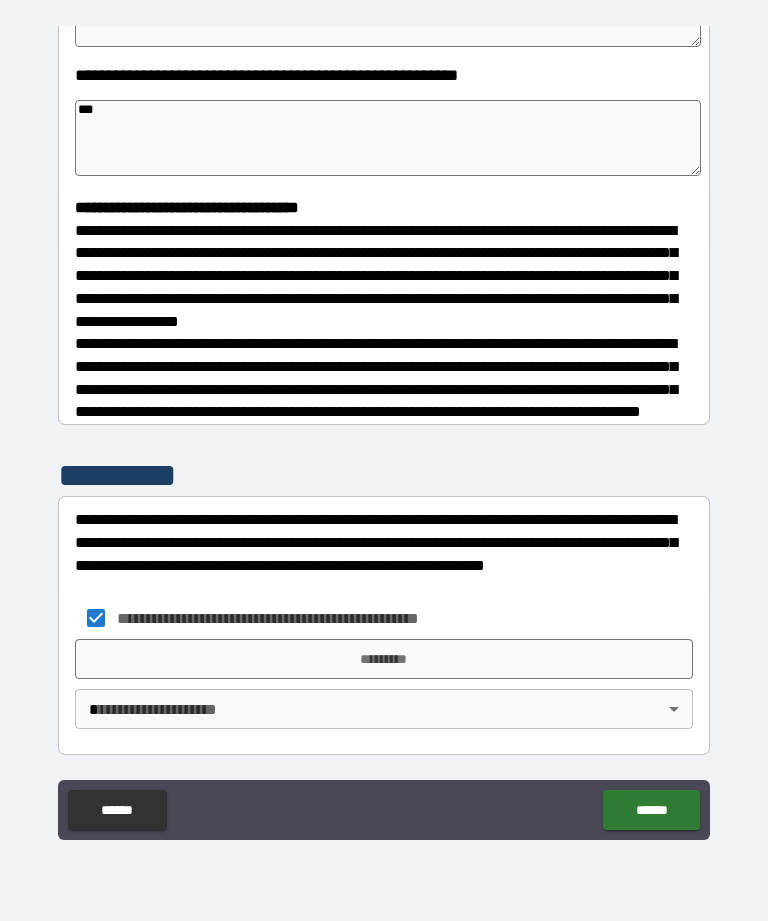 click on "*********" at bounding box center (384, 659) 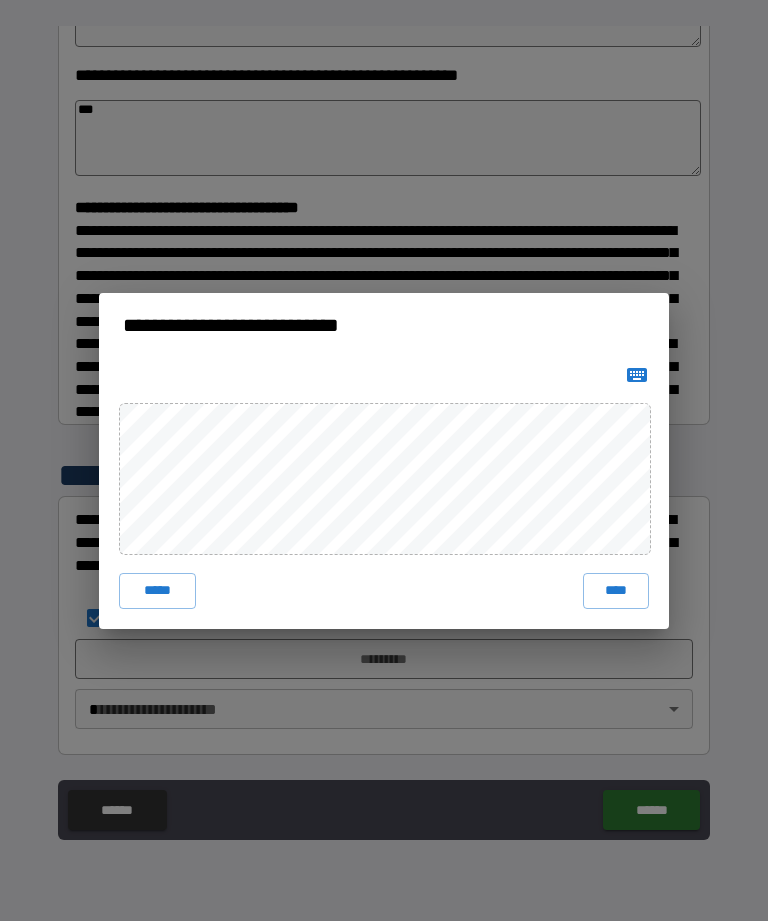 click on "****" at bounding box center (616, 591) 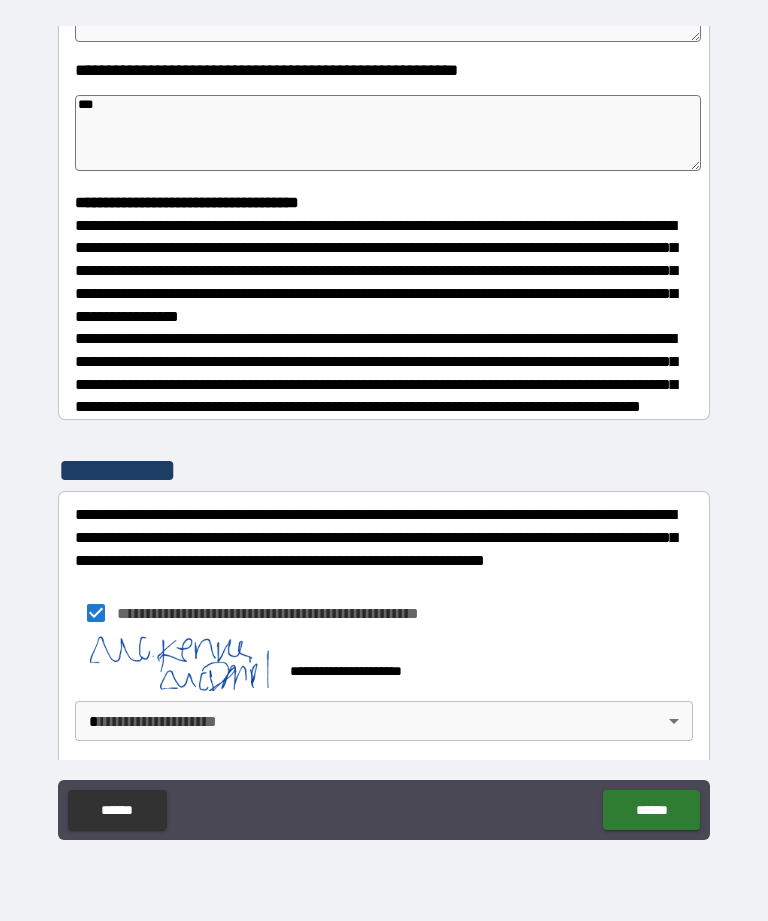 click on "**********" at bounding box center [384, 428] 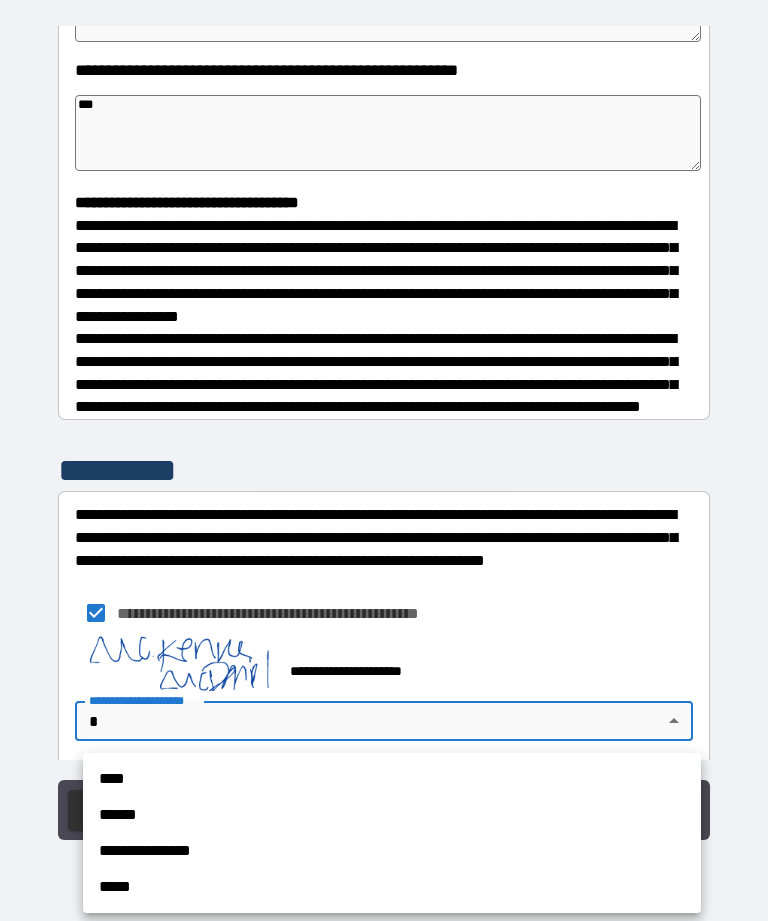 click on "****" at bounding box center (392, 779) 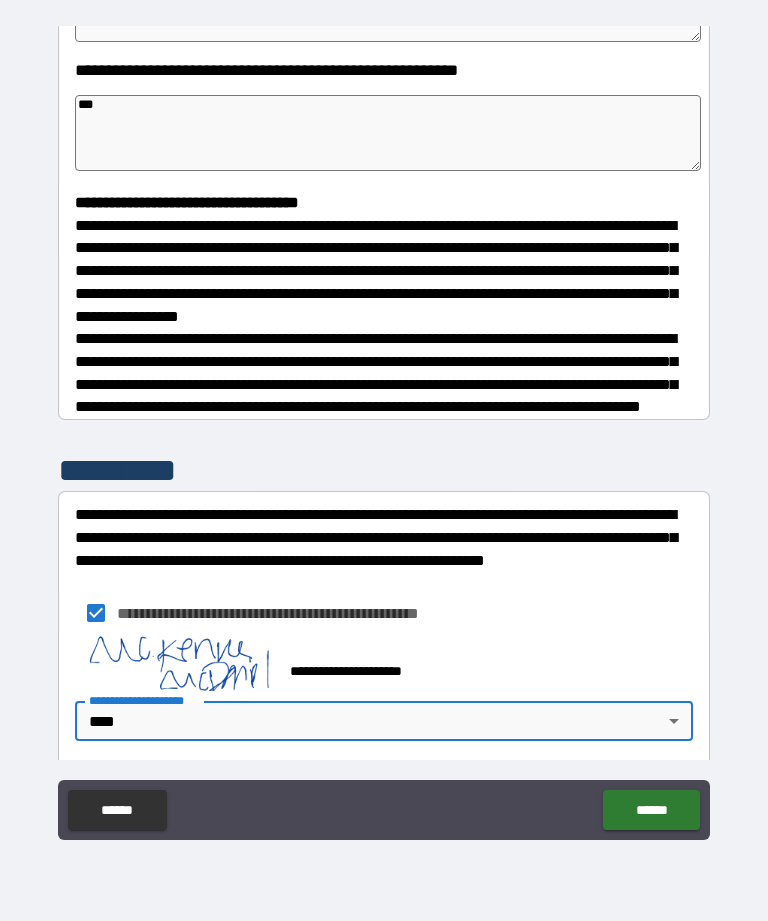 click on "******" at bounding box center [651, 810] 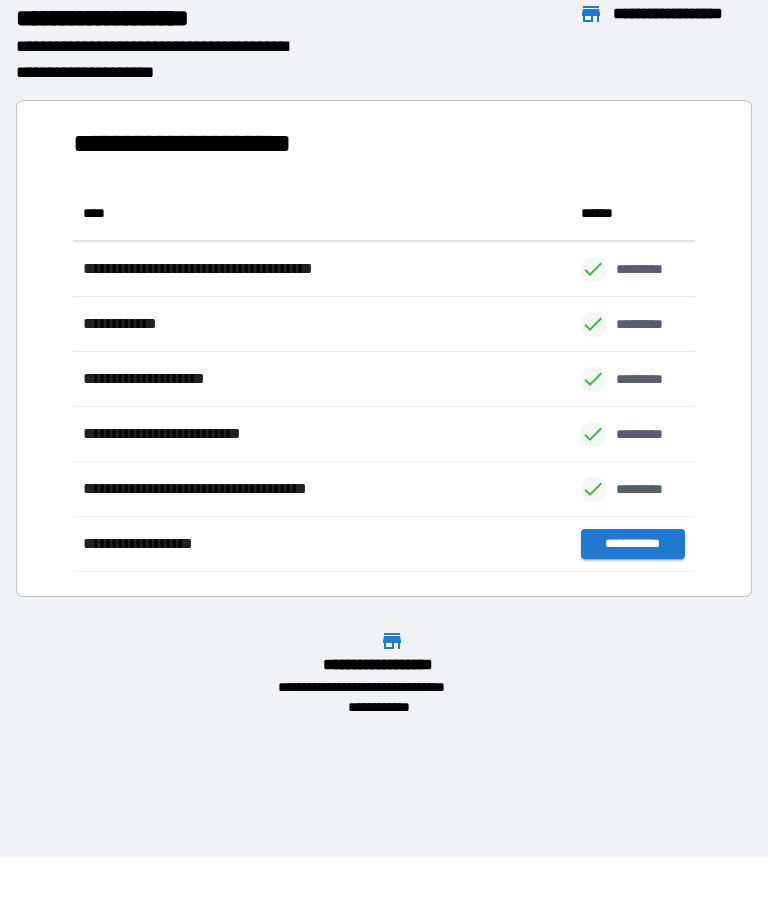scroll, scrollTop: 1, scrollLeft: 1, axis: both 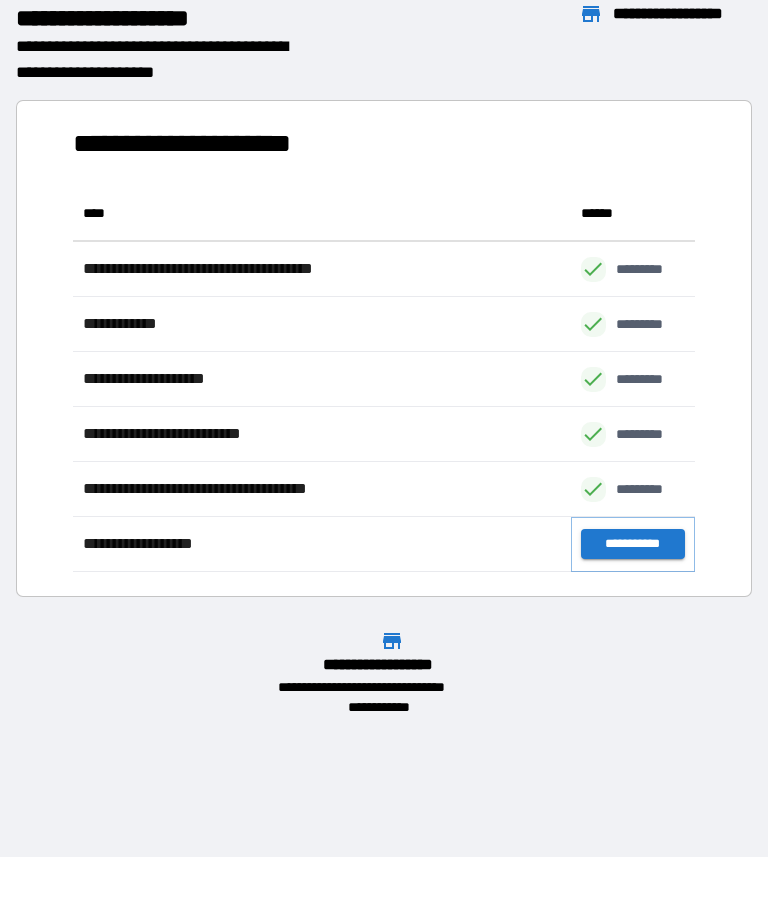click on "**********" at bounding box center [633, 544] 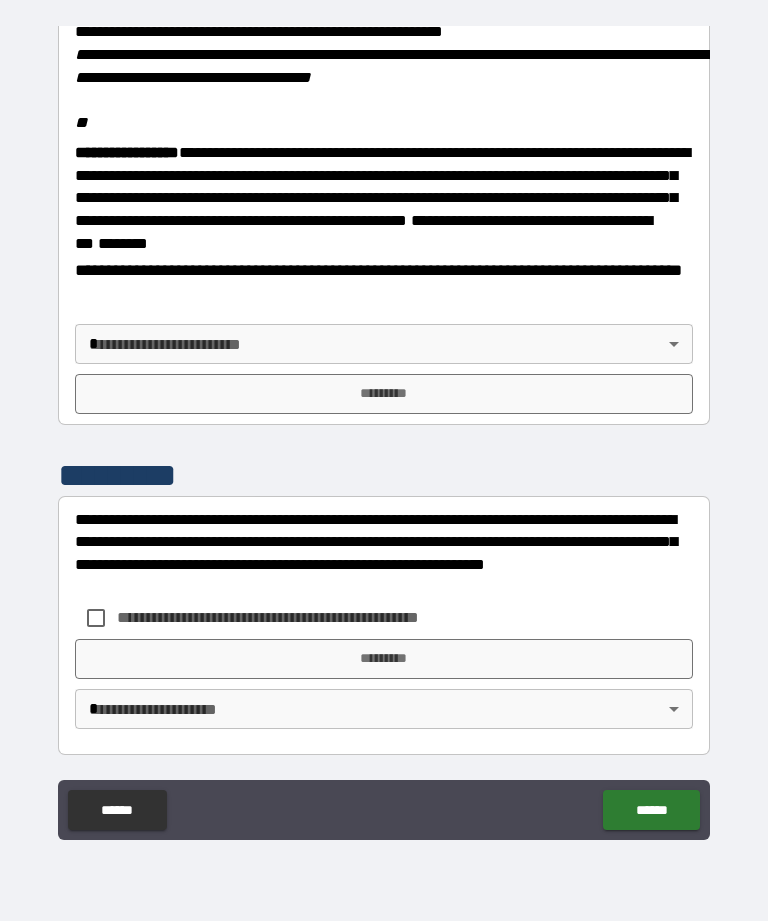 scroll, scrollTop: 2448, scrollLeft: 0, axis: vertical 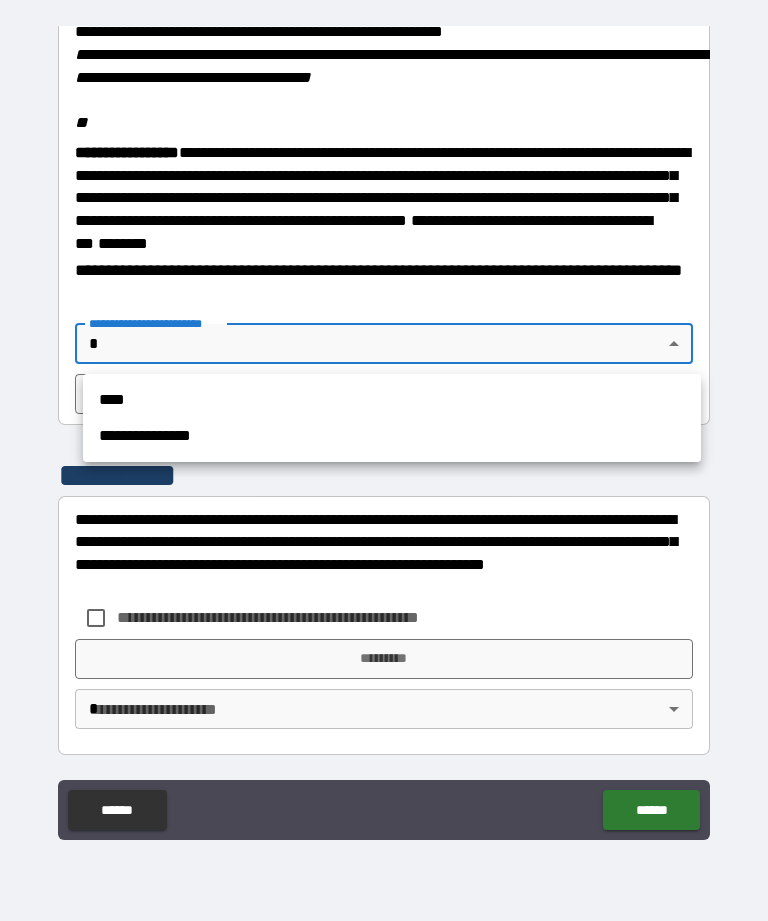 click on "****" at bounding box center (392, 400) 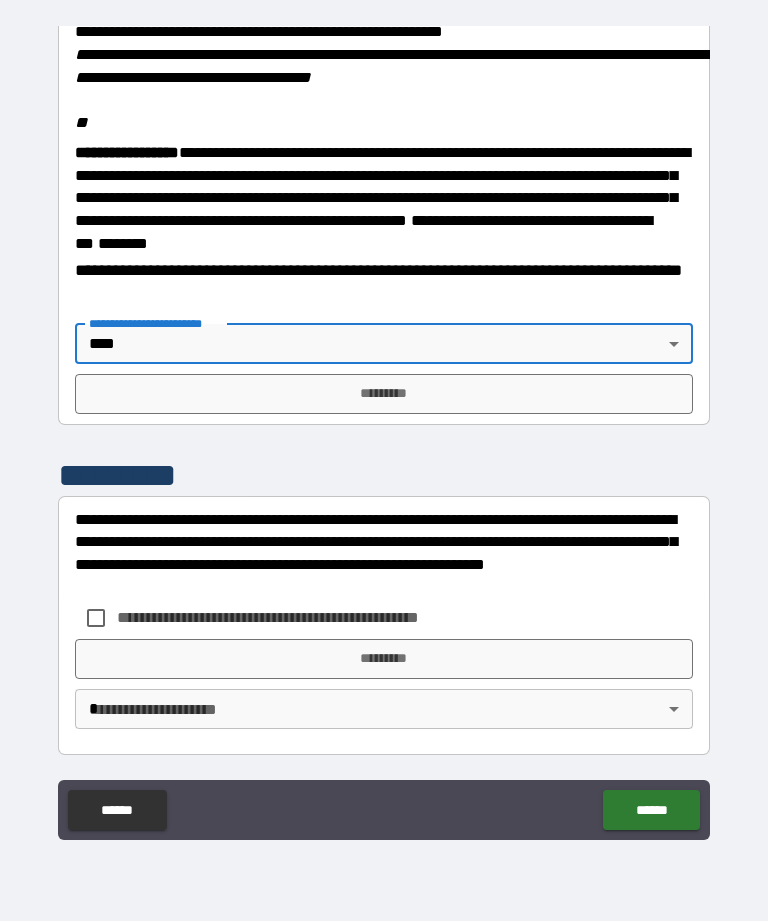 click on "*********" at bounding box center (384, 394) 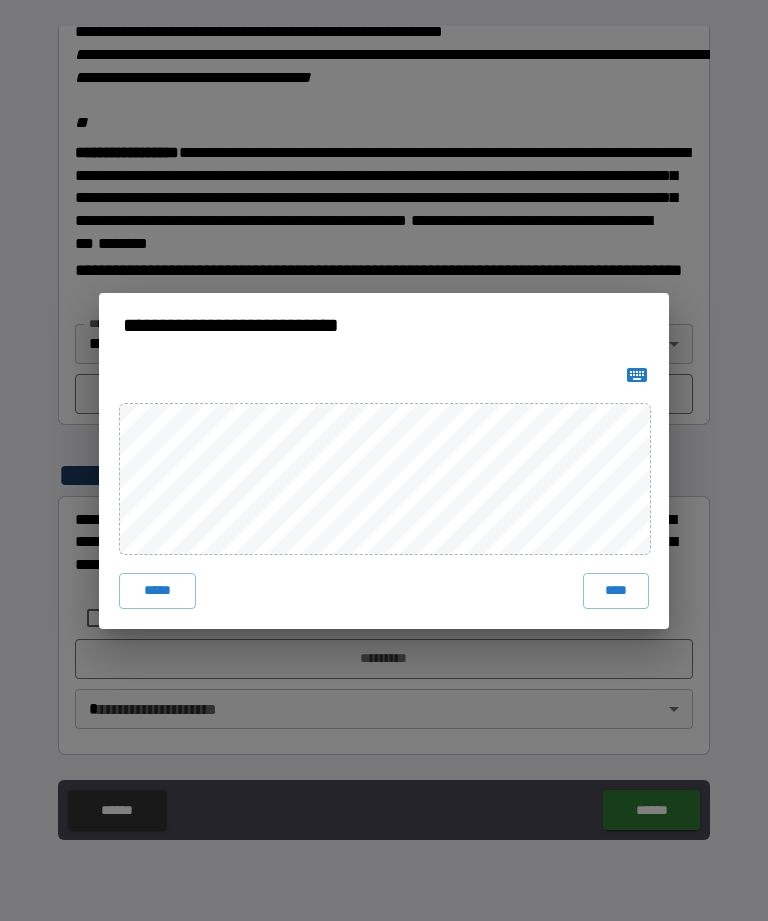 click on "****" at bounding box center [616, 591] 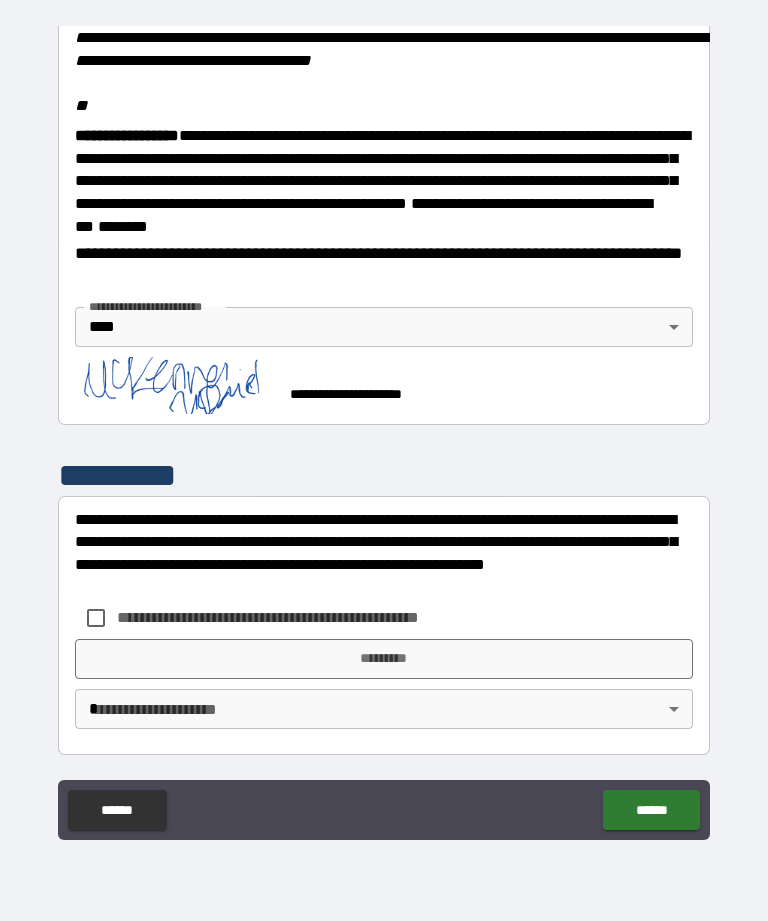 scroll, scrollTop: 2438, scrollLeft: 0, axis: vertical 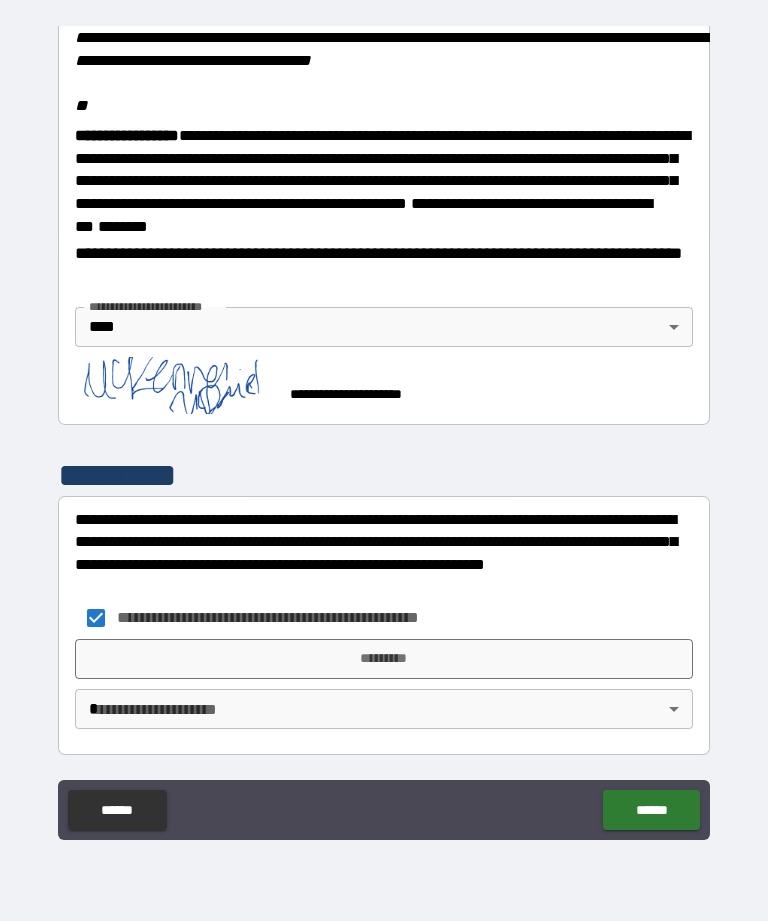 click on "*********" at bounding box center [384, 659] 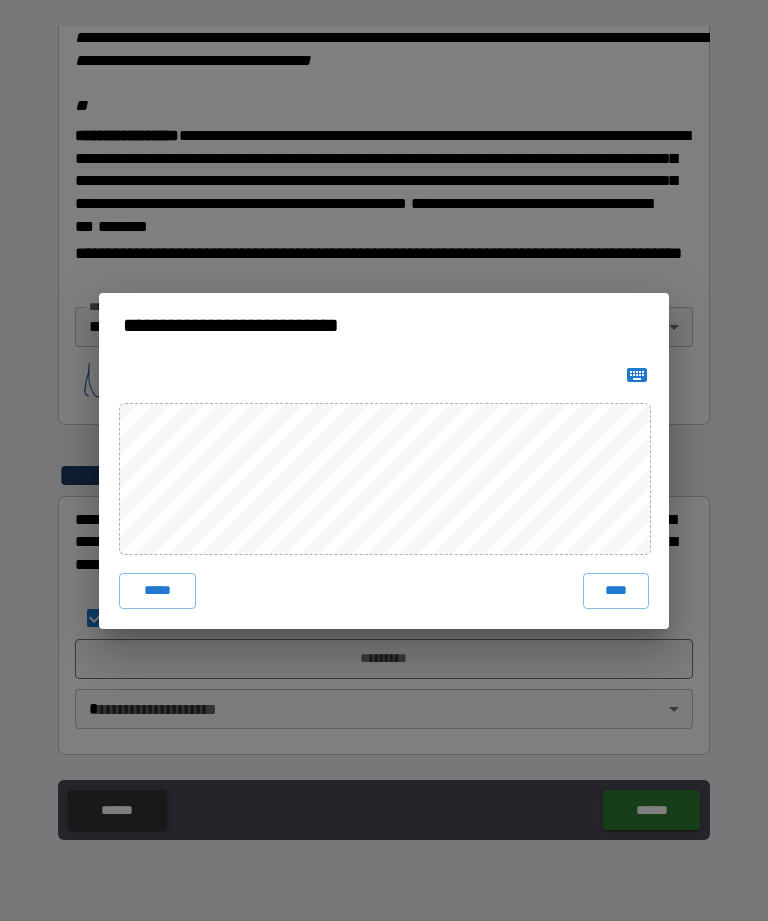 click on "****" at bounding box center [616, 591] 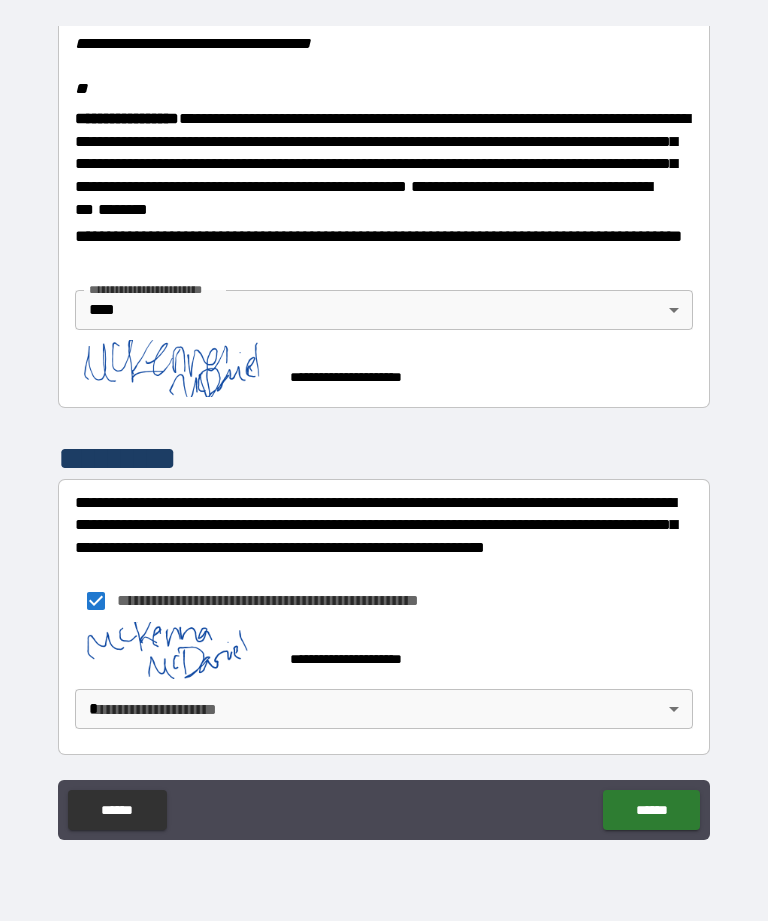 scroll, scrollTop: 2459, scrollLeft: 0, axis: vertical 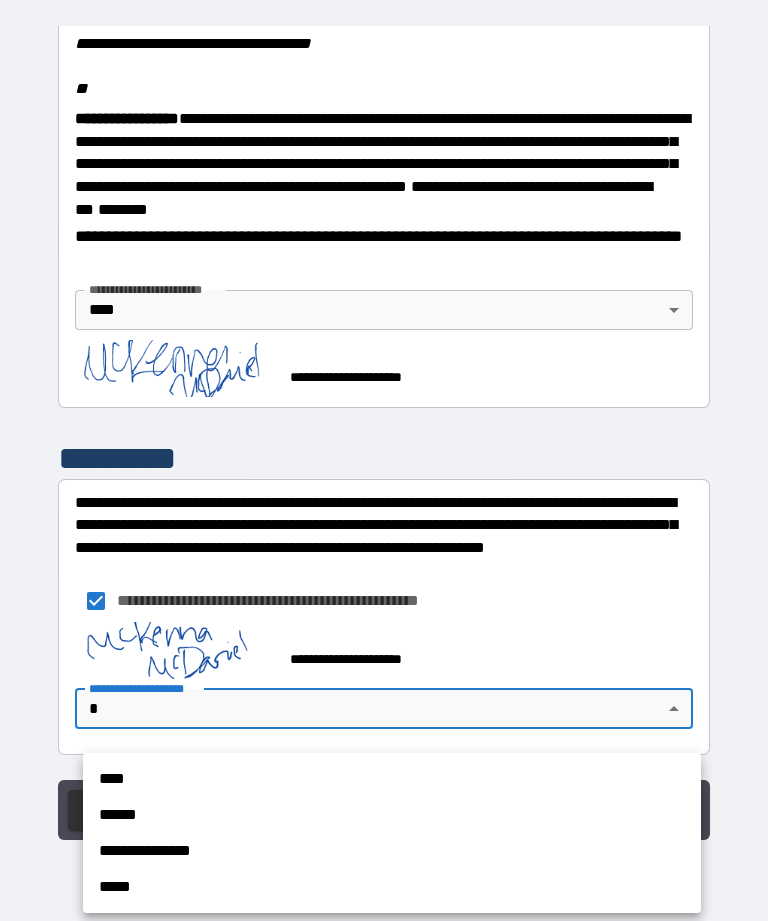click on "****" at bounding box center (392, 779) 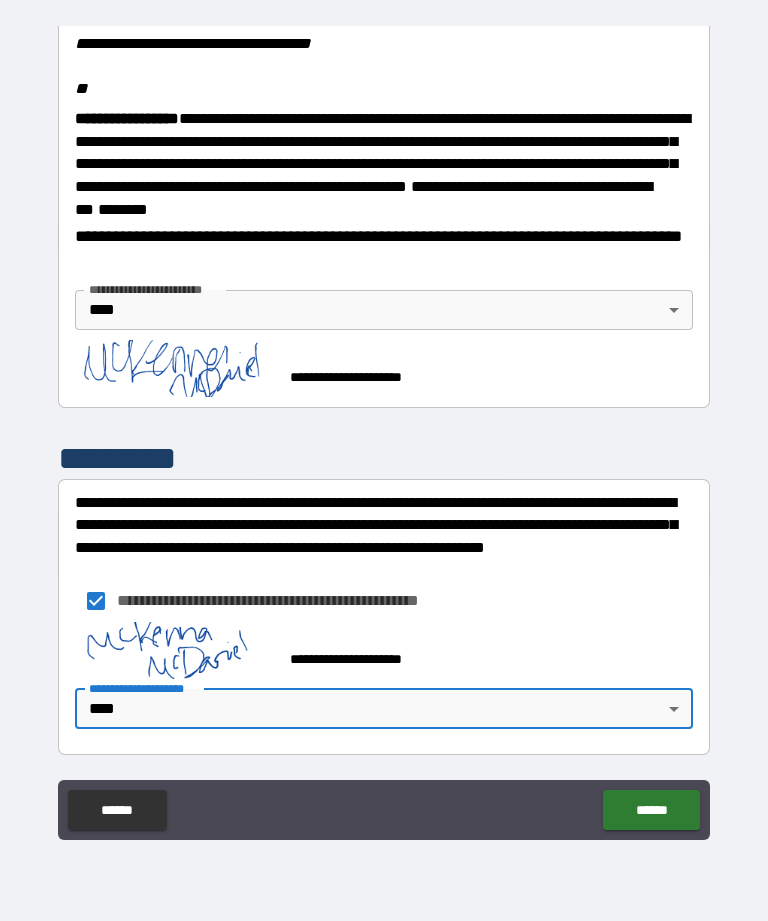 click on "******" at bounding box center (651, 810) 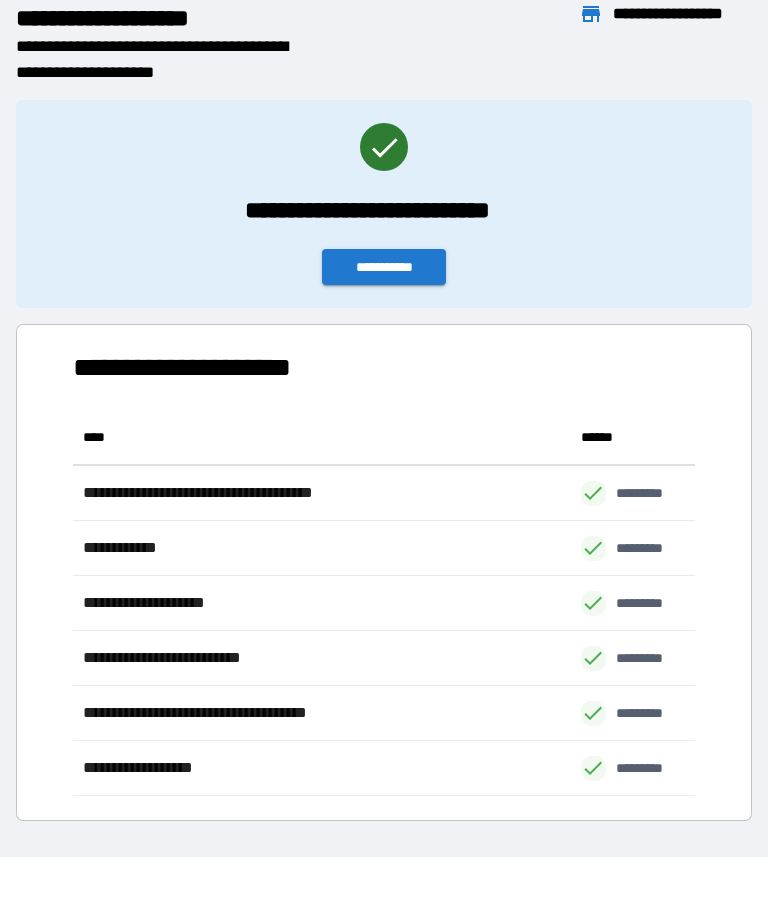 scroll, scrollTop: 1, scrollLeft: 1, axis: both 